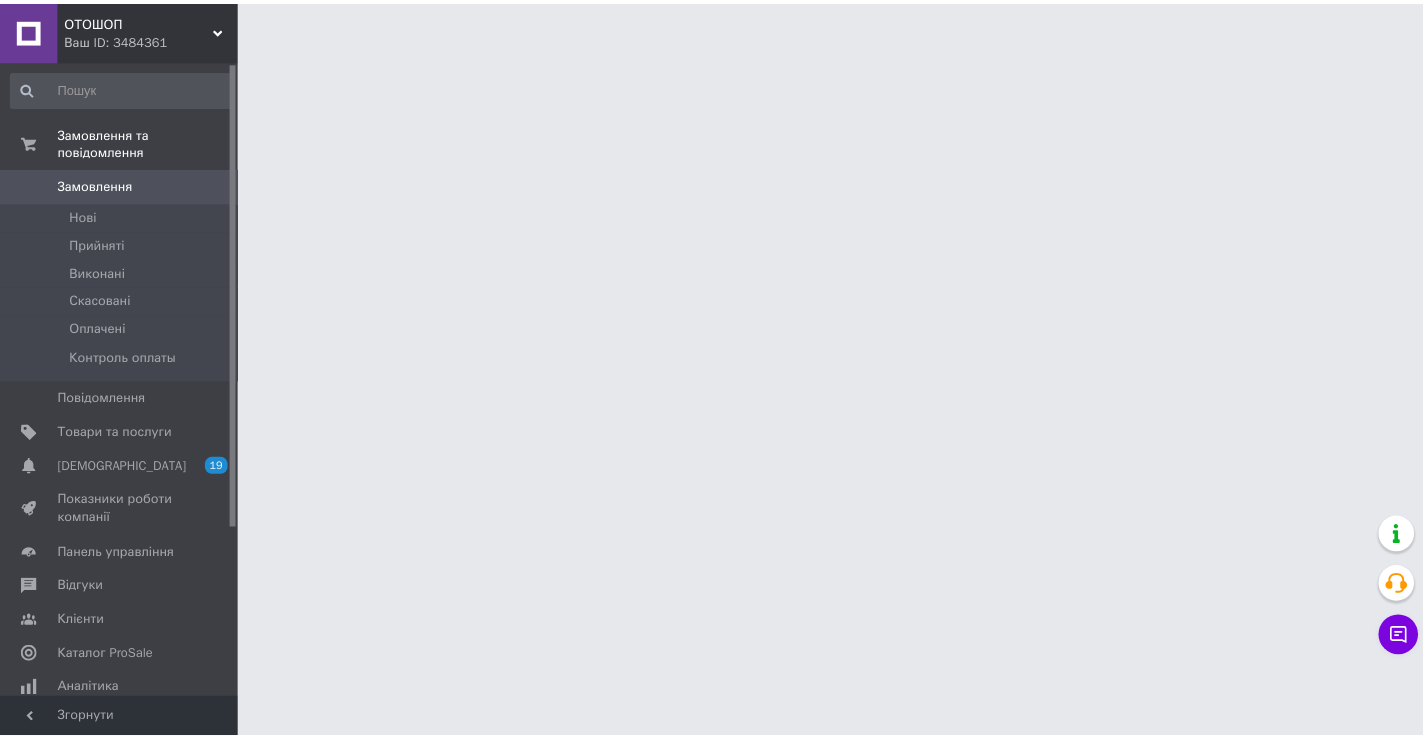 scroll, scrollTop: 0, scrollLeft: 0, axis: both 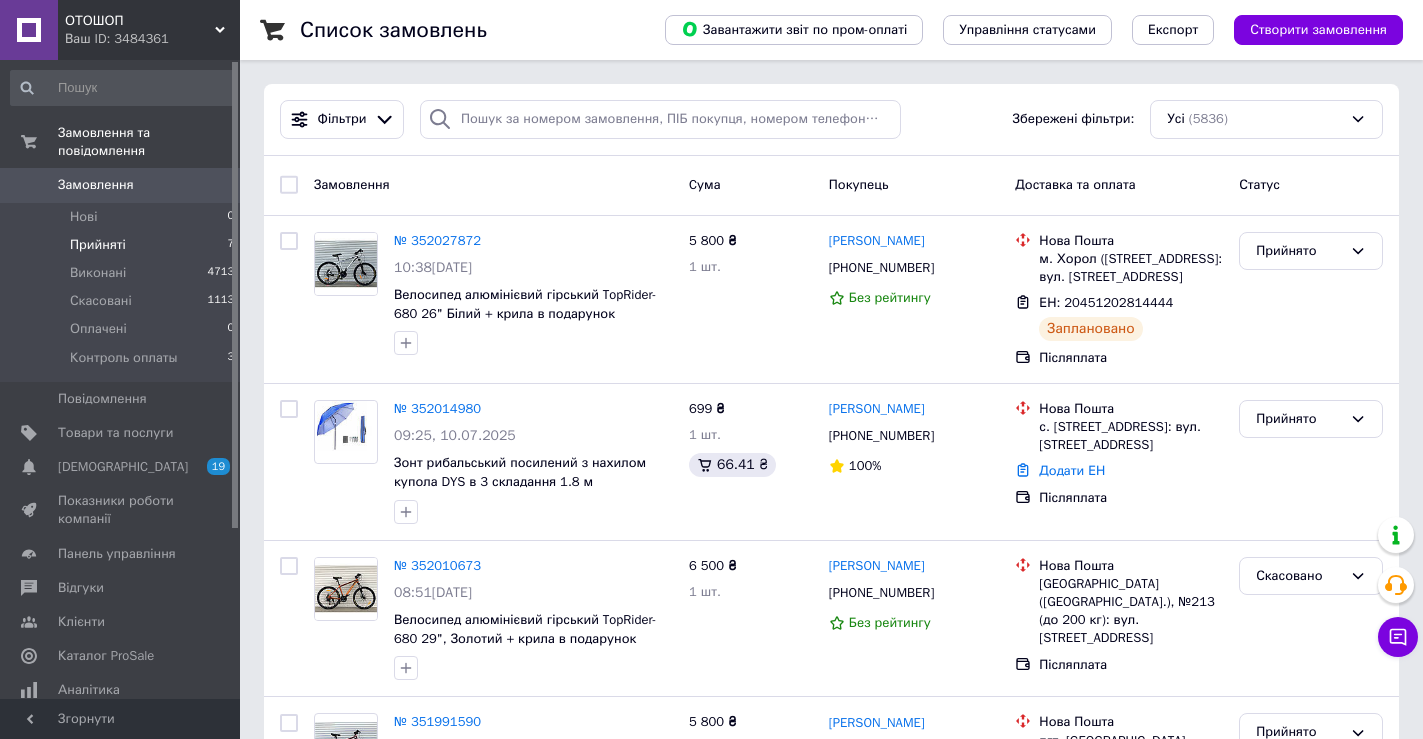 click on "Прийняті" at bounding box center (98, 245) 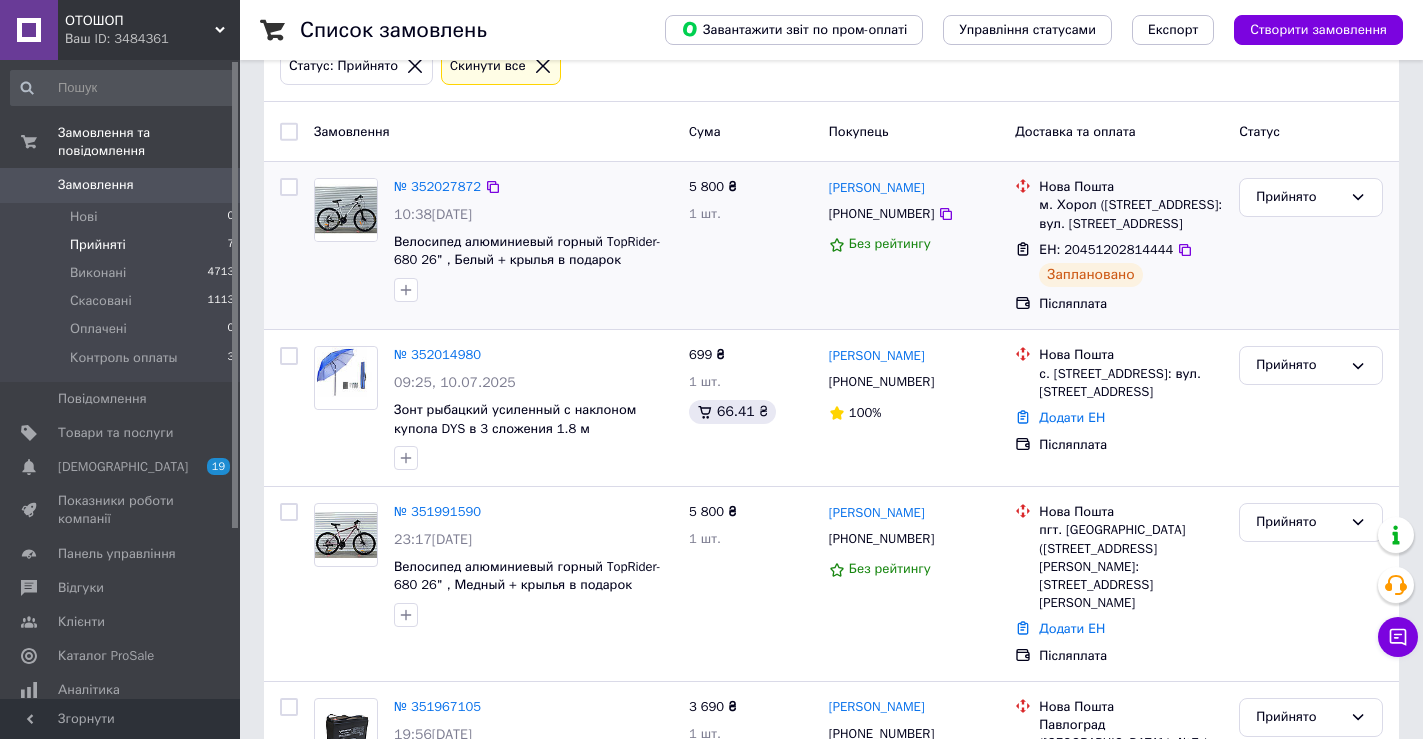 scroll, scrollTop: 200, scrollLeft: 0, axis: vertical 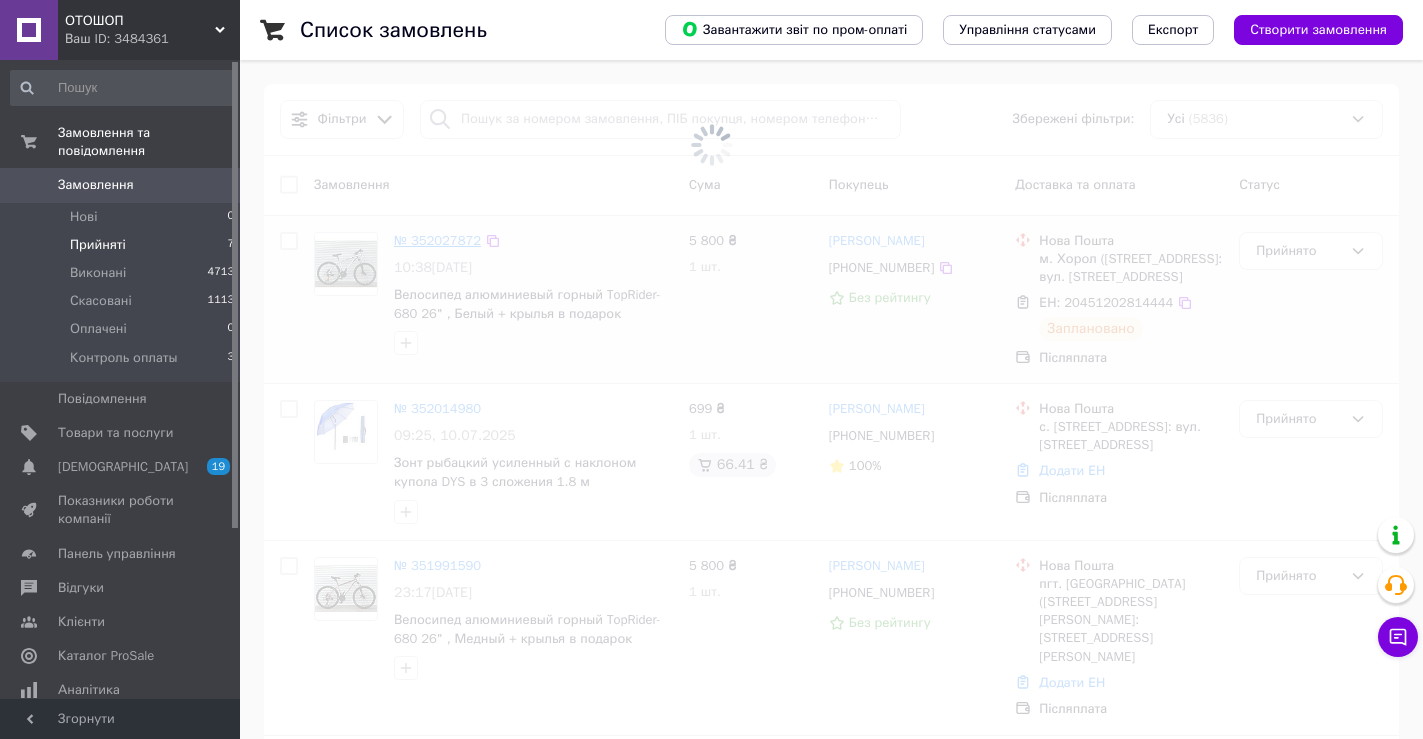 click at bounding box center (711, 145) 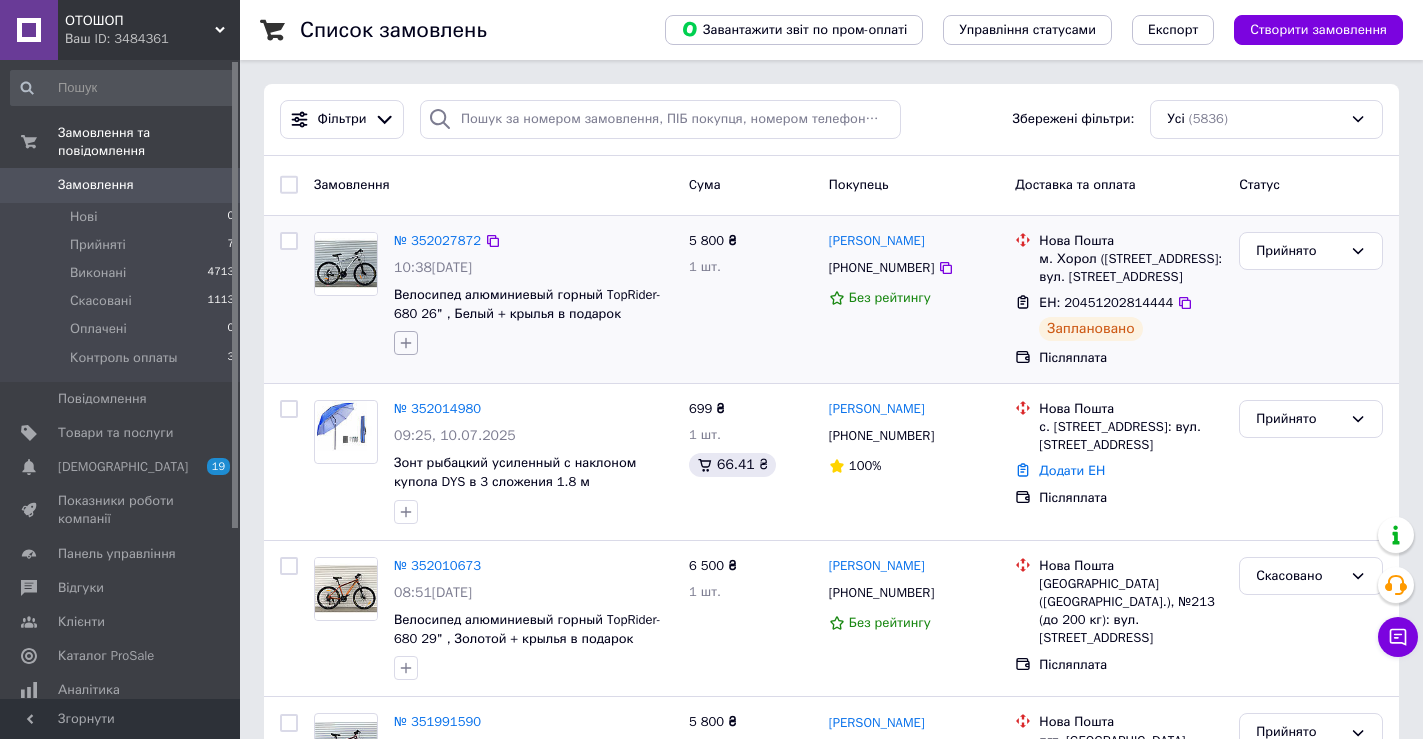click 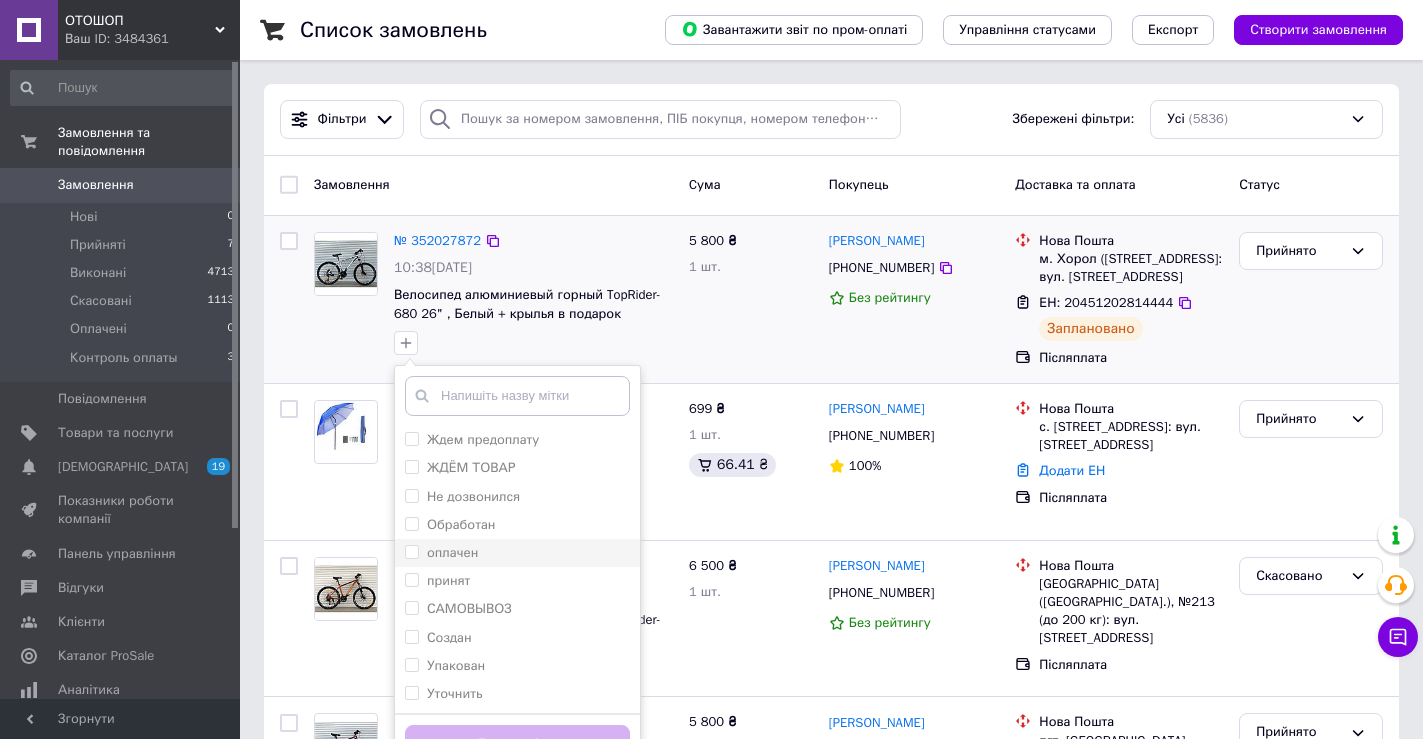 click on "оплачен" at bounding box center (452, 552) 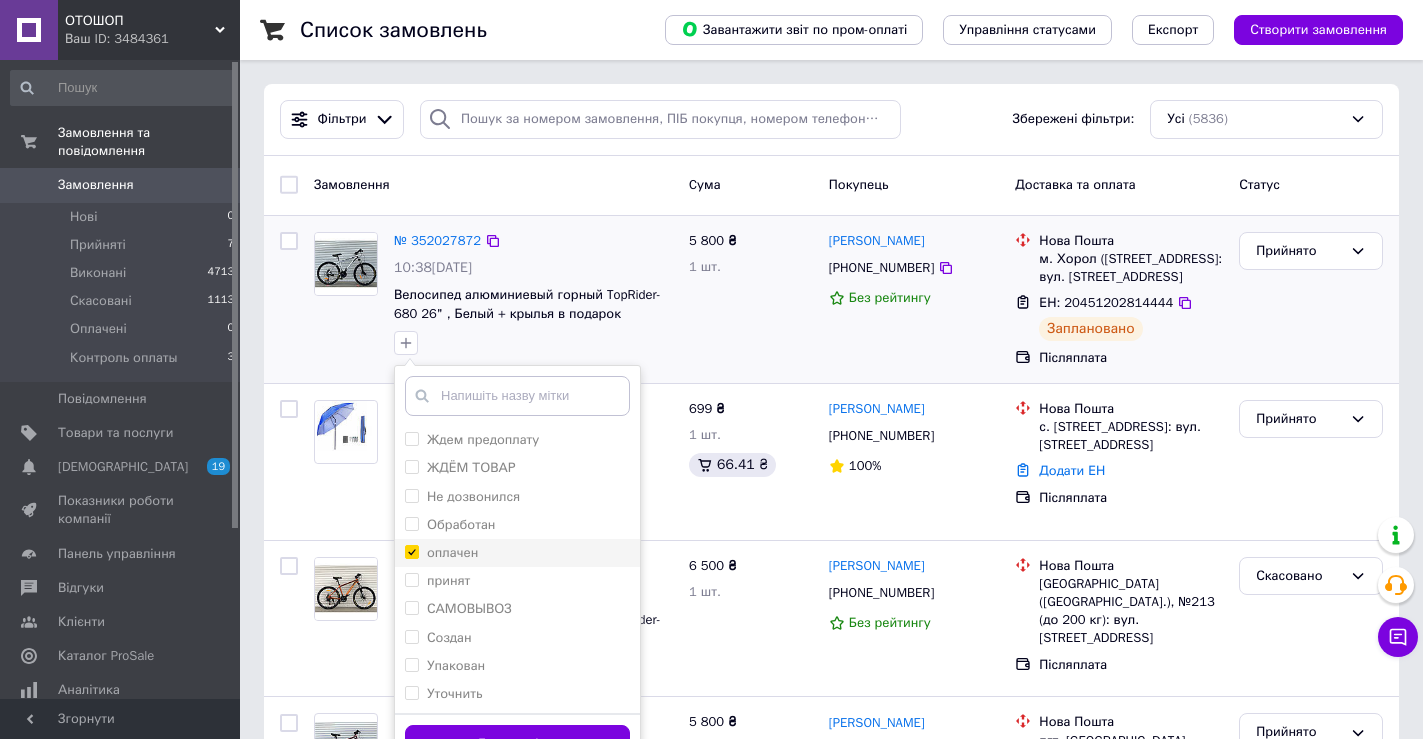 click on "оплачен" at bounding box center (452, 552) 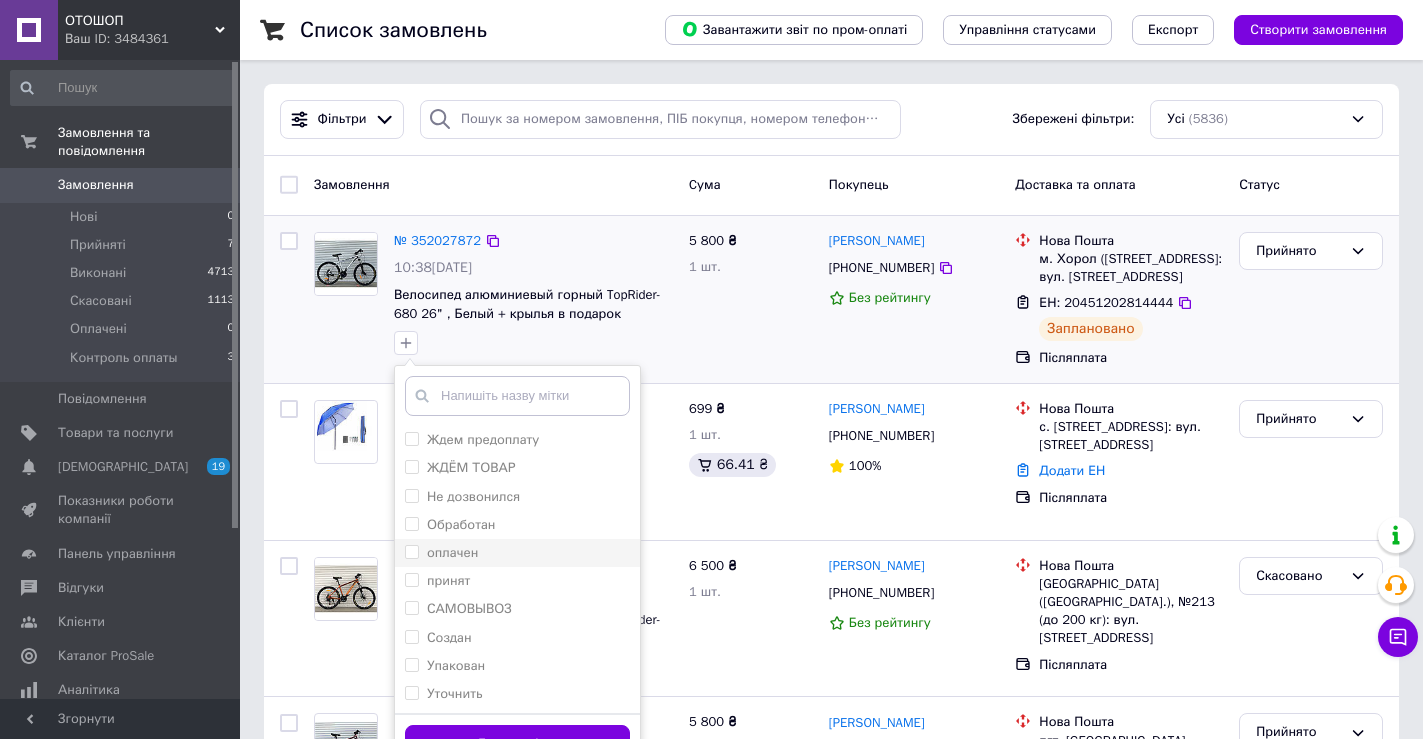 checkbox on "false" 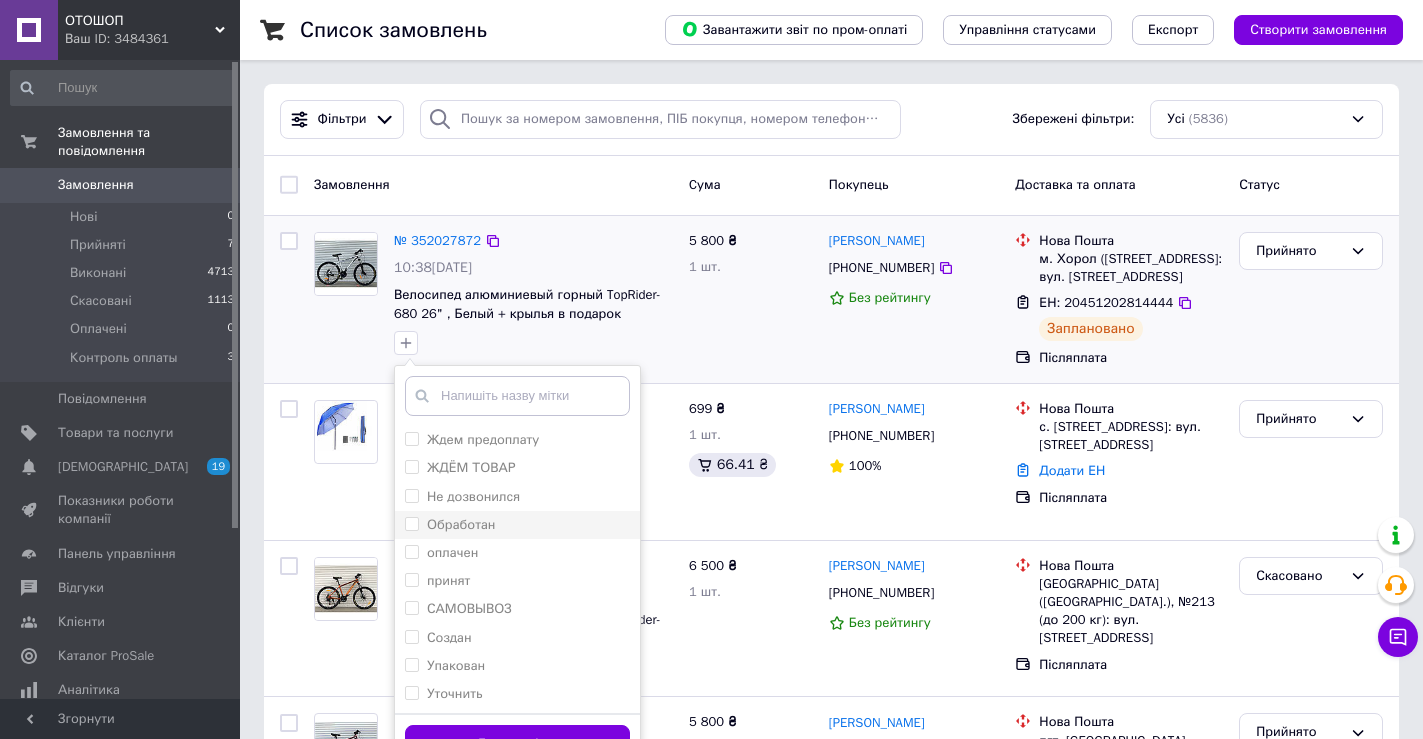 click on "Обработан" at bounding box center [461, 524] 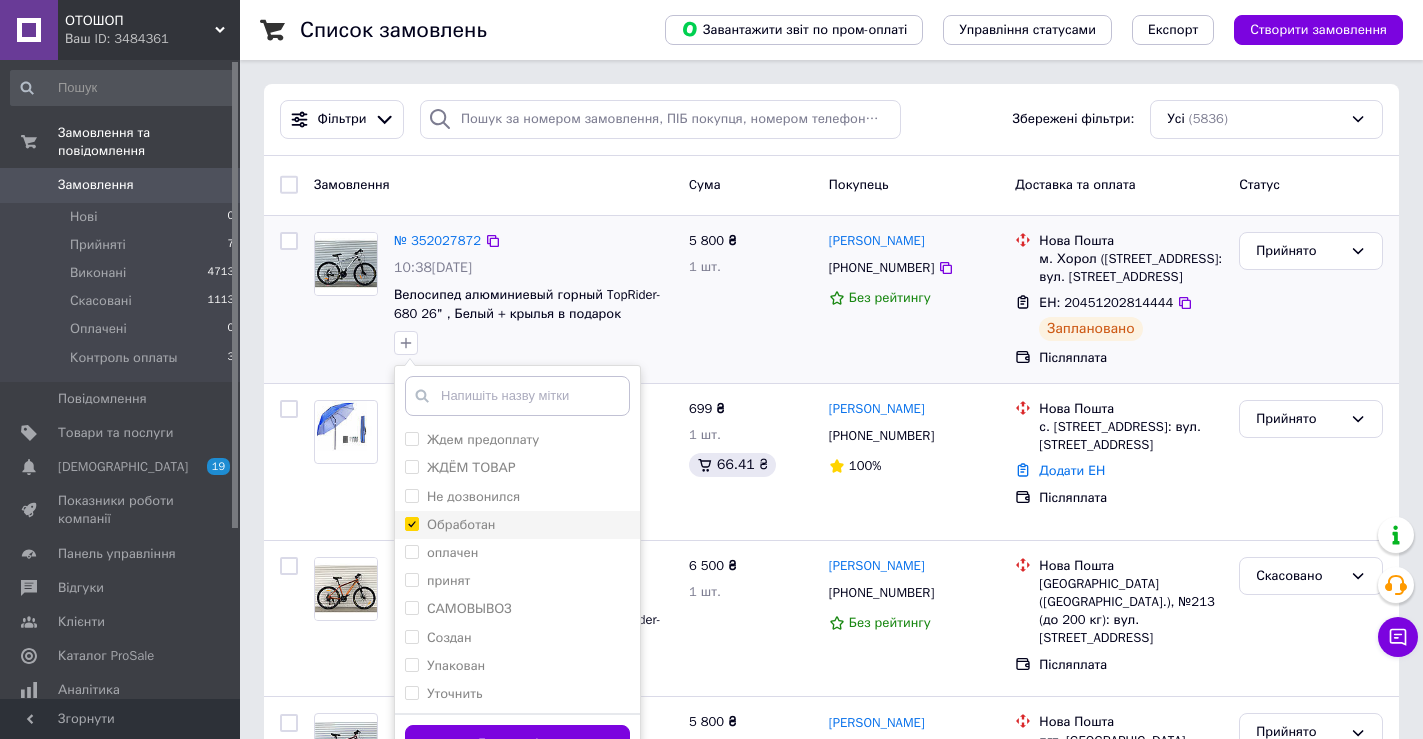 checkbox on "true" 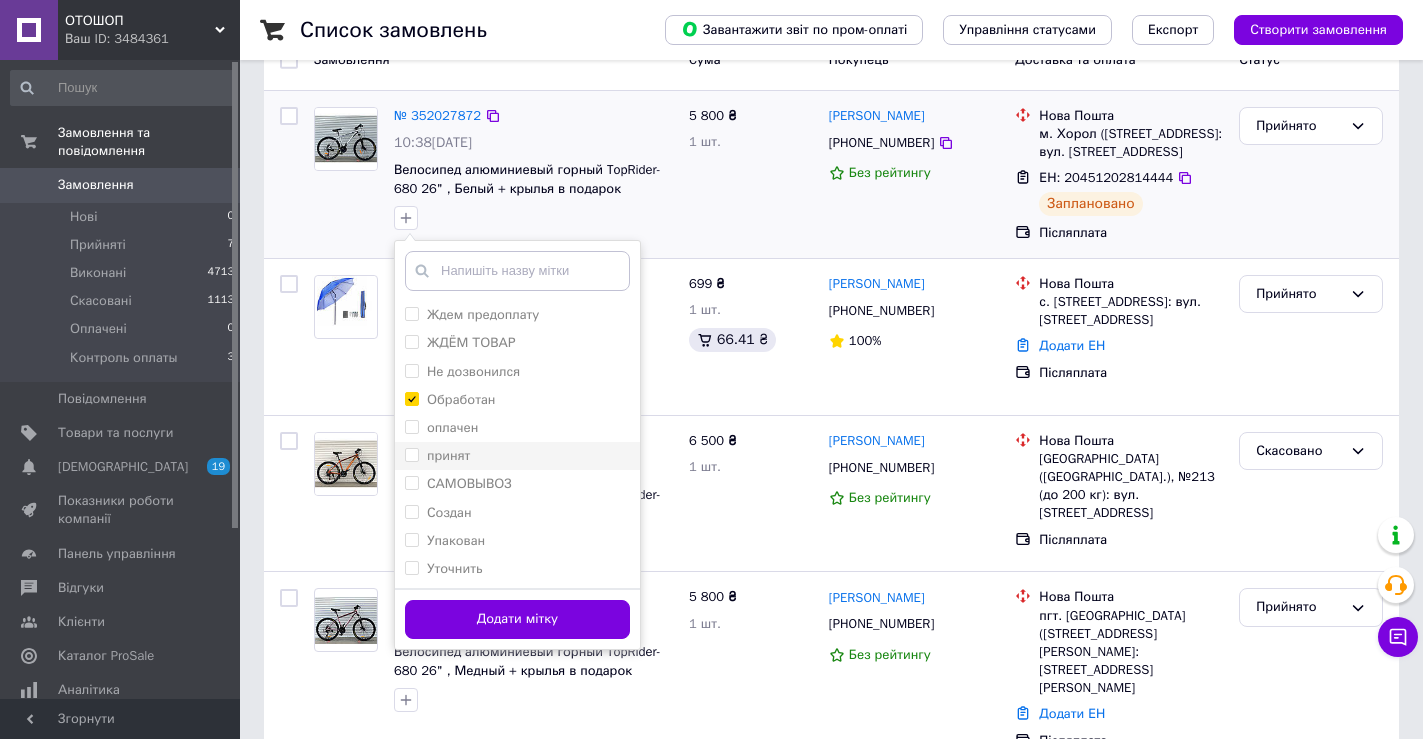 scroll, scrollTop: 200, scrollLeft: 0, axis: vertical 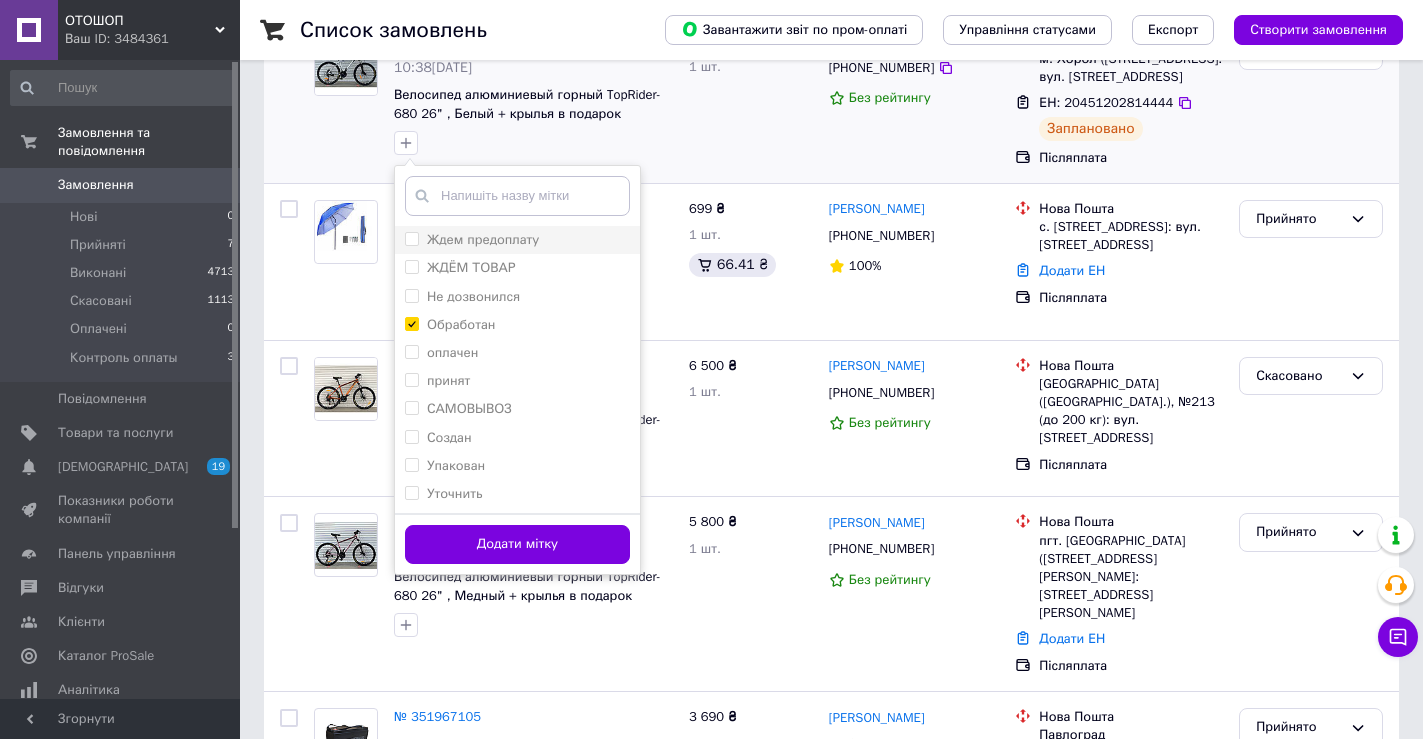click on "Ждем предоплату" at bounding box center [517, 240] 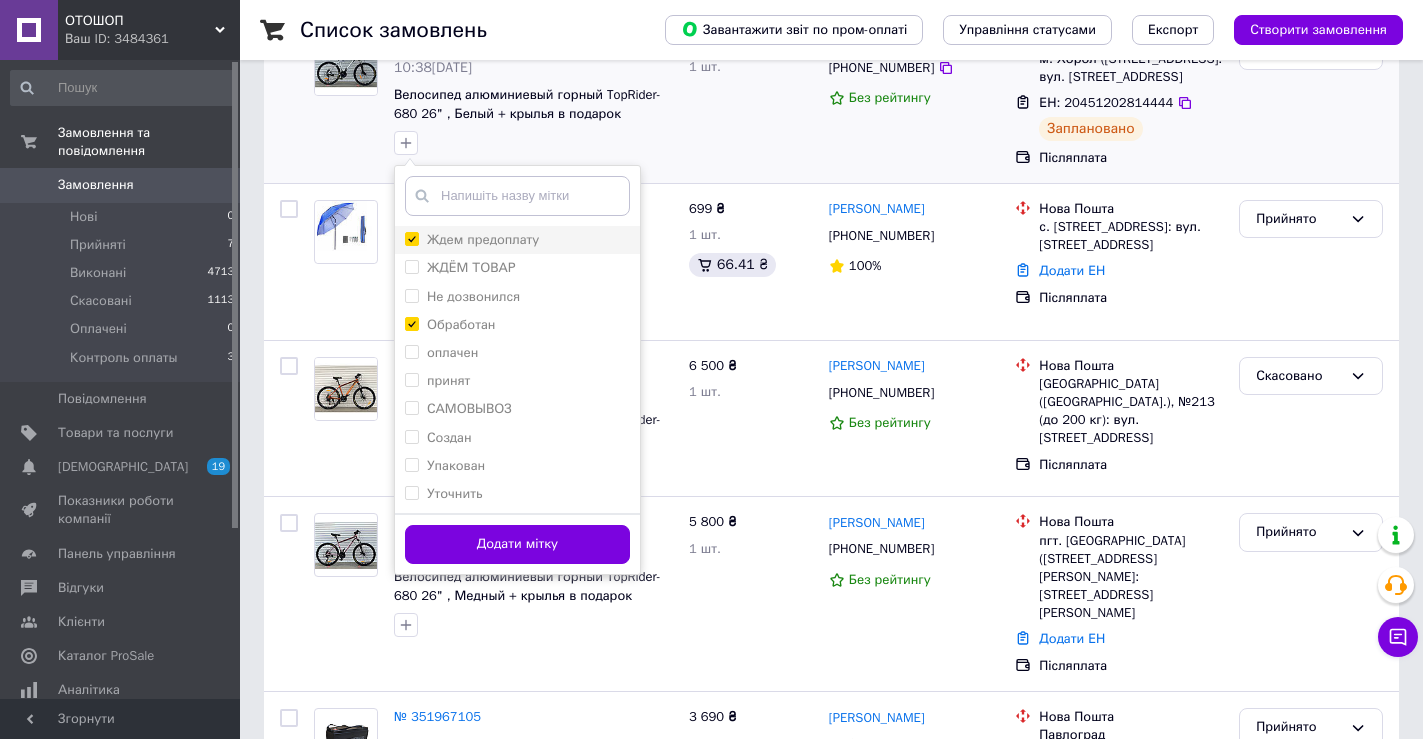 checkbox on "true" 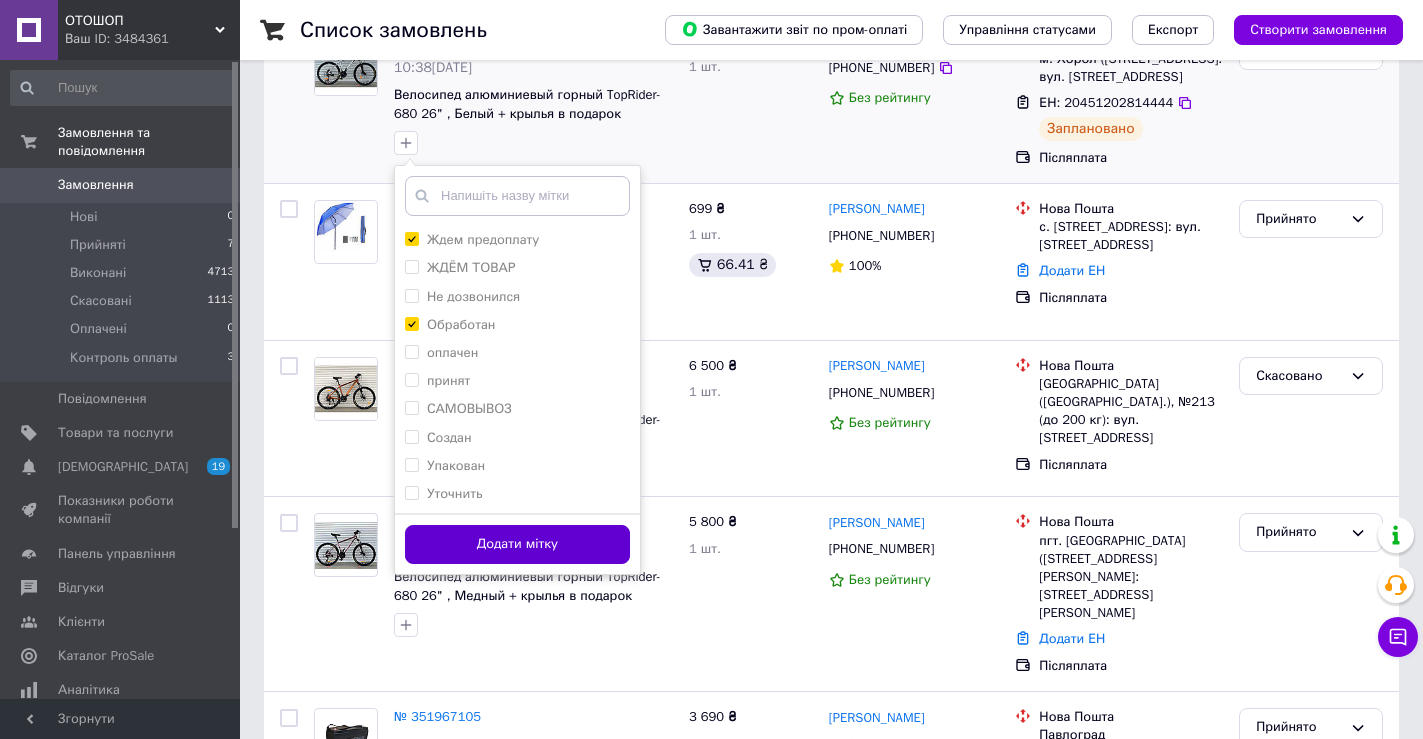 click on "Додати мітку" at bounding box center (517, 544) 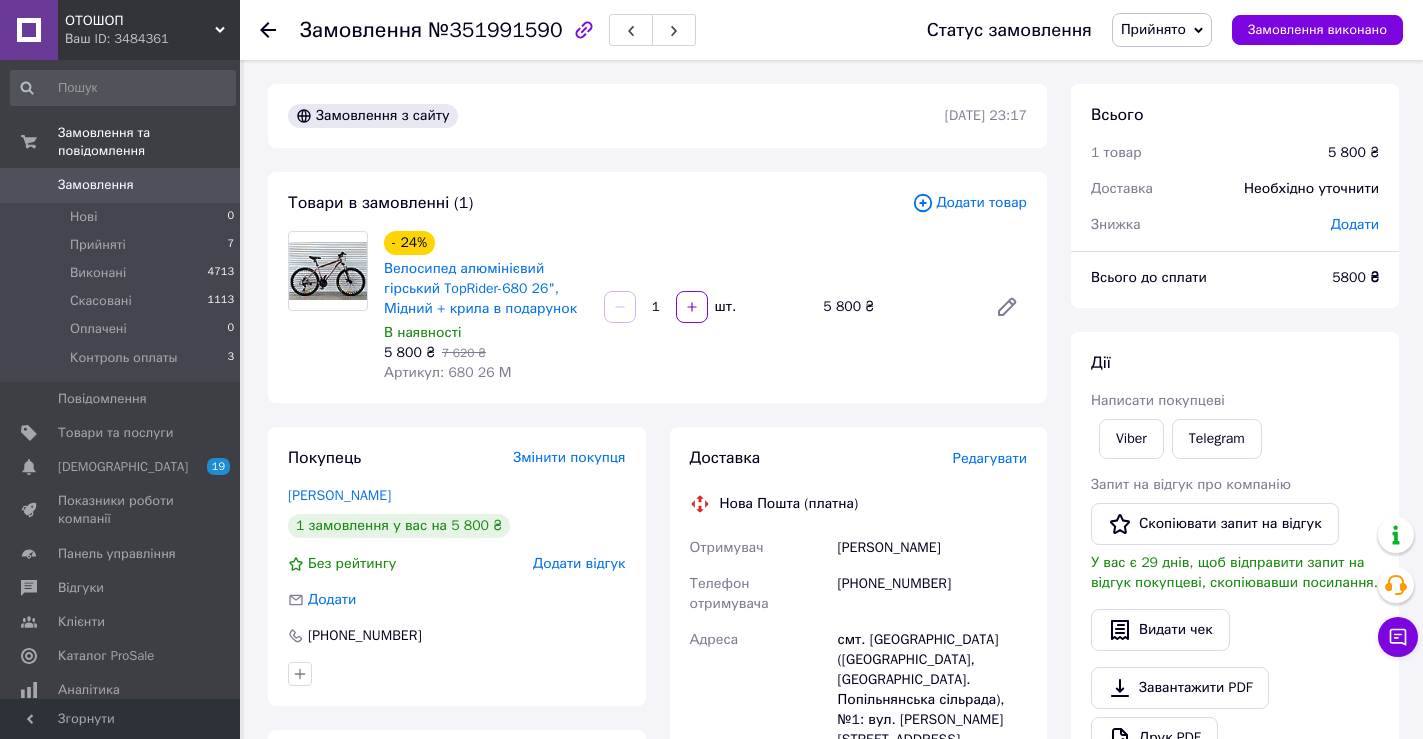 scroll, scrollTop: 0, scrollLeft: 0, axis: both 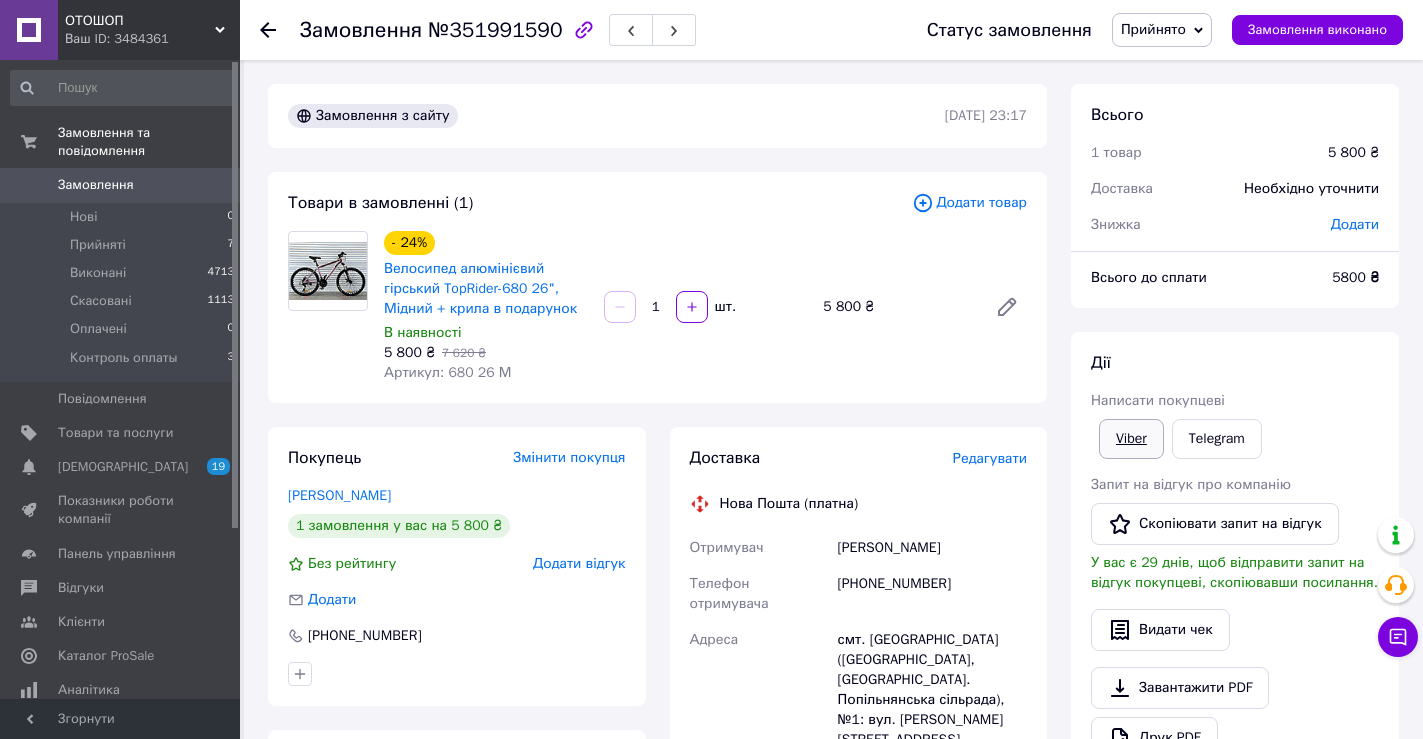 click on "Viber" at bounding box center [1131, 439] 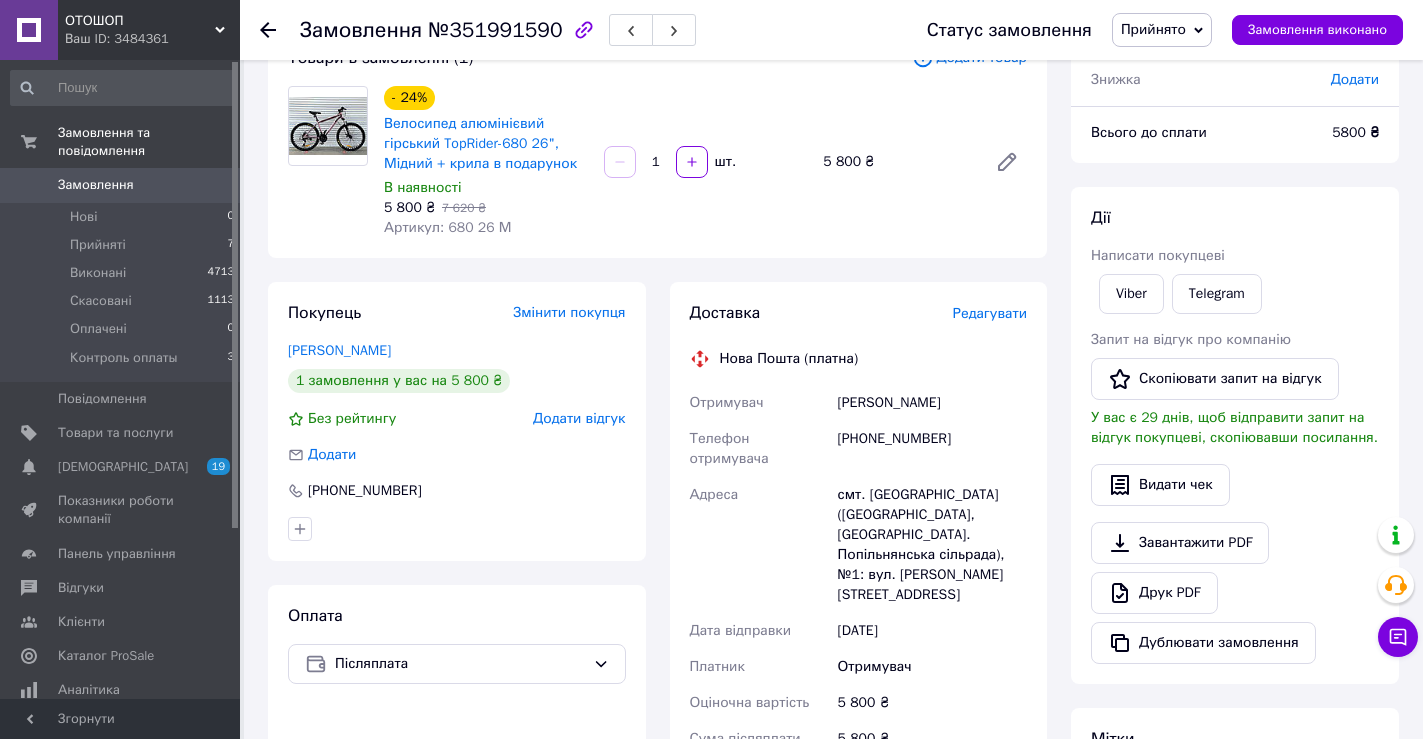 scroll, scrollTop: 0, scrollLeft: 0, axis: both 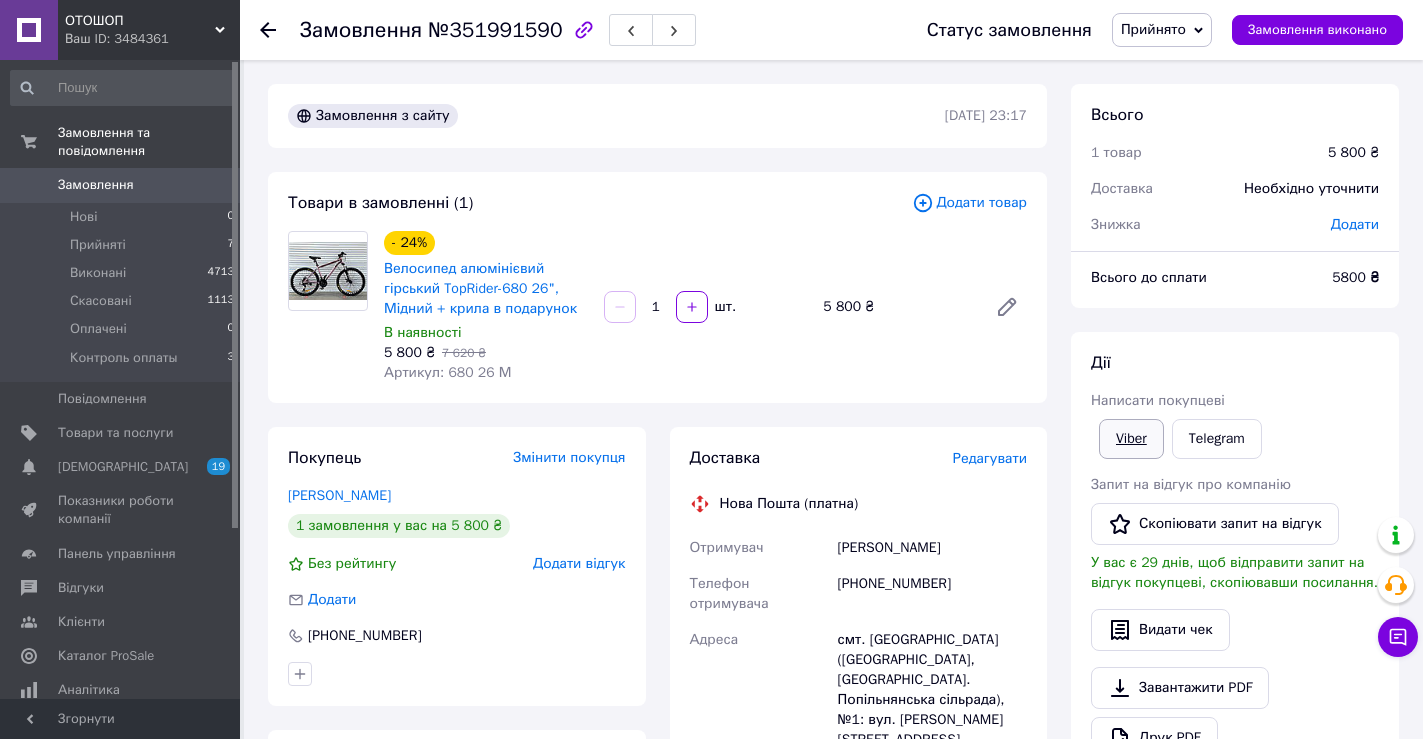 click on "Viber" at bounding box center (1131, 439) 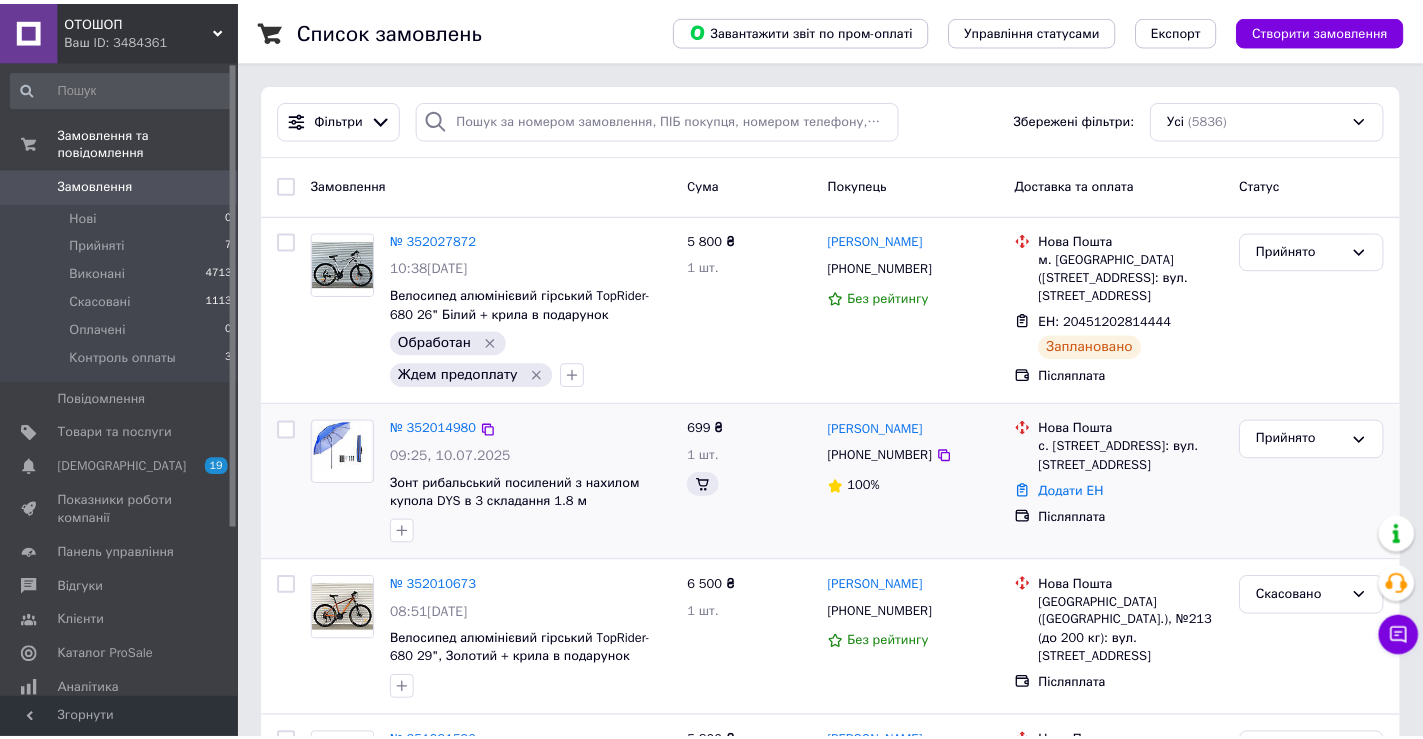 scroll, scrollTop: 200, scrollLeft: 0, axis: vertical 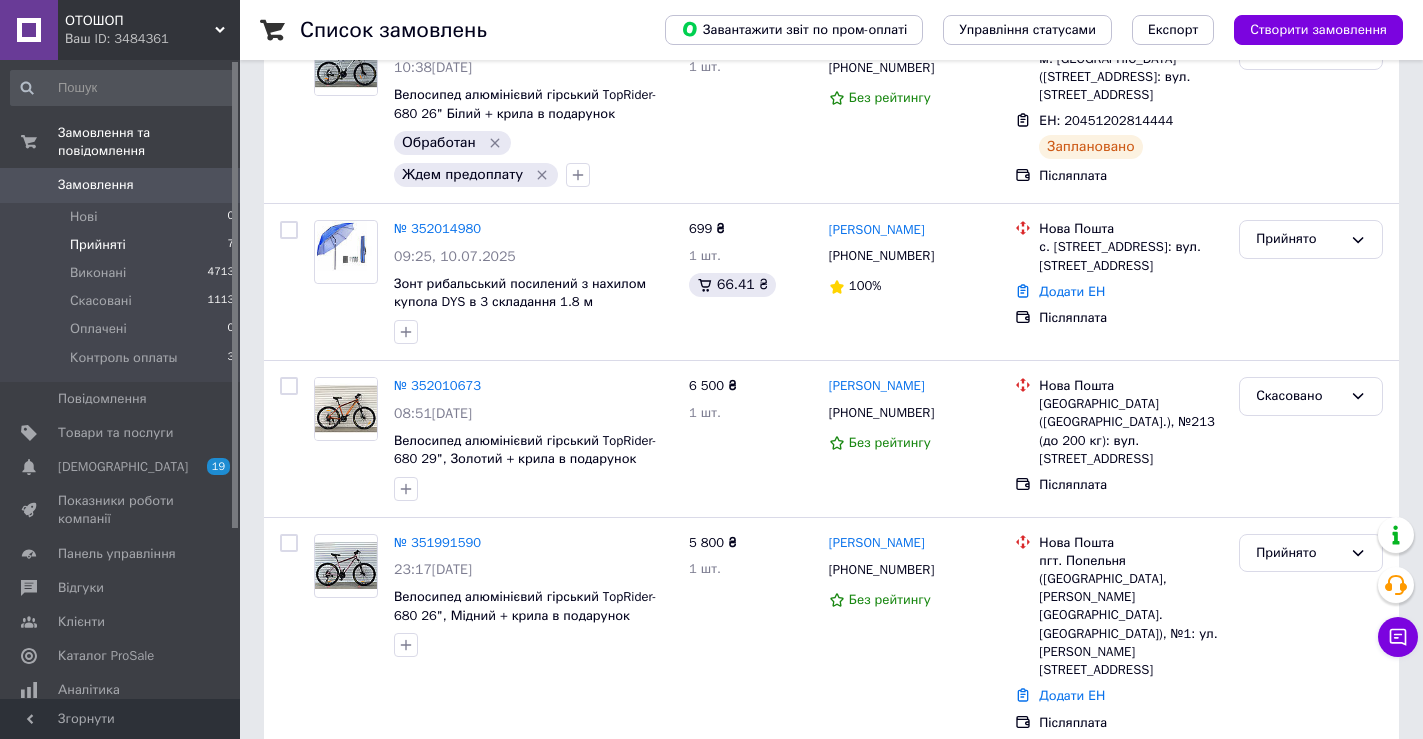 click on "Прийняті 7" at bounding box center [123, 245] 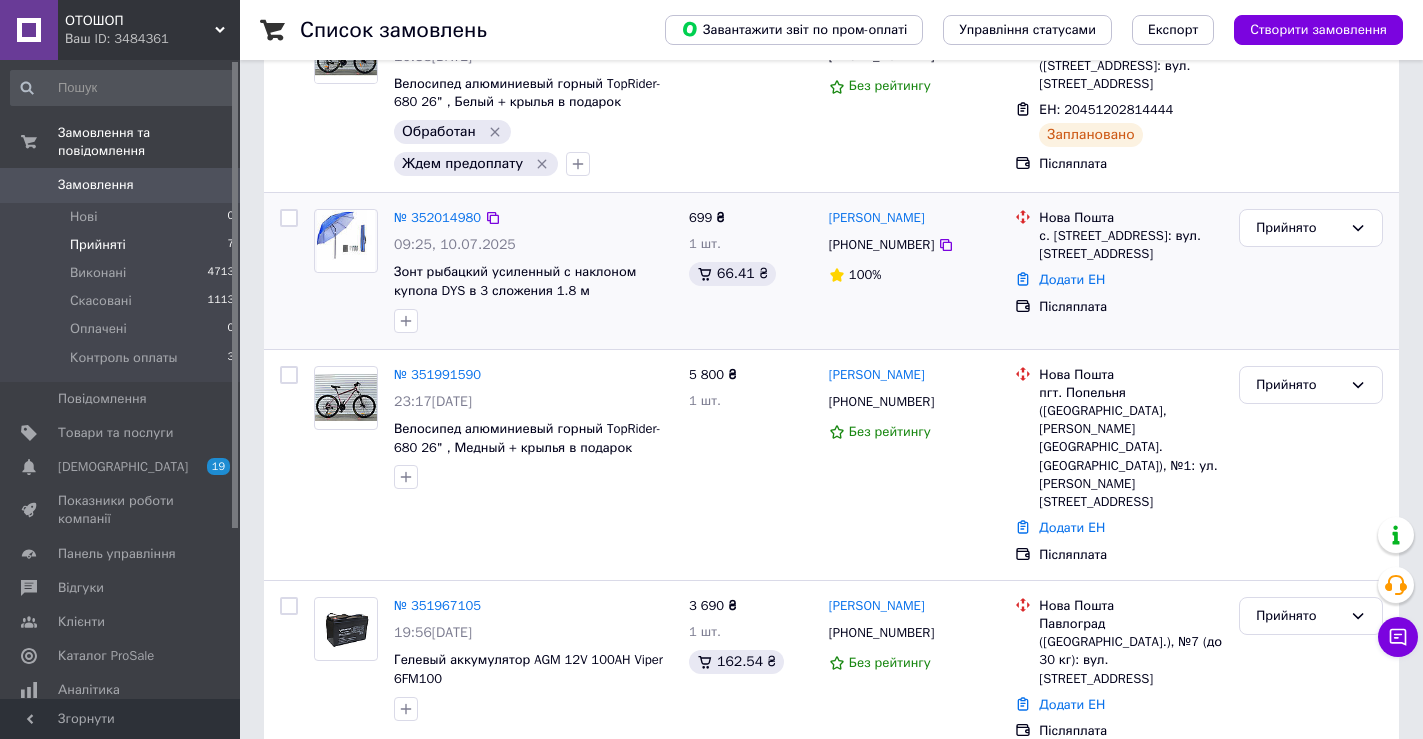 scroll, scrollTop: 300, scrollLeft: 0, axis: vertical 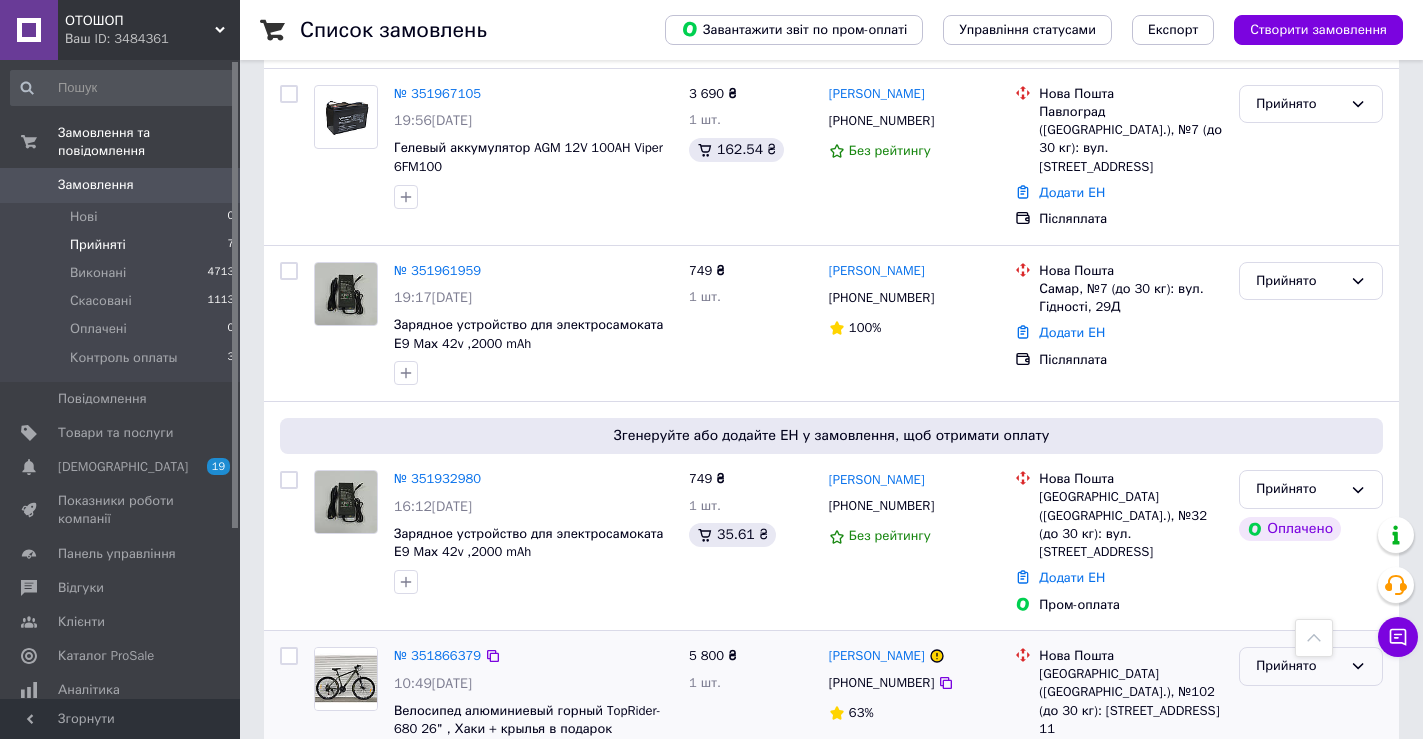 click on "Прийнято" at bounding box center [1299, 666] 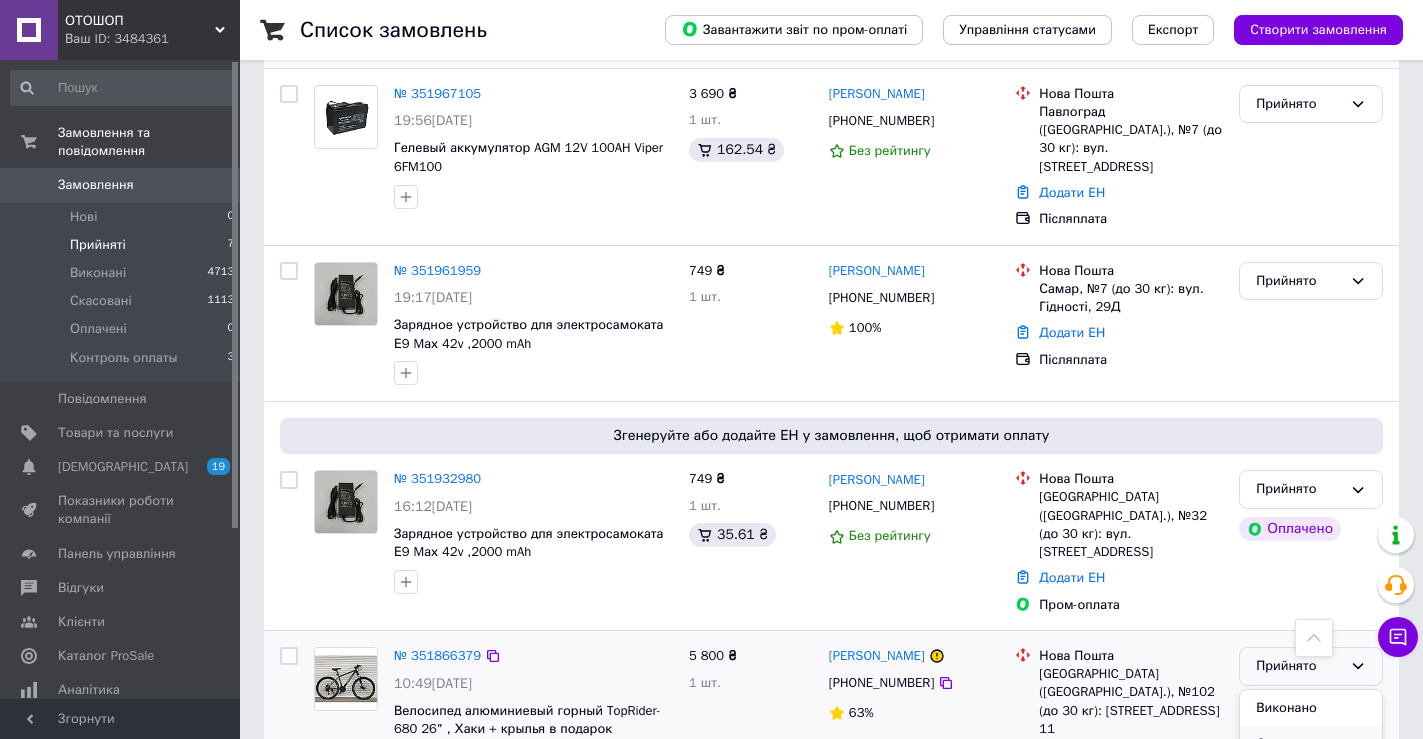 click on "Скасовано" at bounding box center [1311, 744] 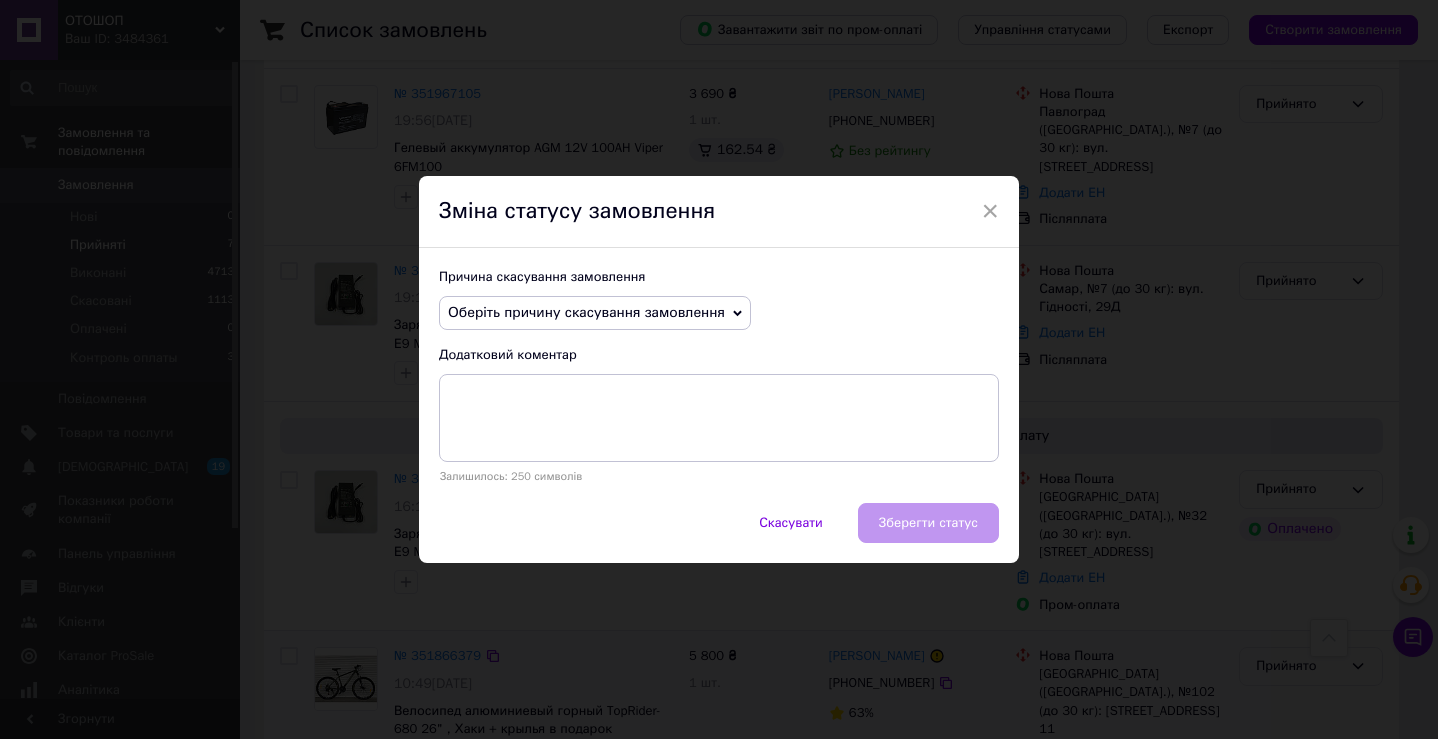 click on "Оберіть причину скасування замовлення" at bounding box center (586, 312) 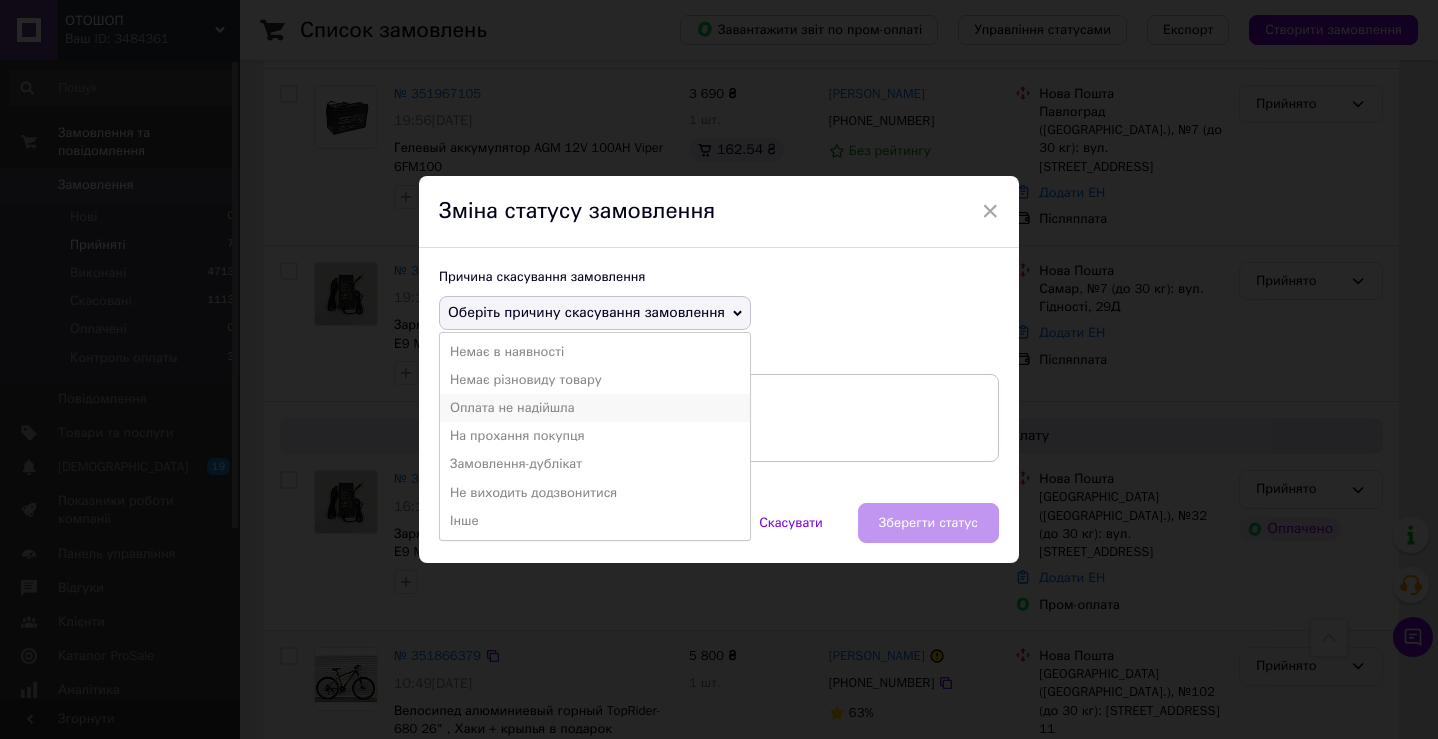 click on "Оплата не надійшла" at bounding box center [595, 408] 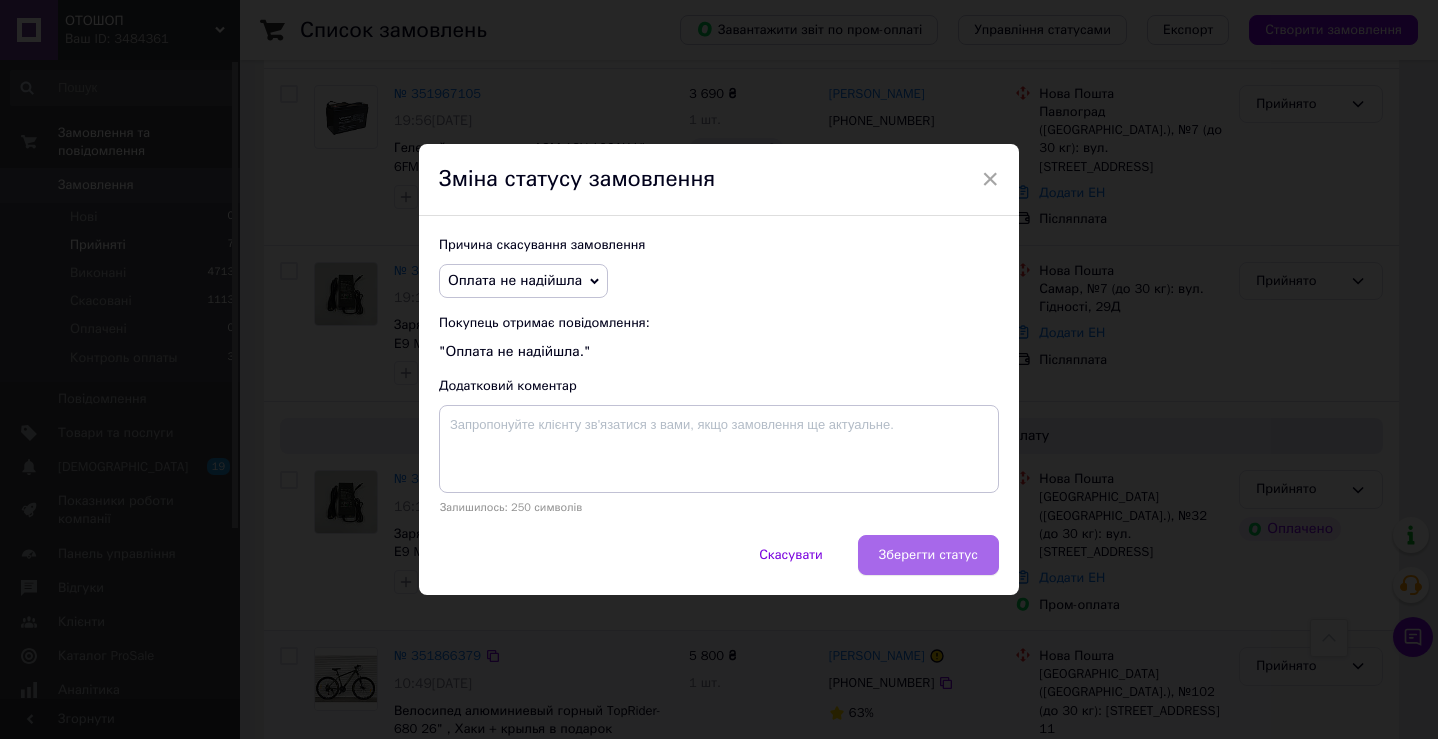 click on "Зберегти статус" at bounding box center (928, 555) 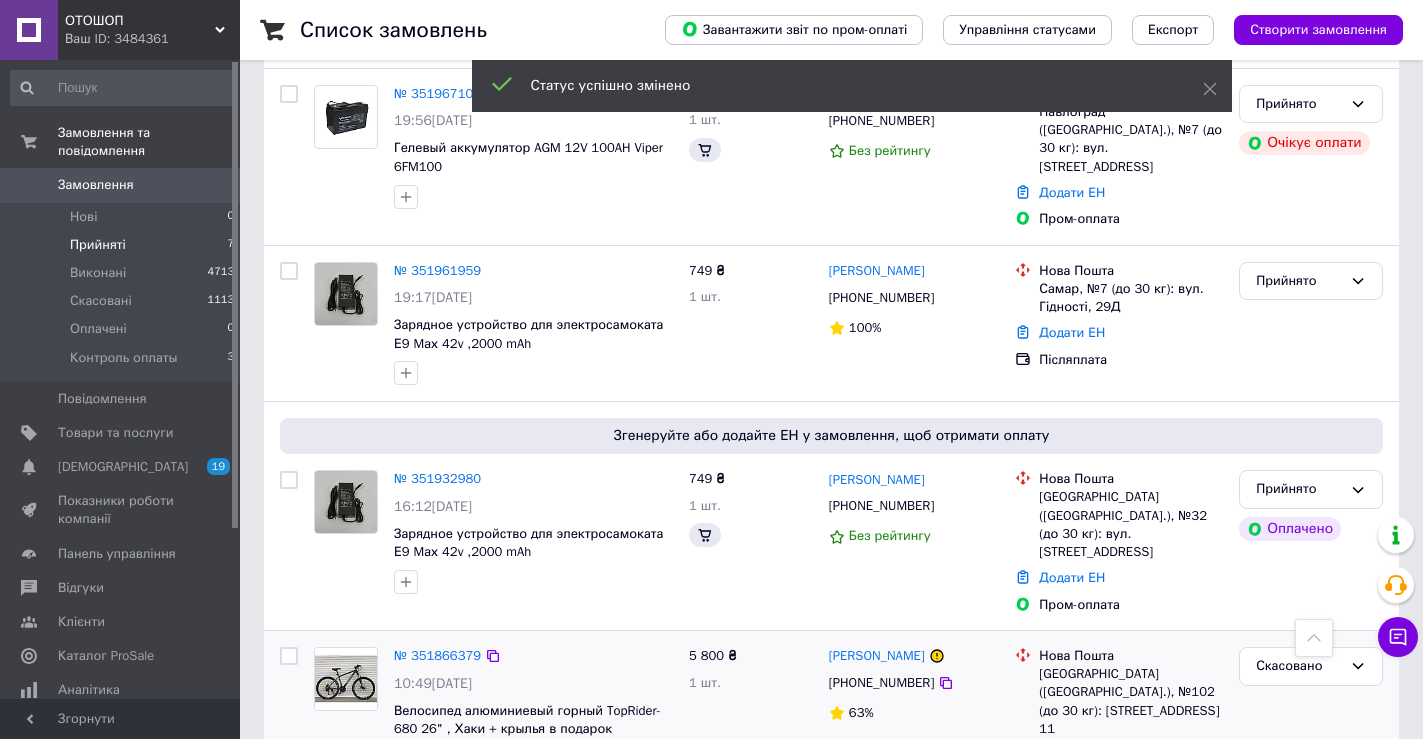 scroll, scrollTop: 793, scrollLeft: 0, axis: vertical 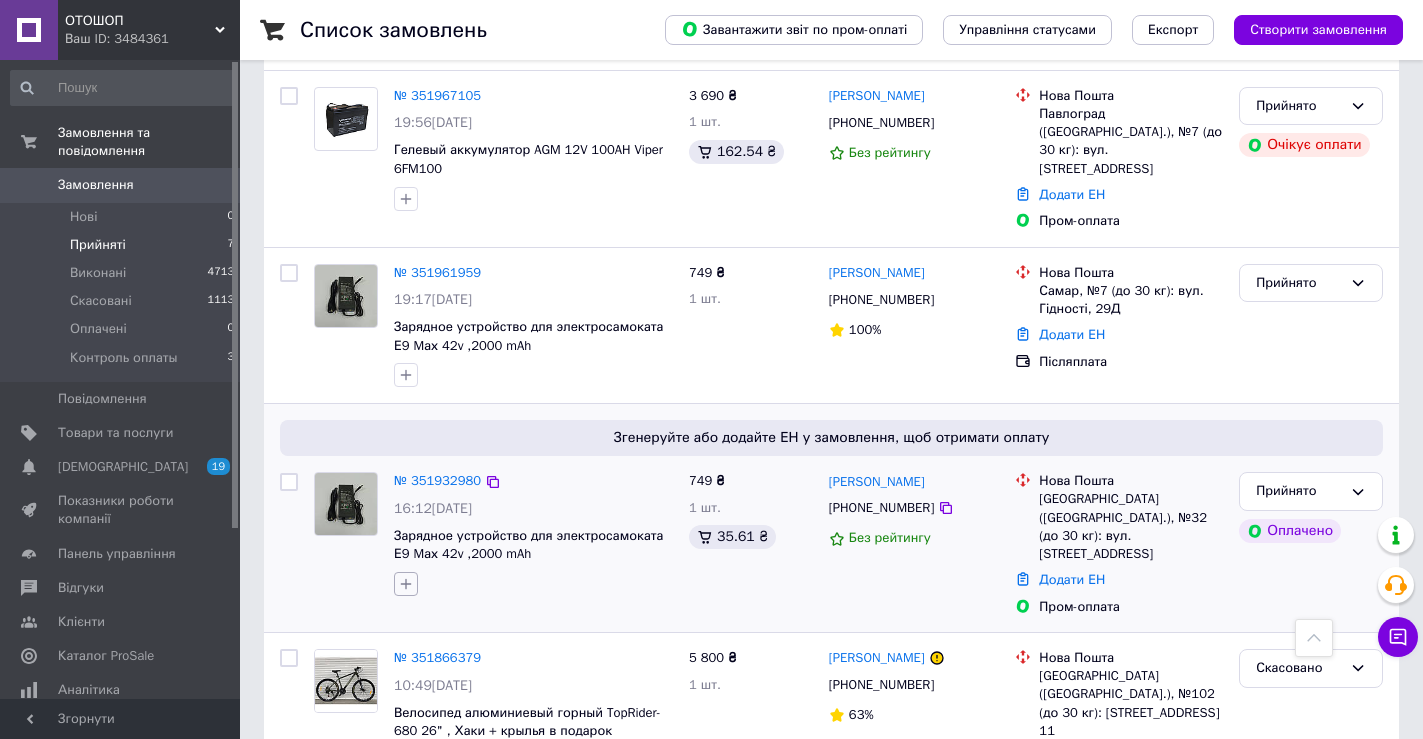 click 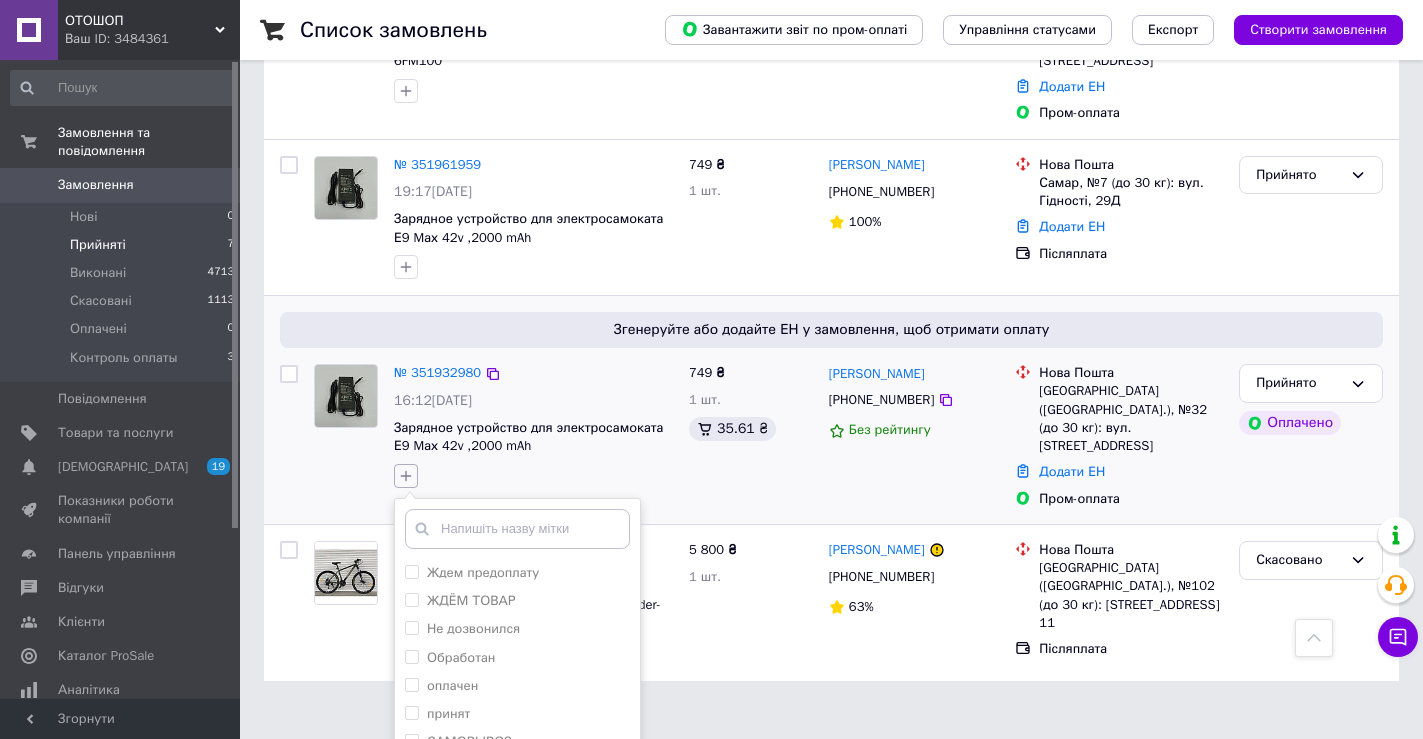 scroll, scrollTop: 993, scrollLeft: 0, axis: vertical 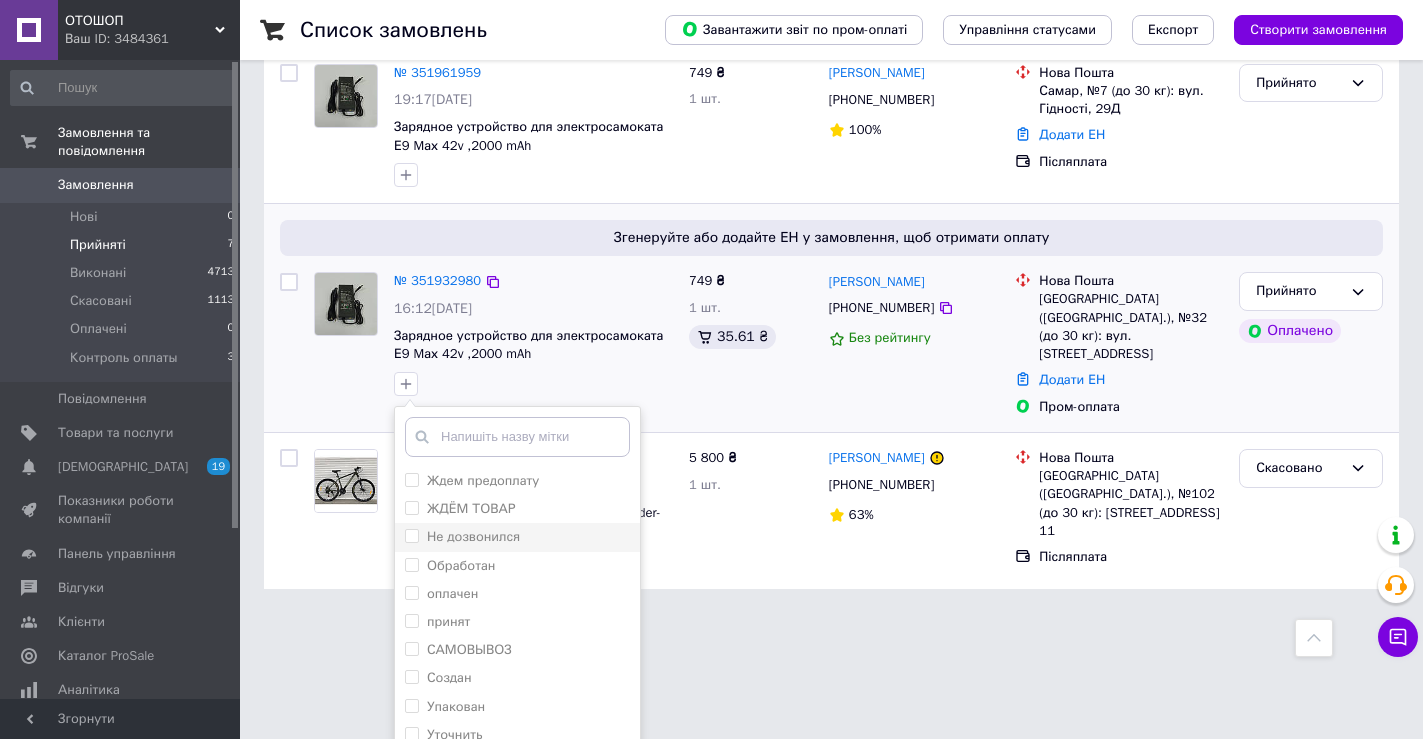 click on "Не дозвонился" at bounding box center (473, 536) 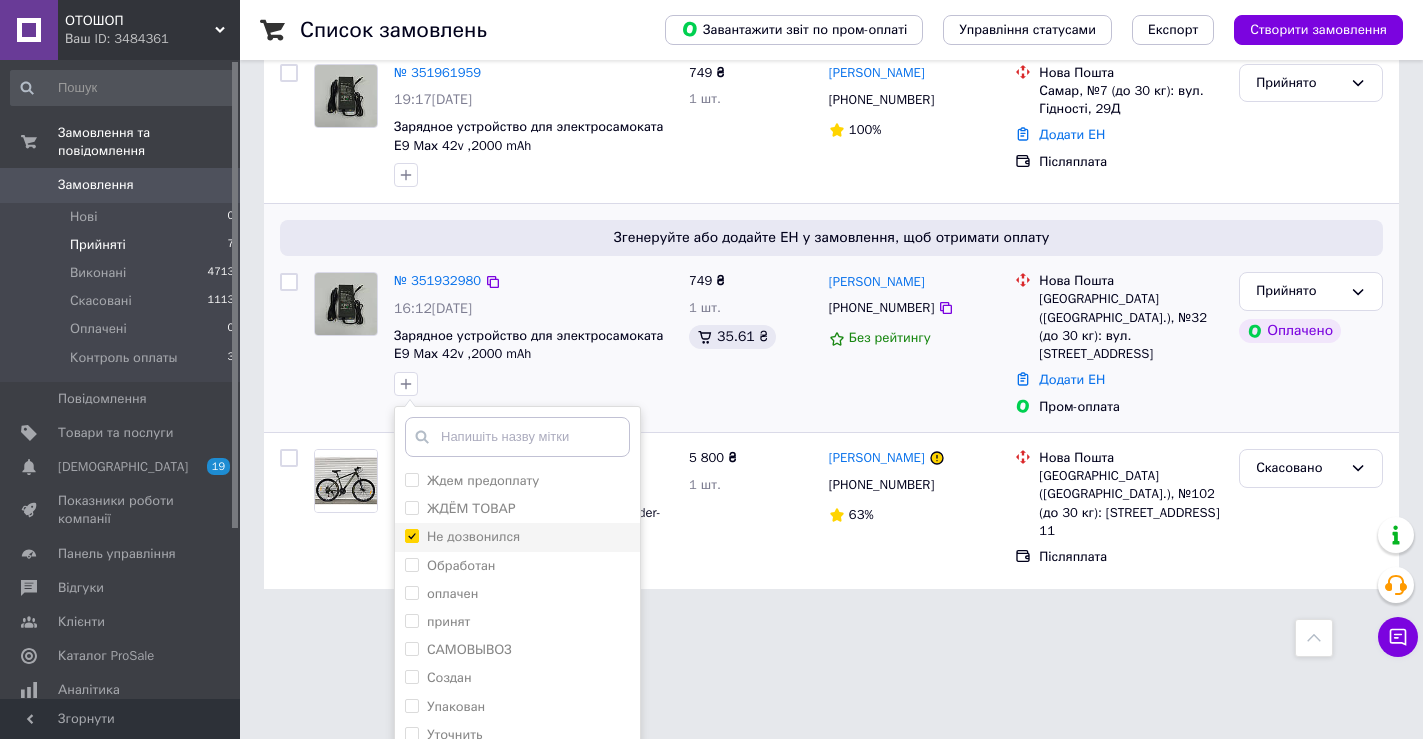 checkbox on "true" 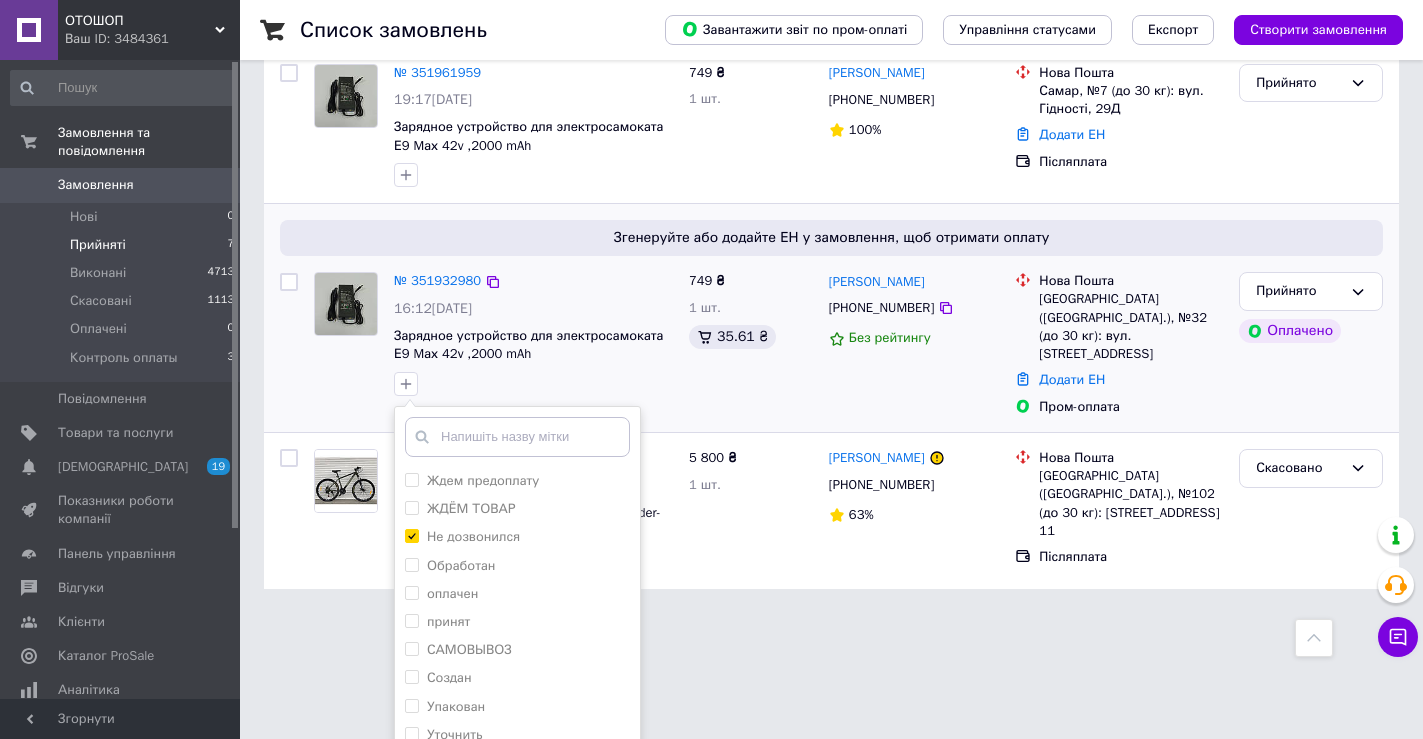 click on "Додати мітку" at bounding box center [517, 785] 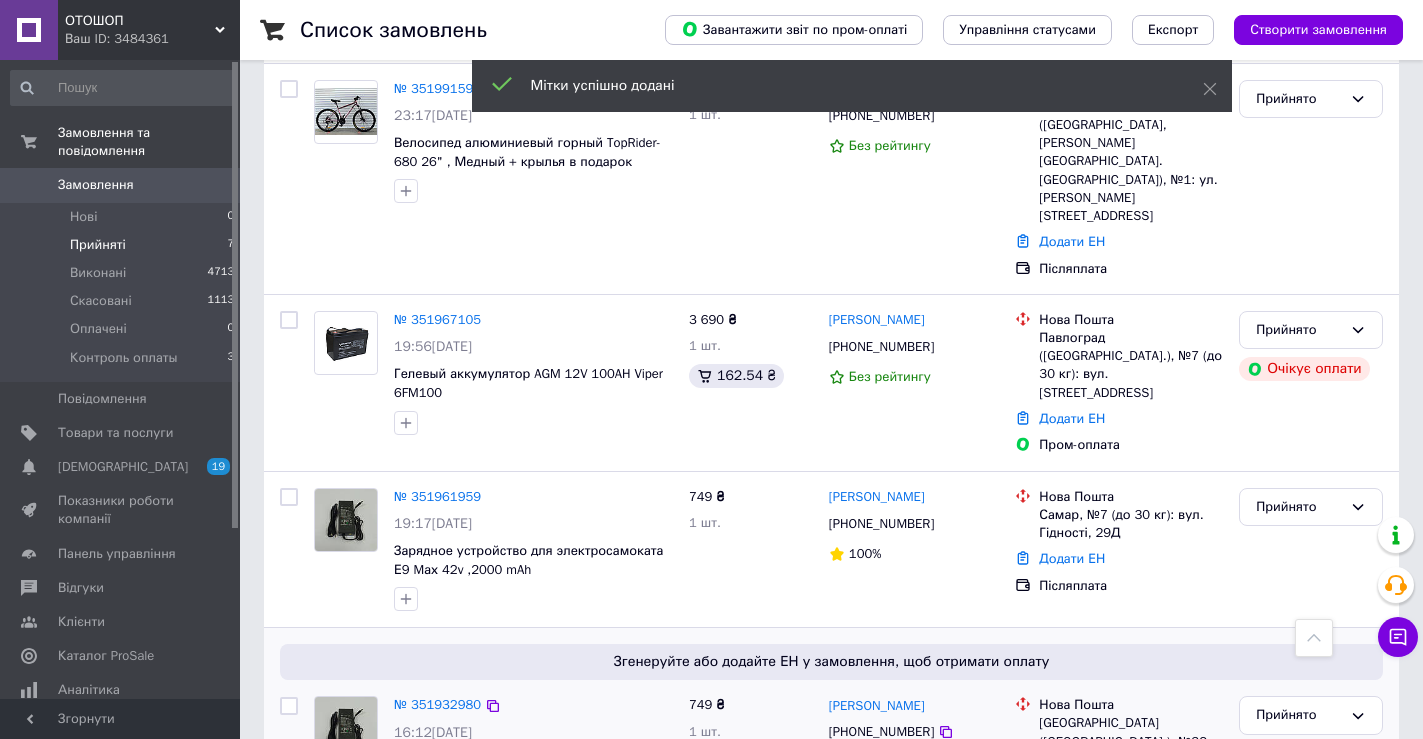 scroll, scrollTop: 593, scrollLeft: 0, axis: vertical 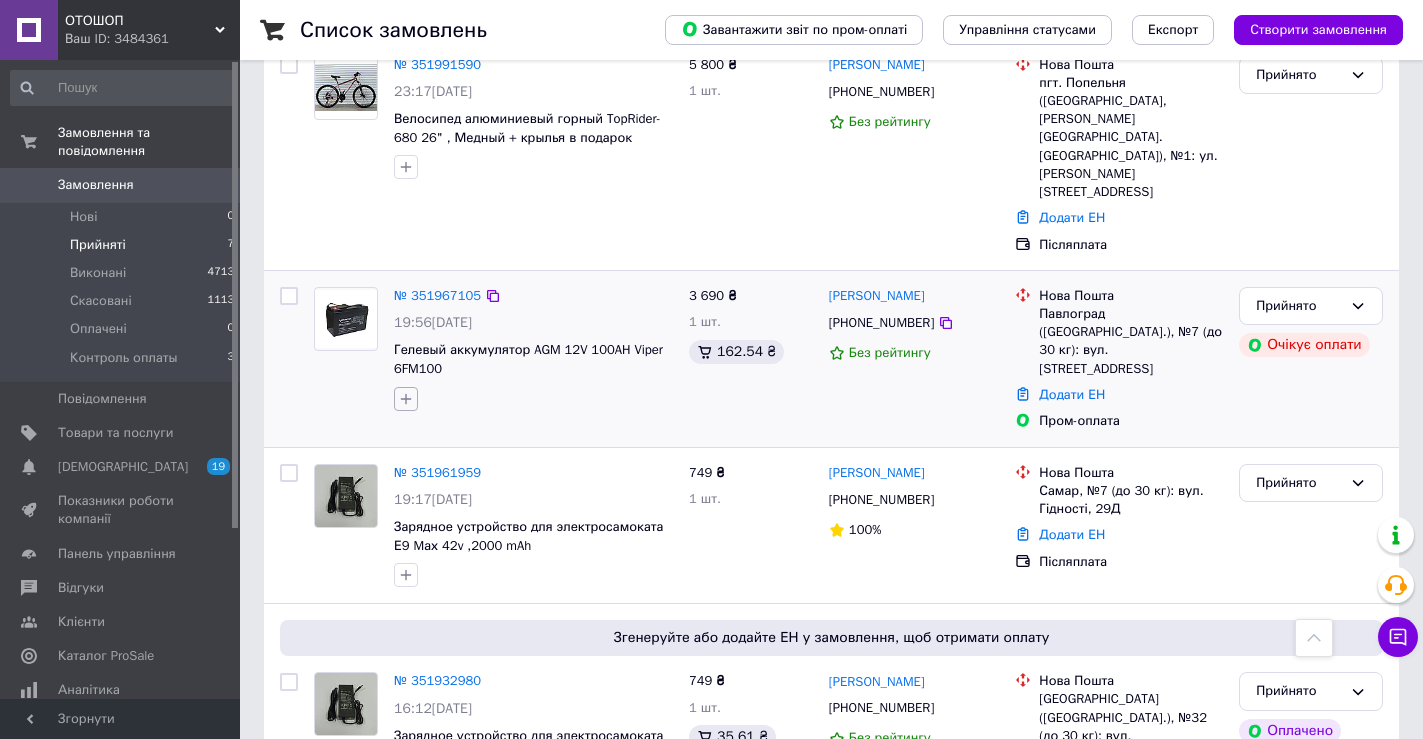 click 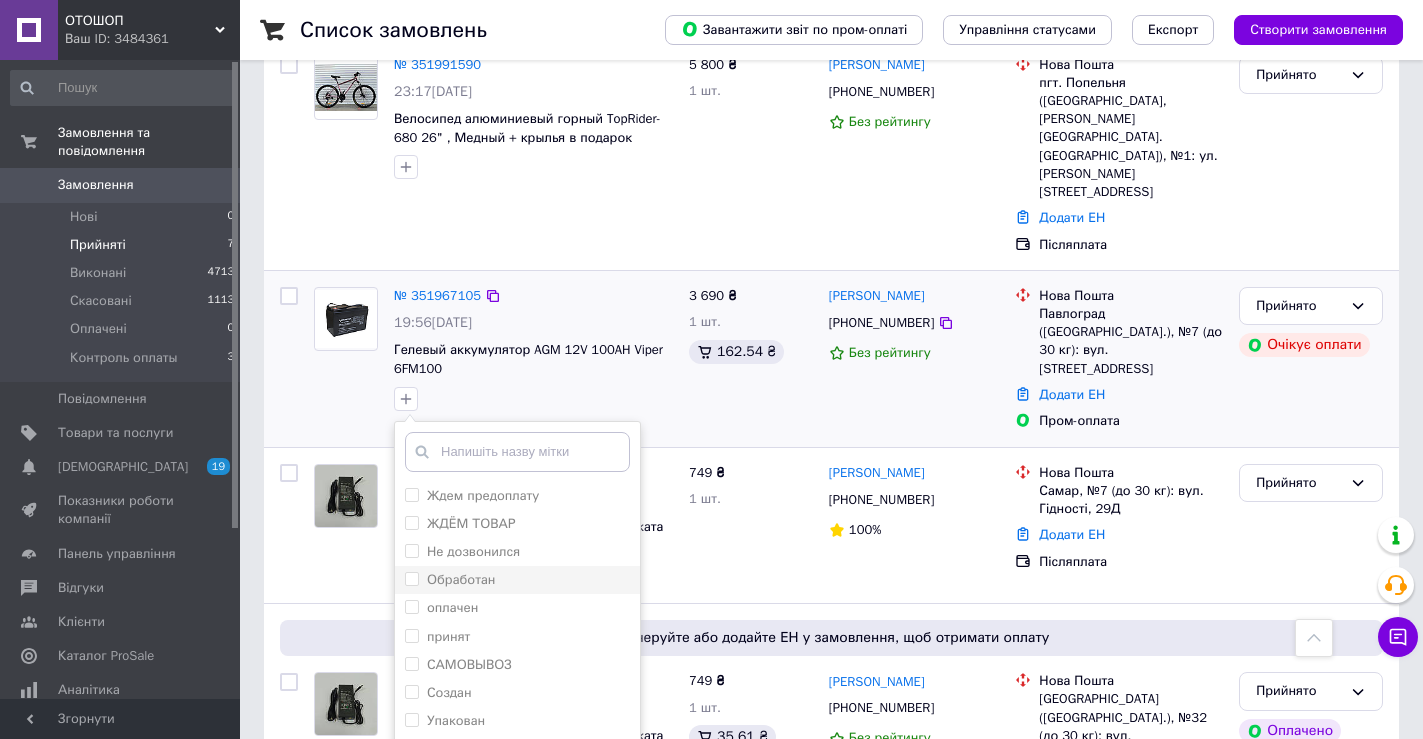 click on "Обработан" at bounding box center [411, 578] 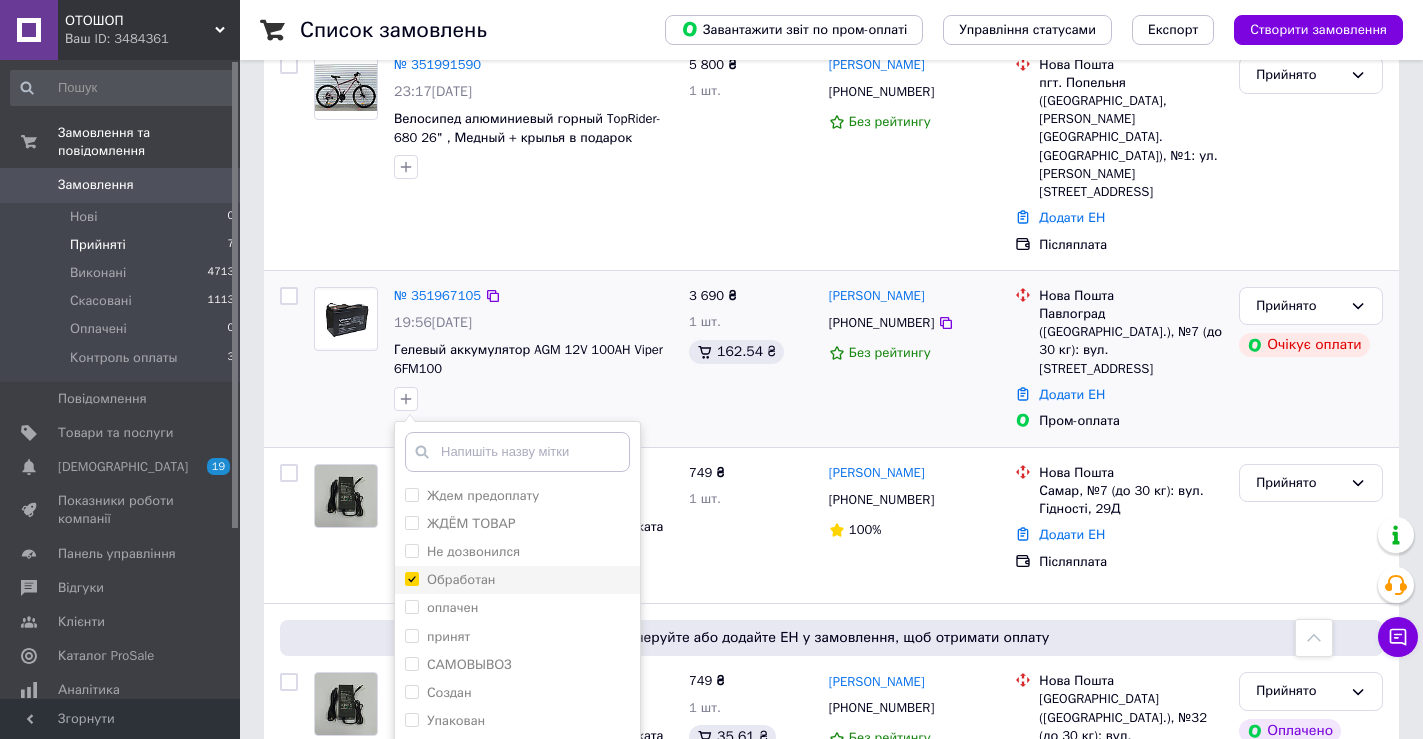 checkbox on "true" 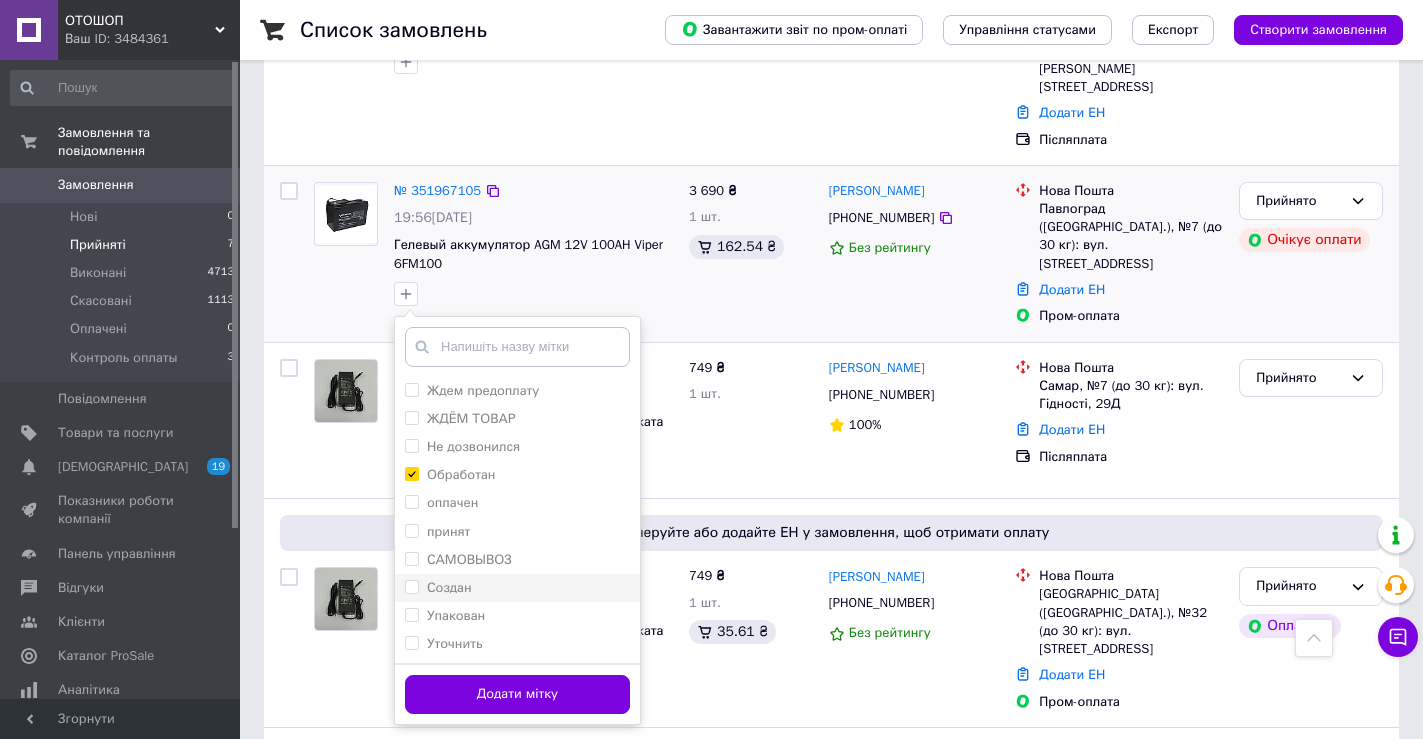 scroll, scrollTop: 793, scrollLeft: 0, axis: vertical 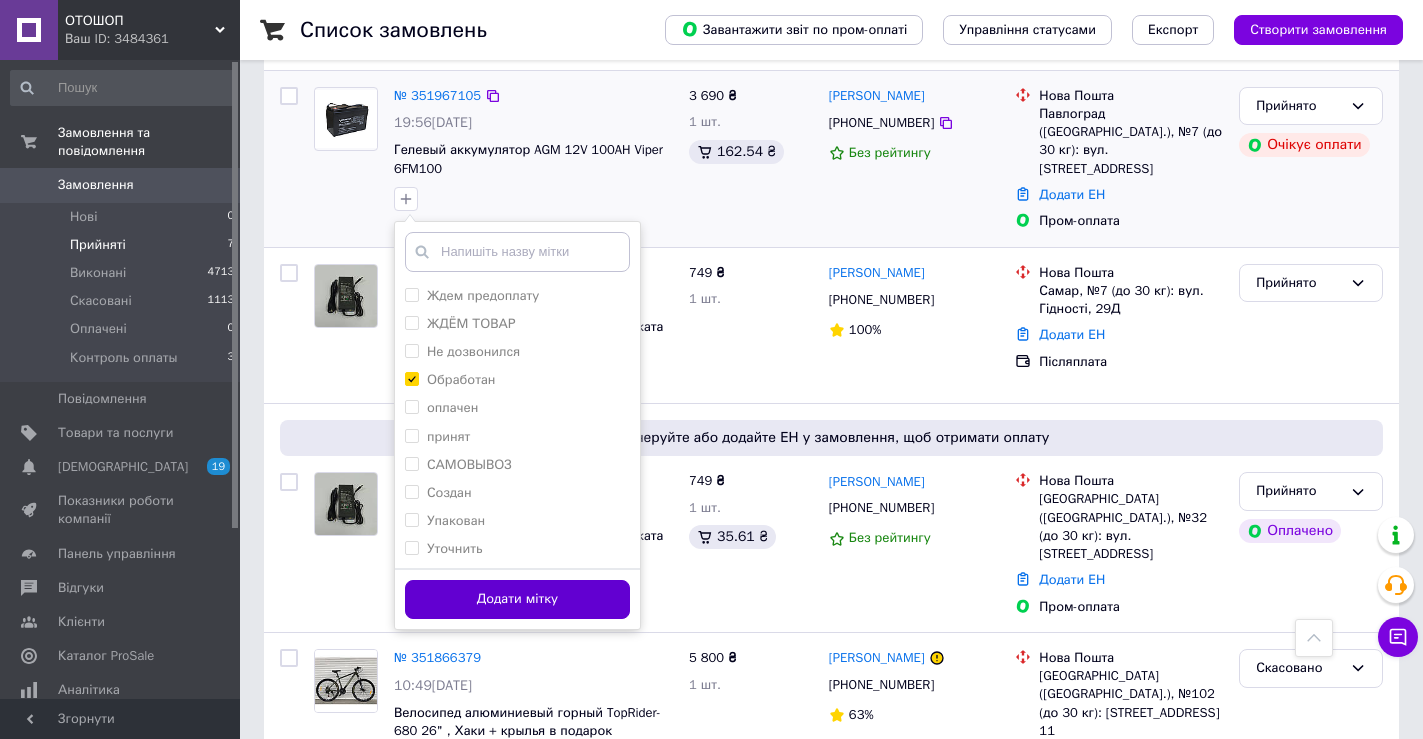 click on "Додати мітку" at bounding box center (517, 599) 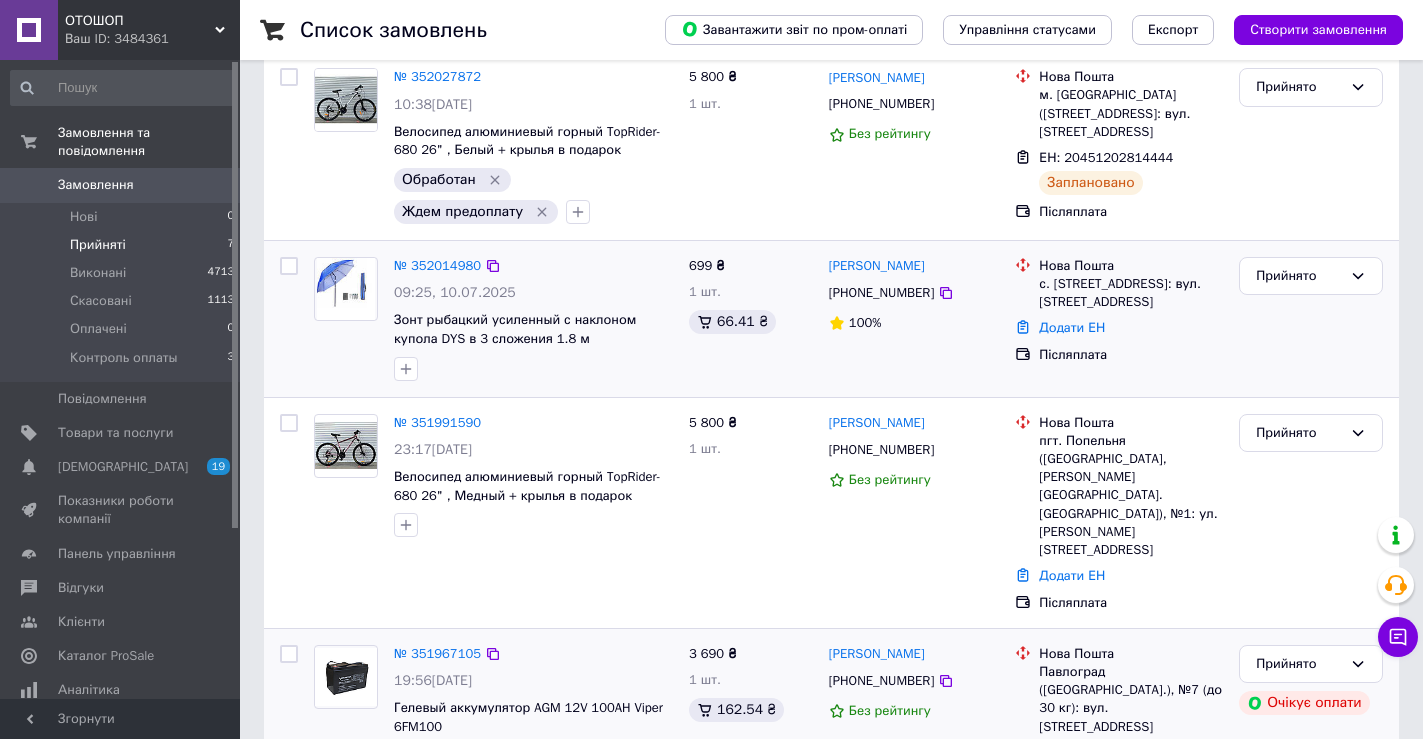 scroll, scrollTop: 393, scrollLeft: 0, axis: vertical 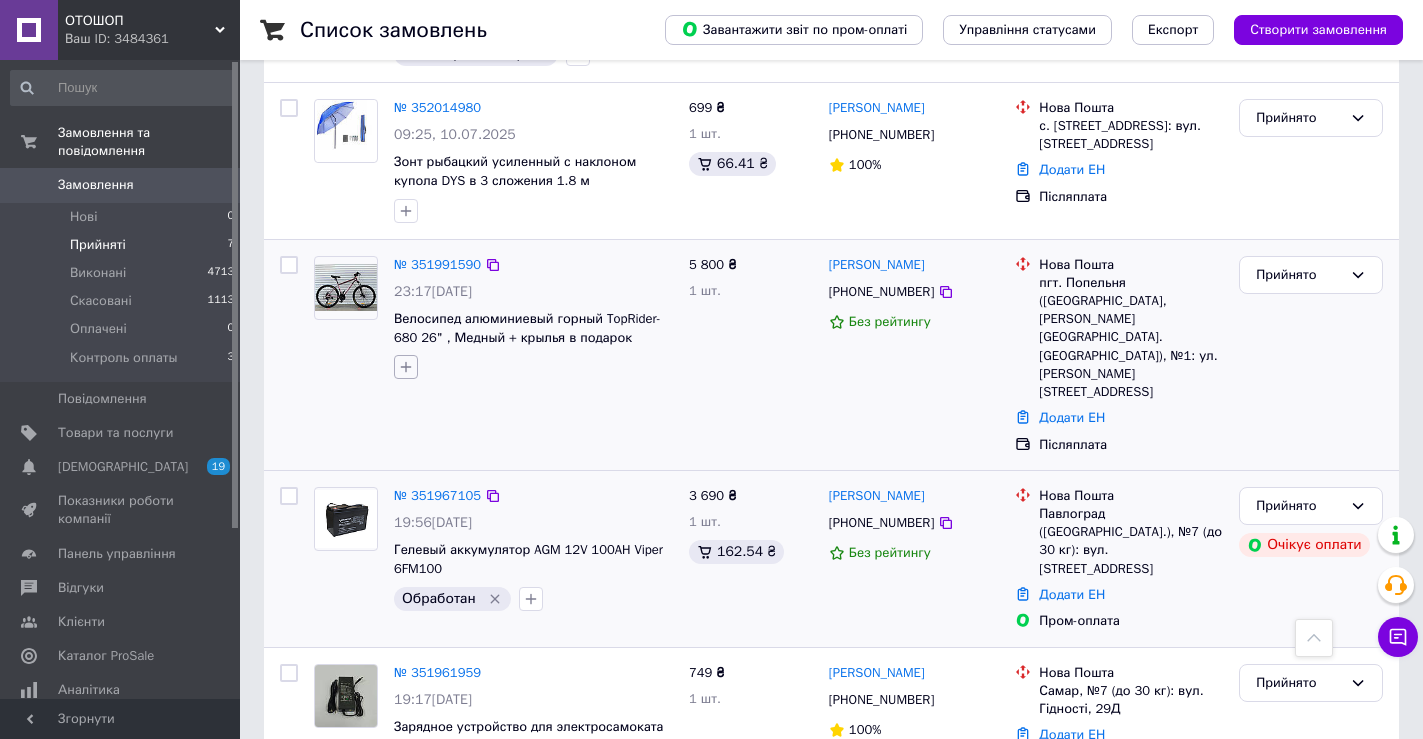 click 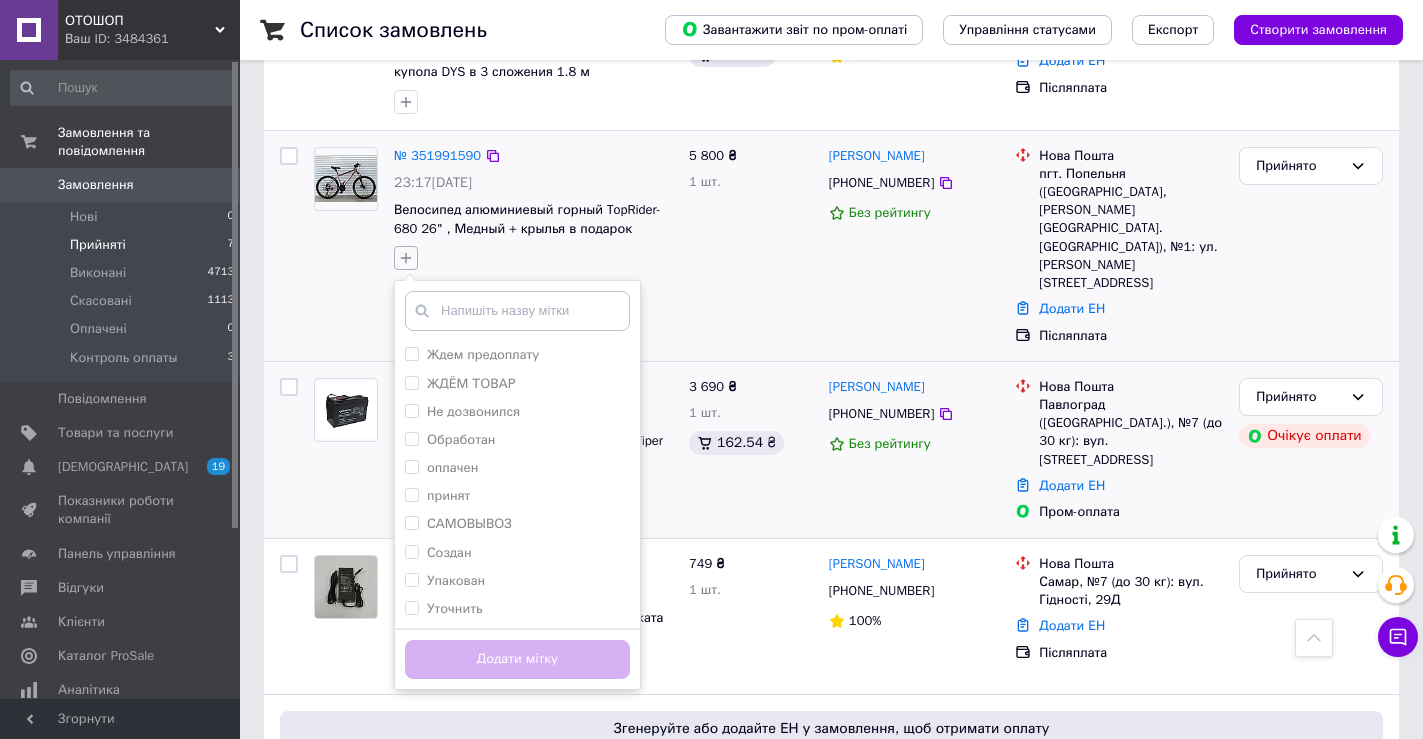 scroll, scrollTop: 593, scrollLeft: 0, axis: vertical 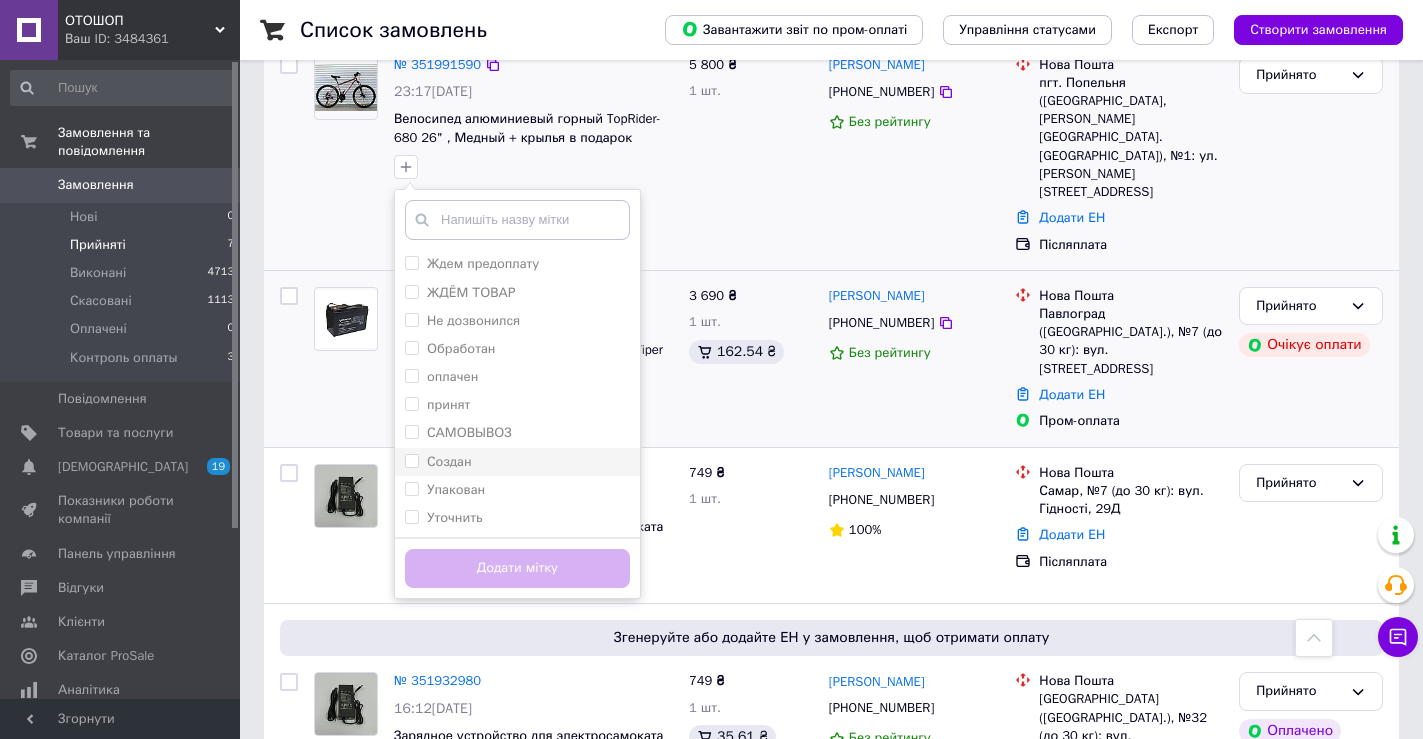 click on "Создан" at bounding box center (411, 460) 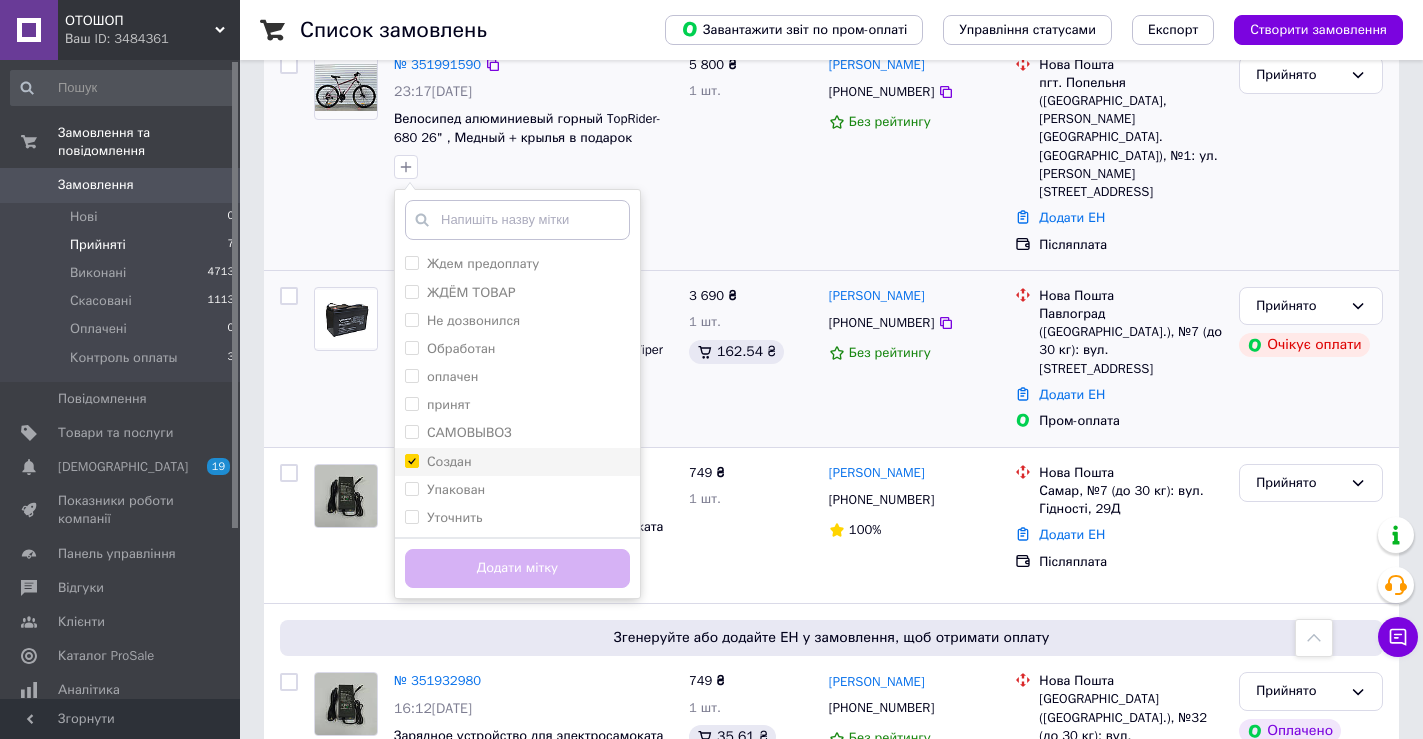 checkbox on "true" 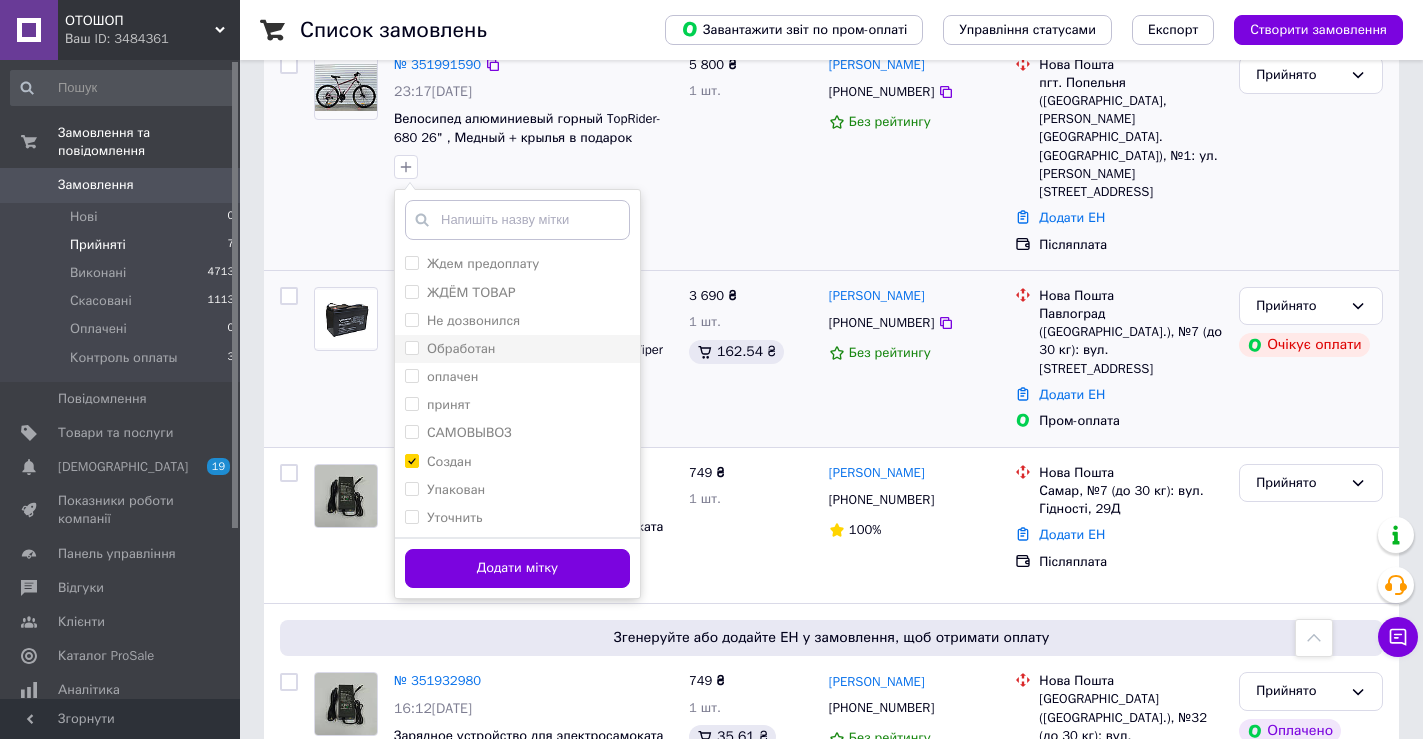 click on "Обработан" at bounding box center (411, 347) 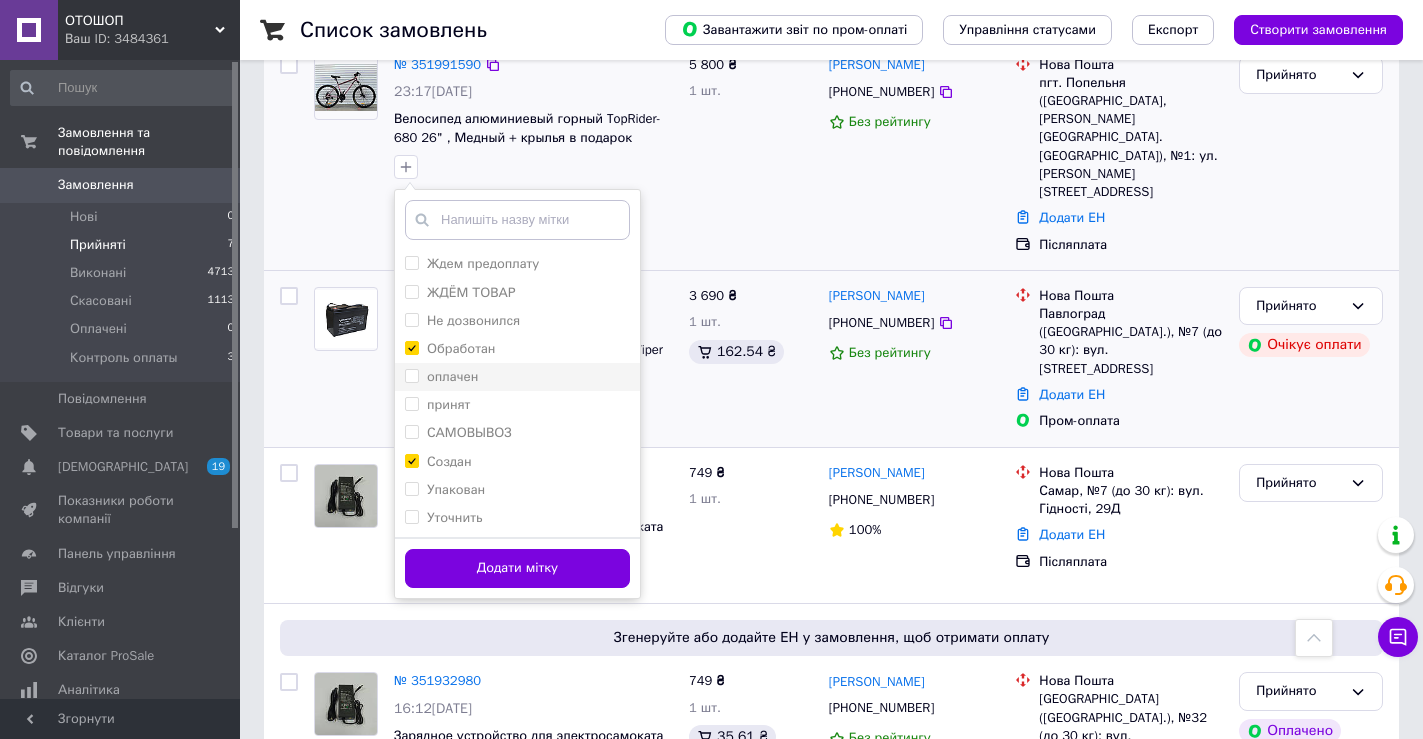 click on "оплачен" at bounding box center [411, 375] 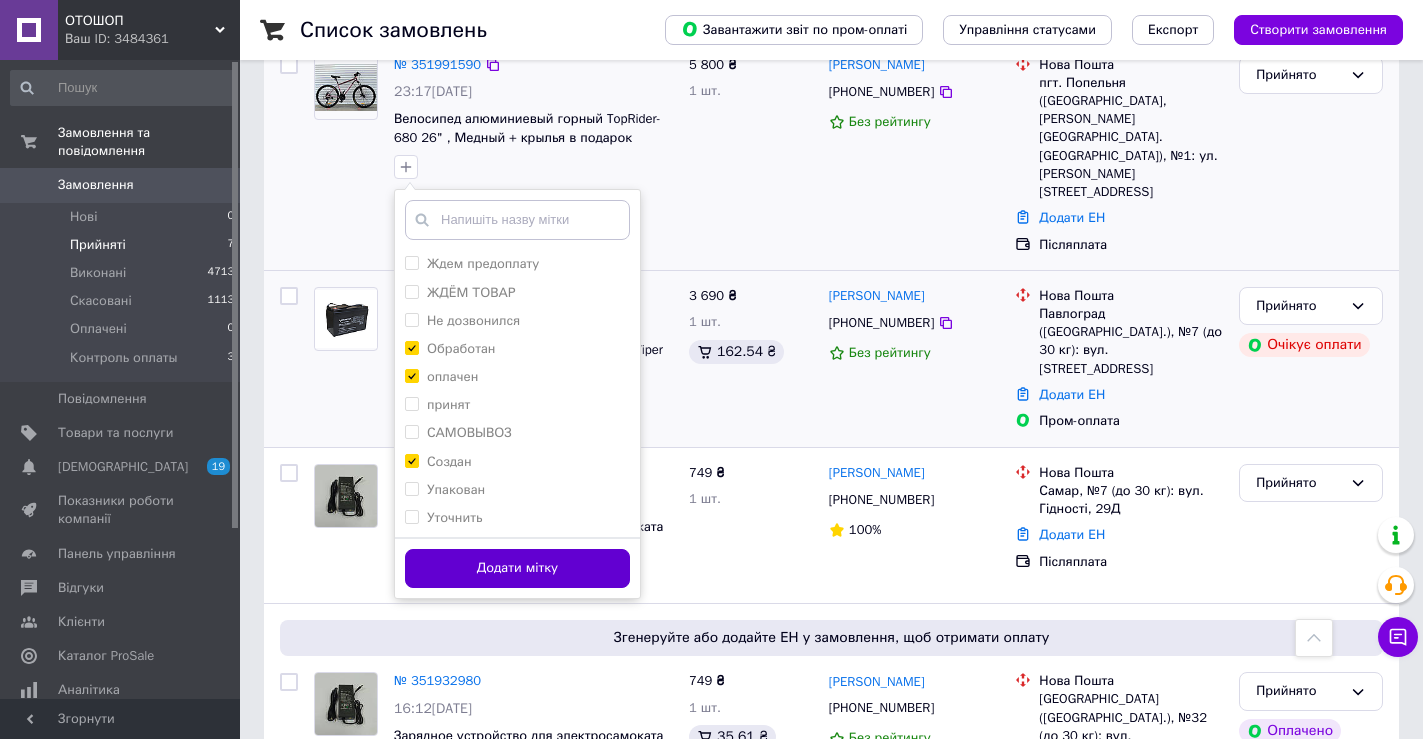 click on "Додати мітку" at bounding box center (517, 568) 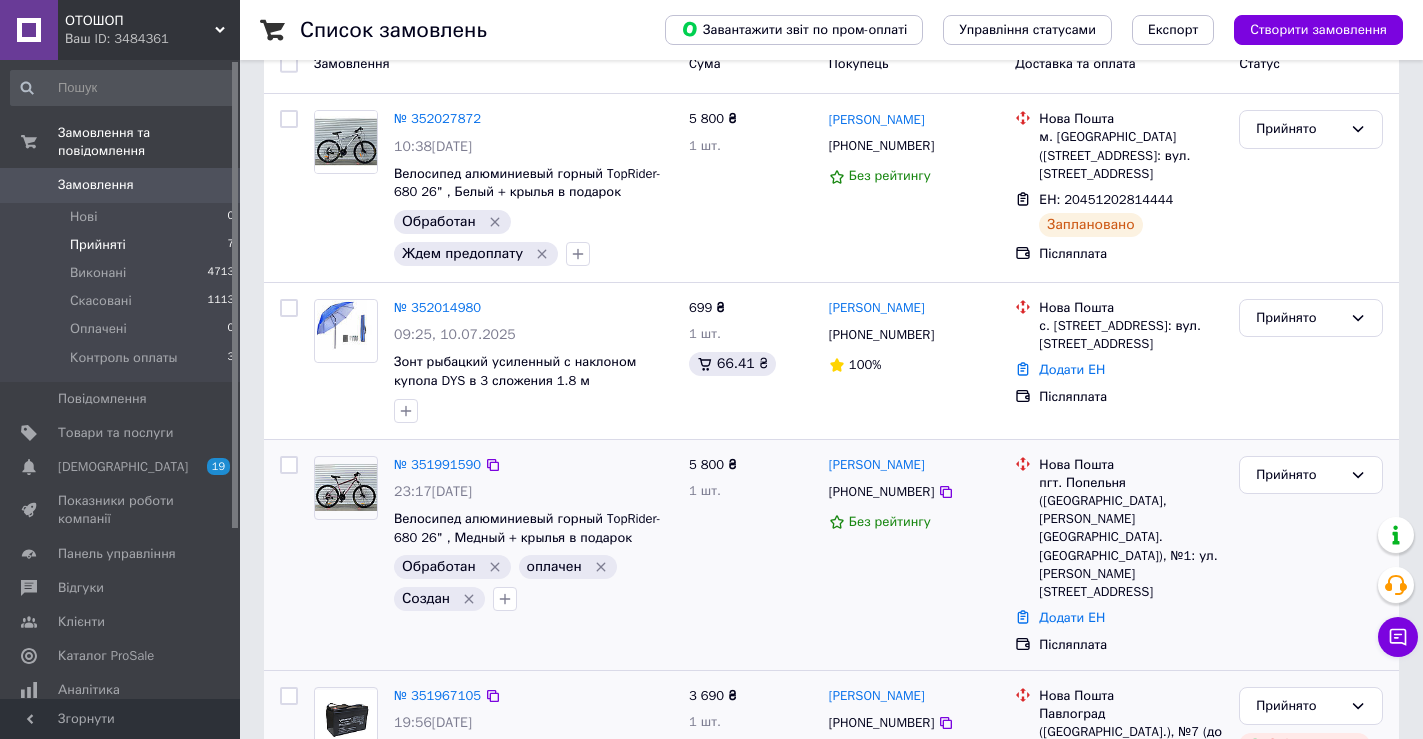 scroll, scrollTop: 0, scrollLeft: 0, axis: both 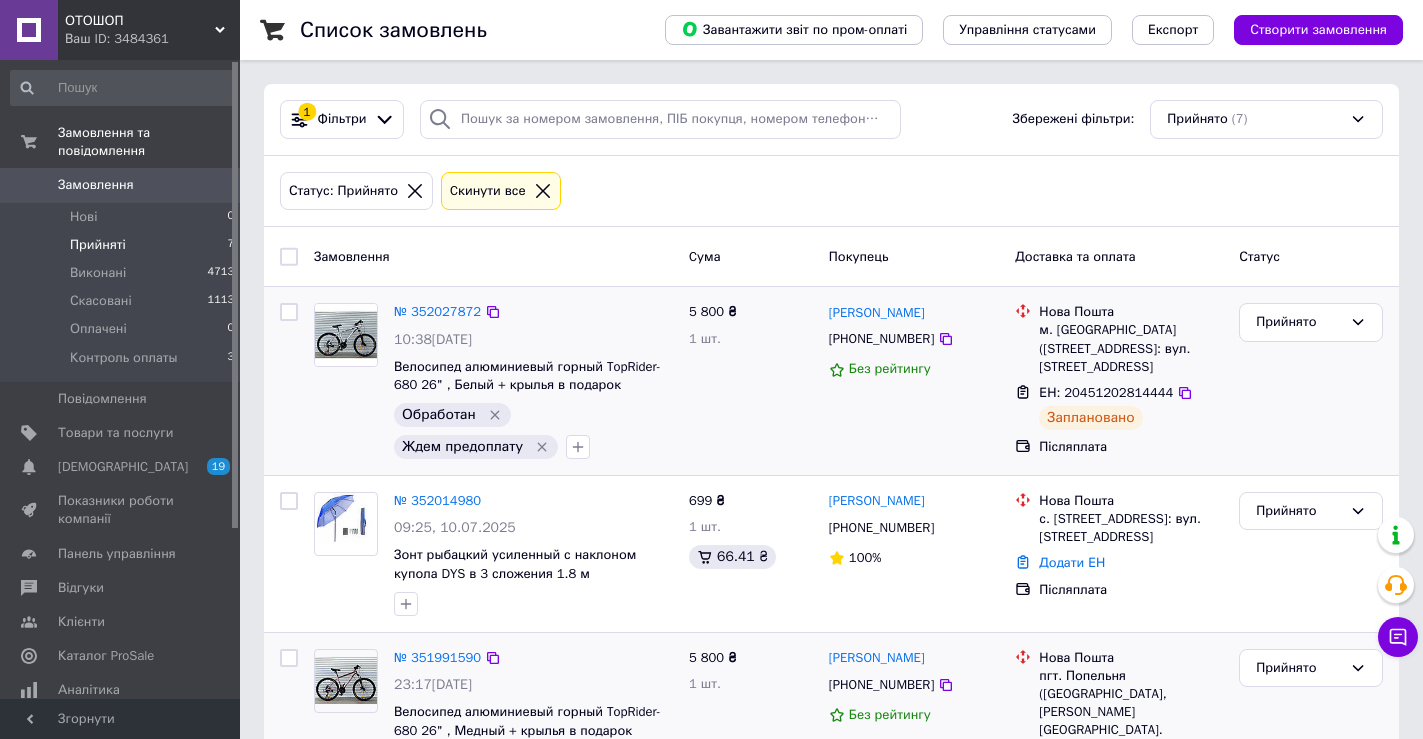 click 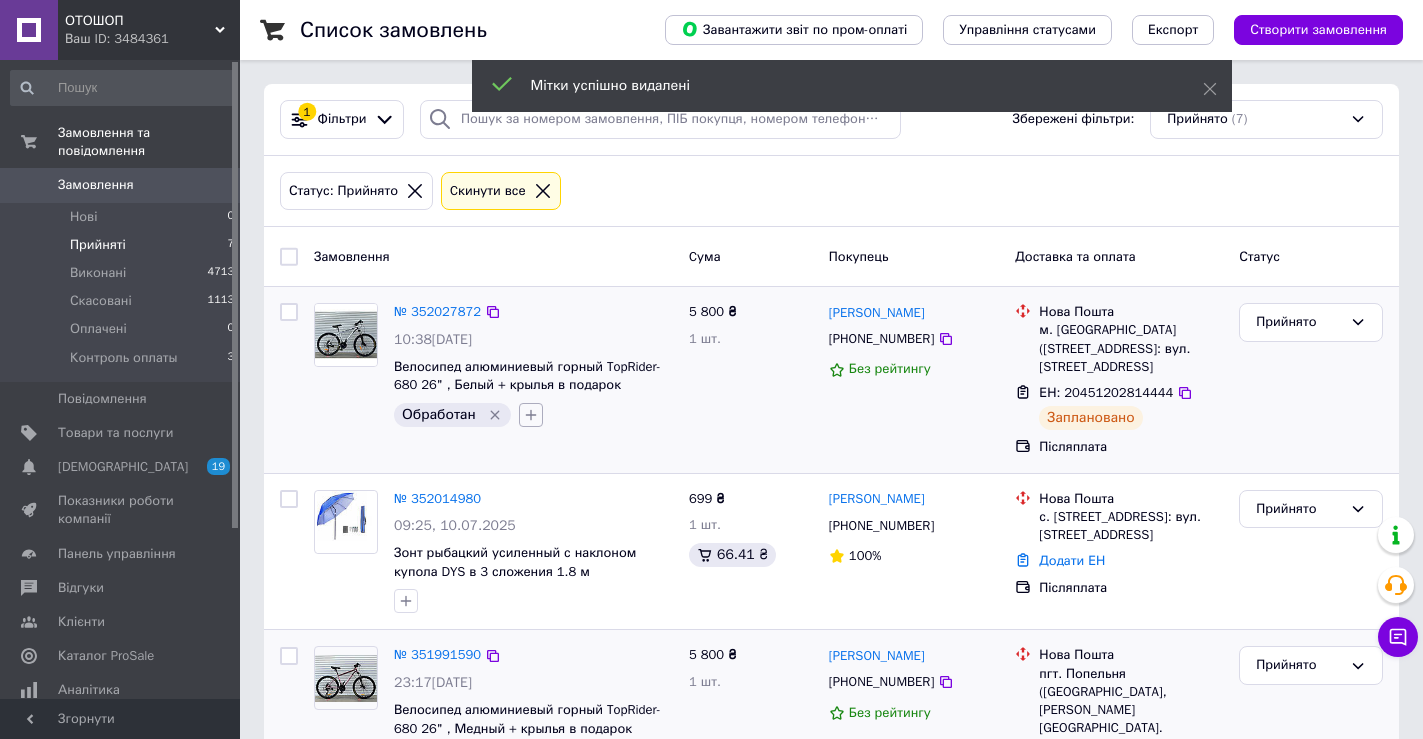 click 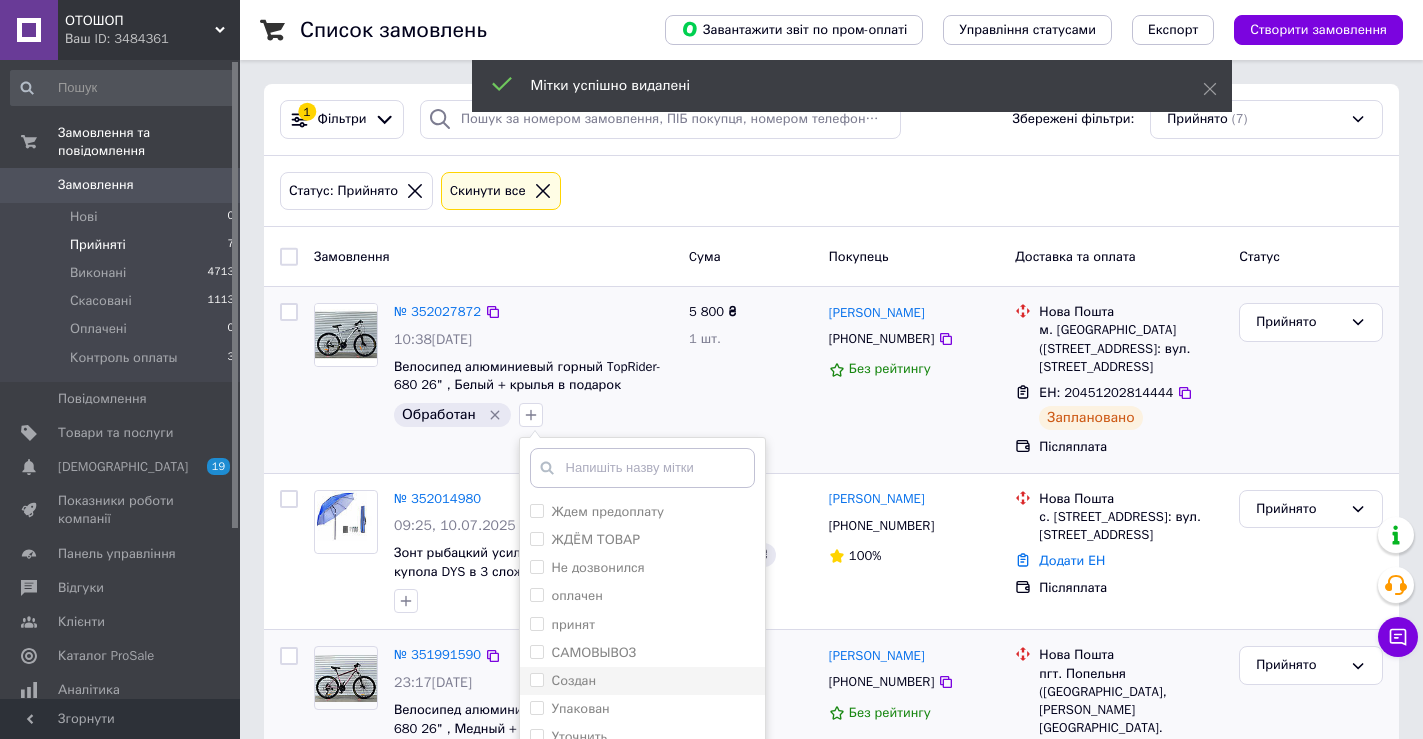 click on "Создан" at bounding box center (574, 680) 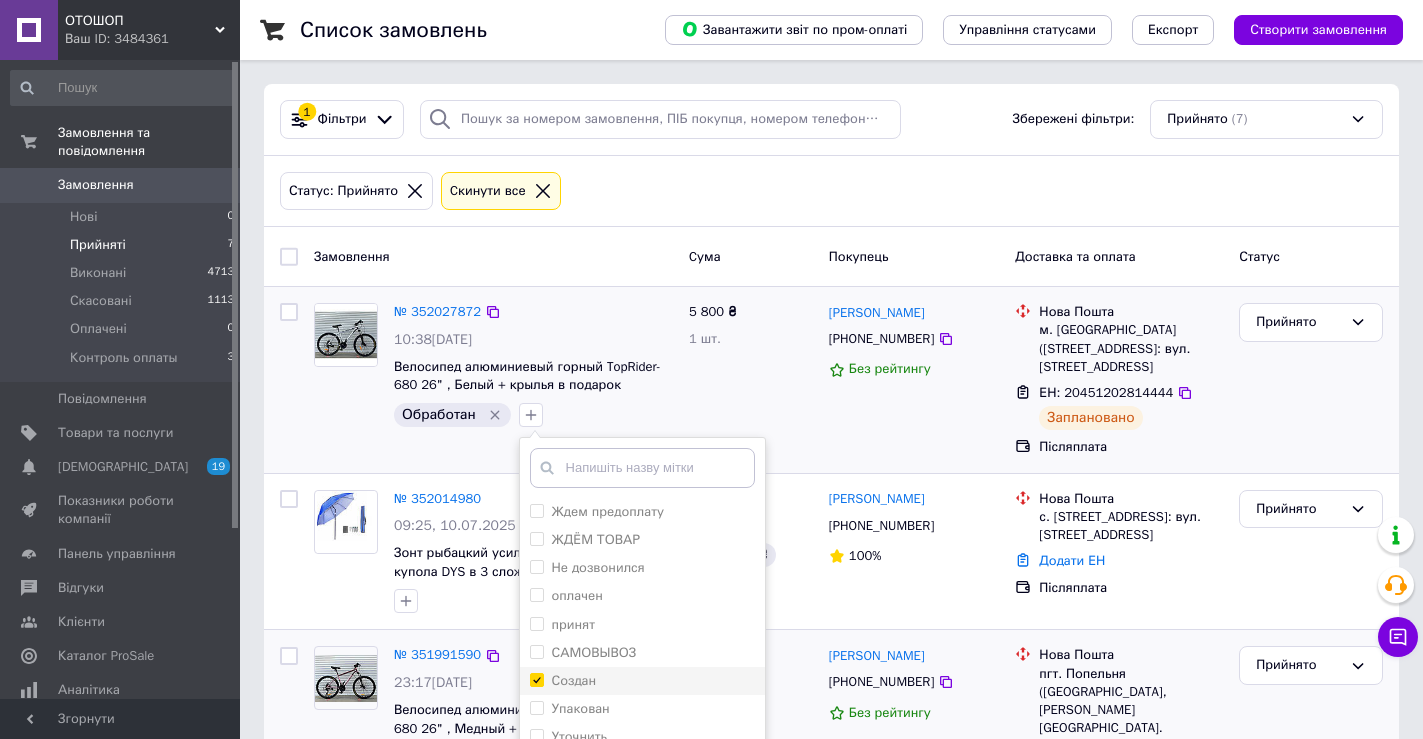 click on "Создан" at bounding box center (574, 680) 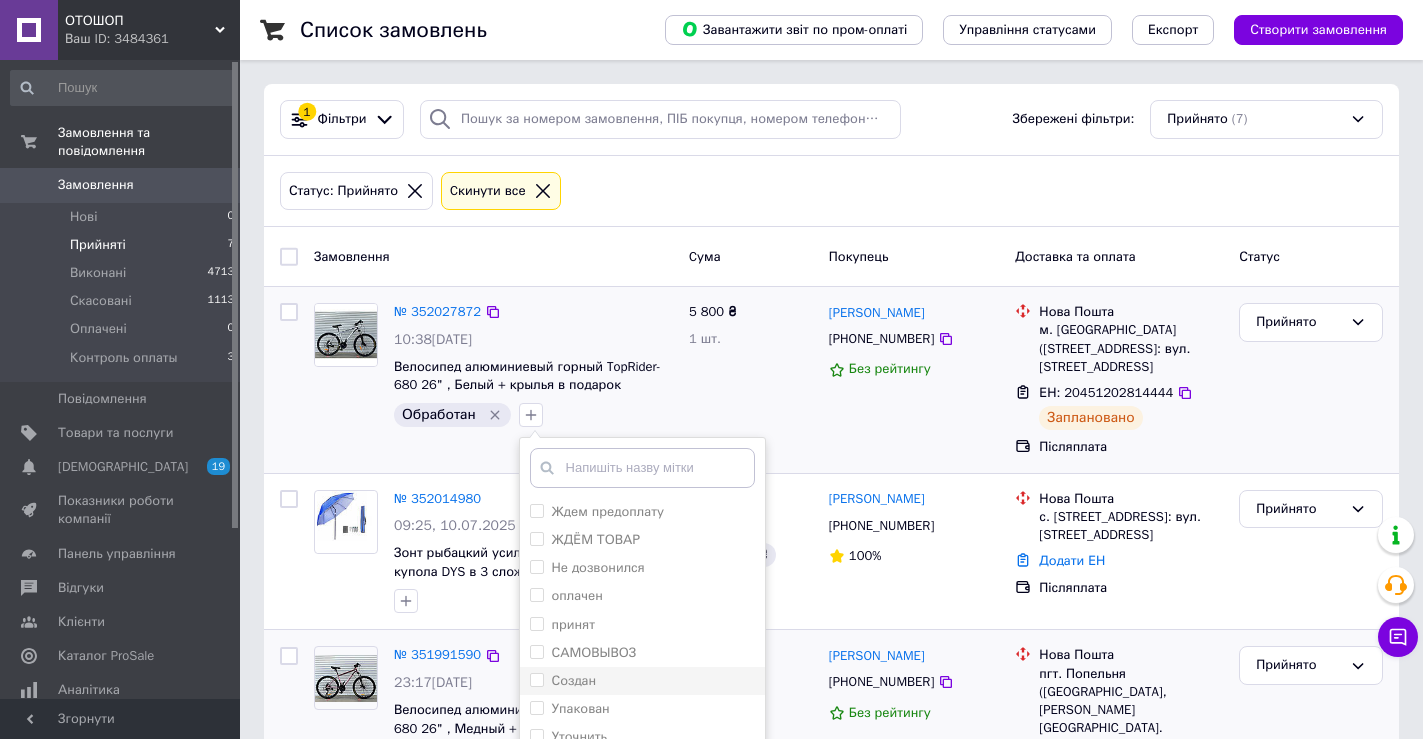 click on "Создан" at bounding box center [574, 680] 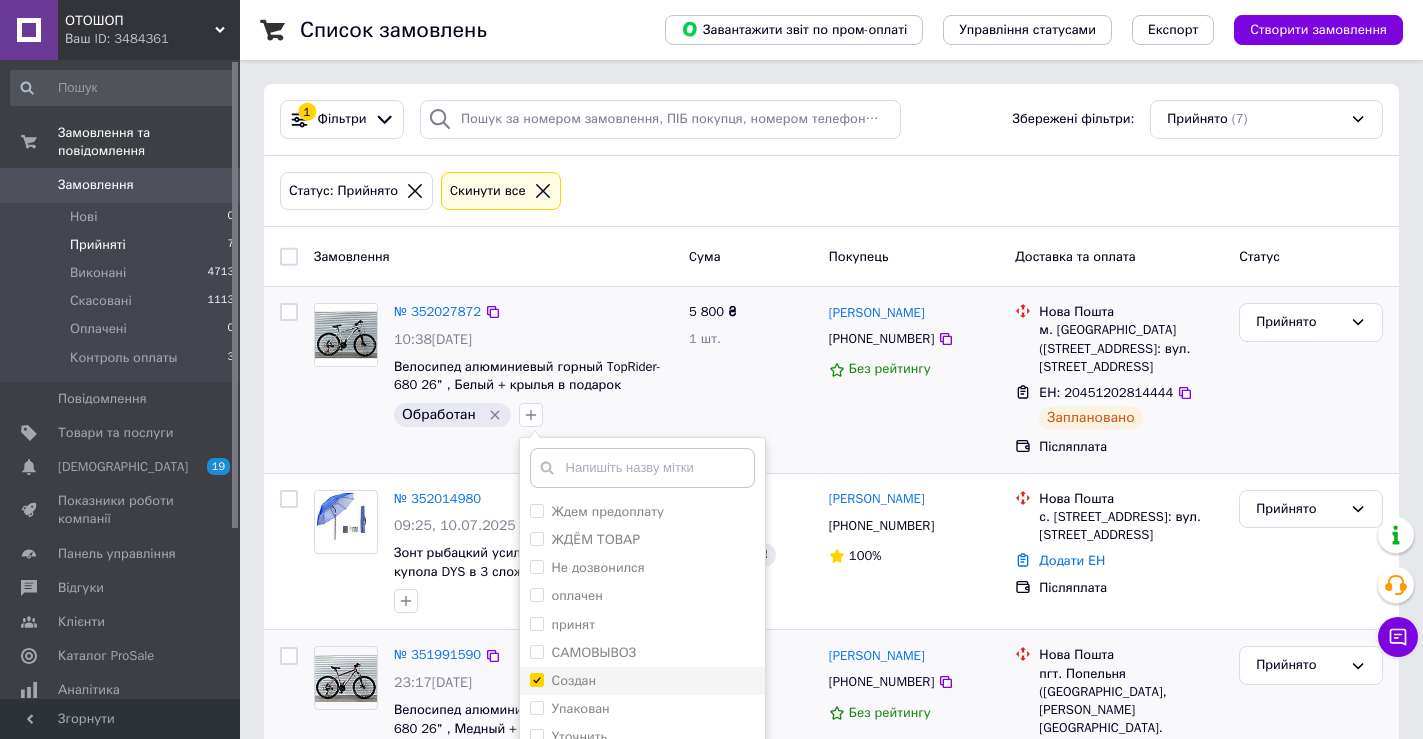 checkbox on "true" 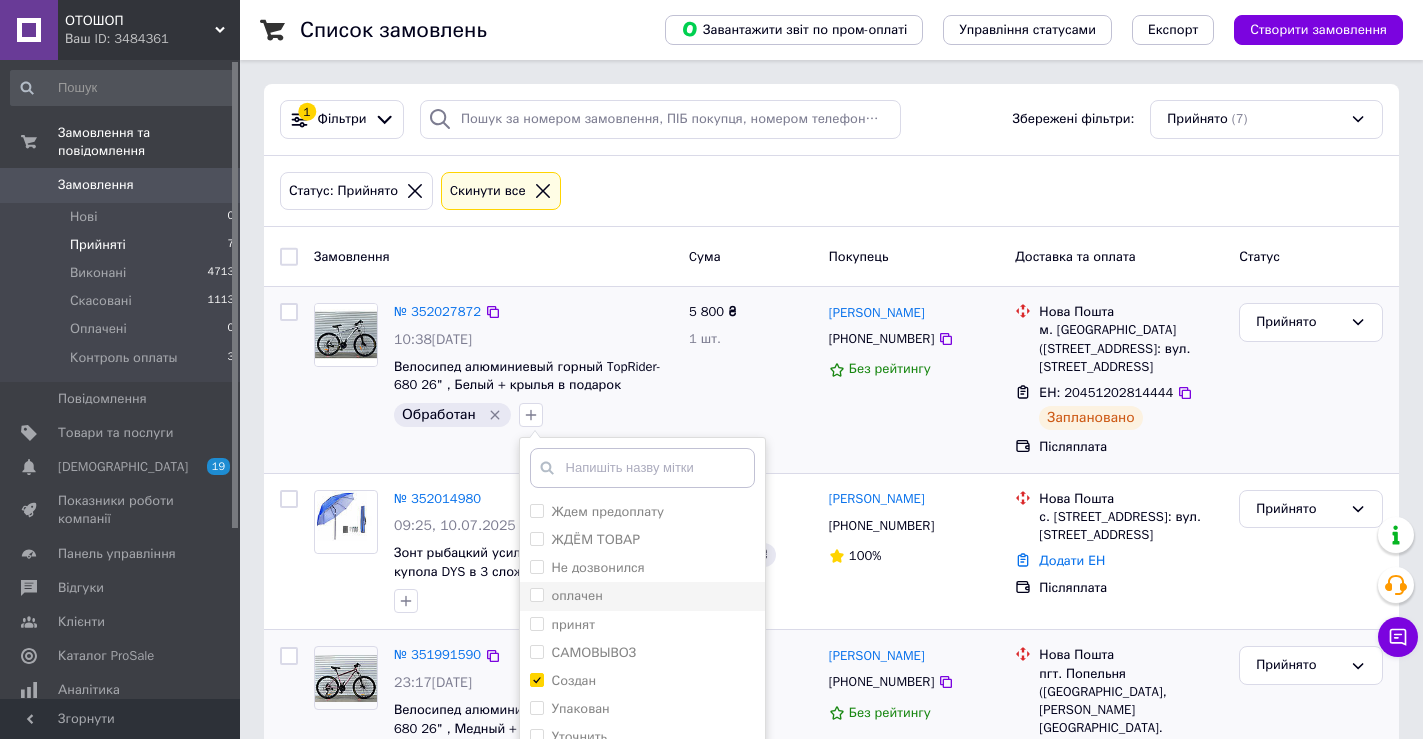 click on "оплачен" at bounding box center (577, 595) 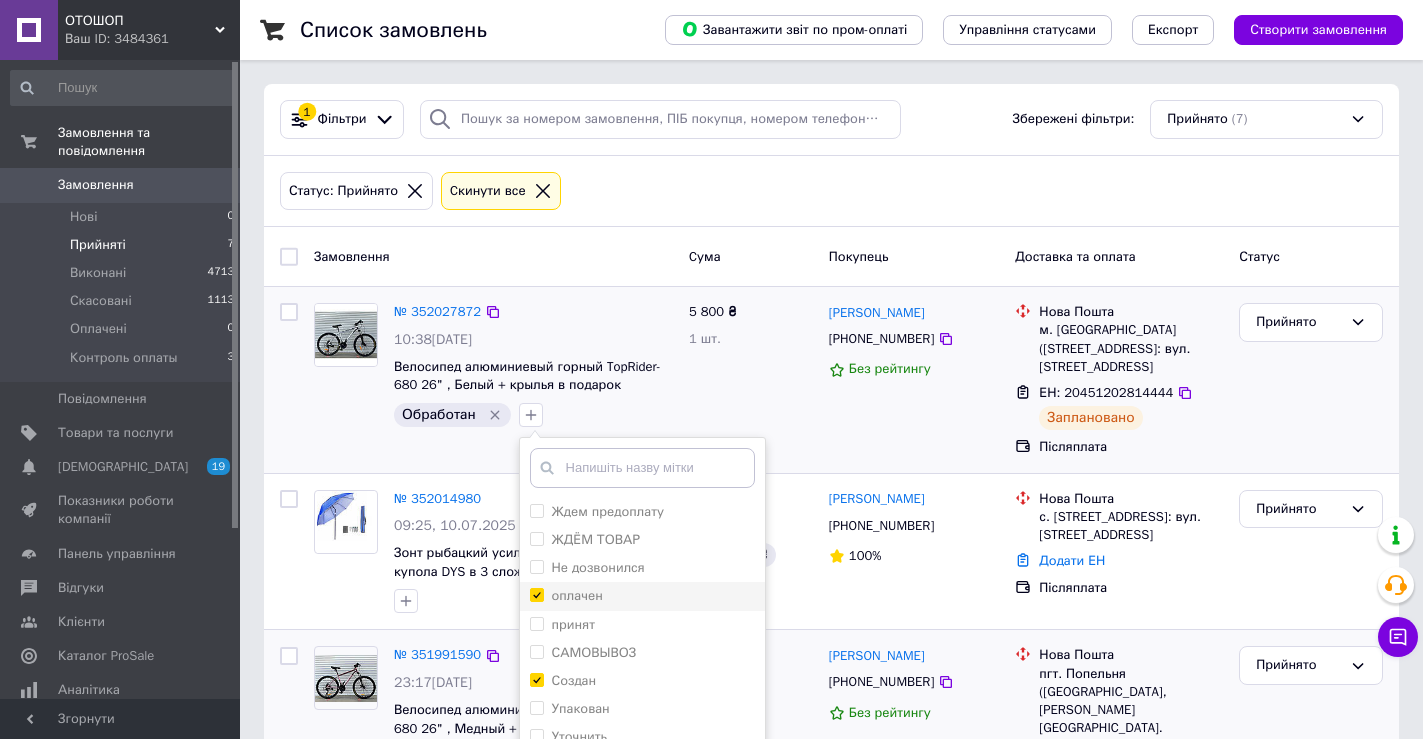 checkbox on "true" 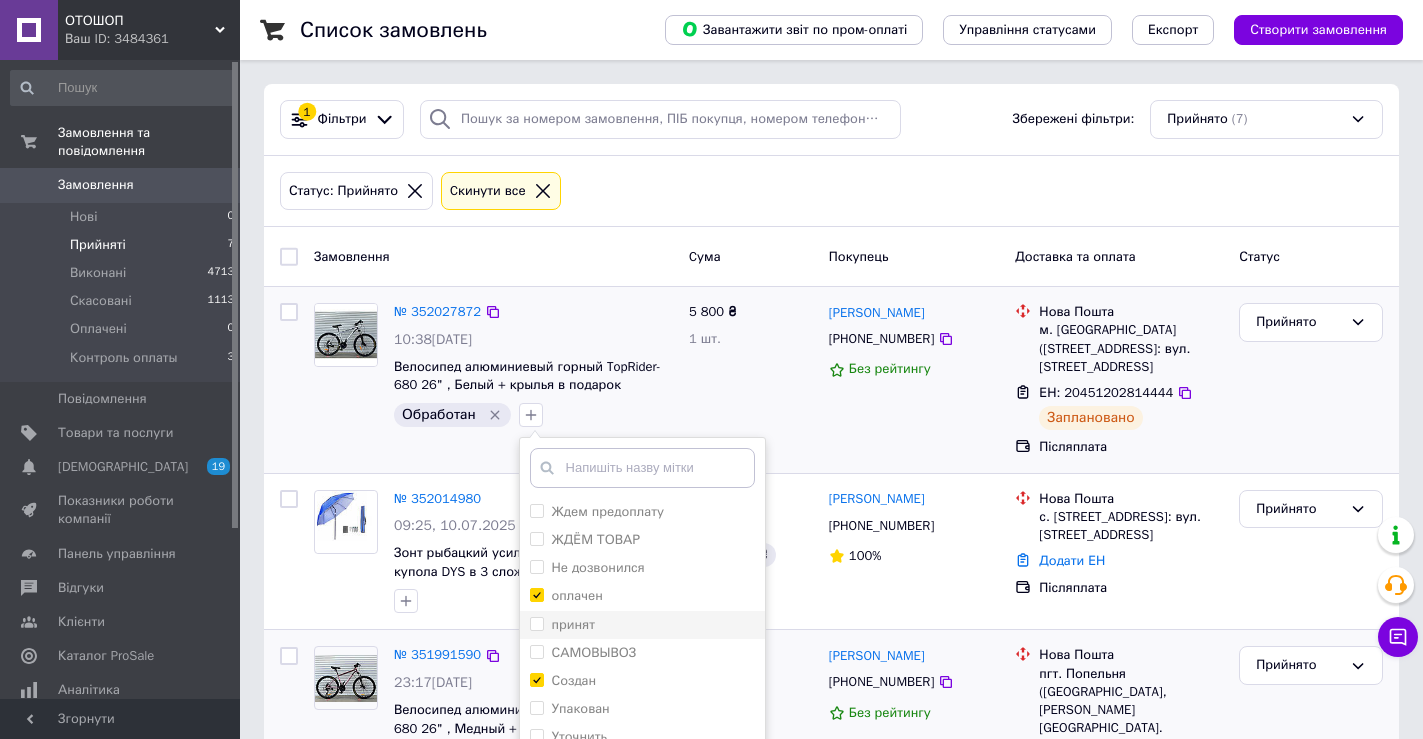 scroll, scrollTop: 200, scrollLeft: 0, axis: vertical 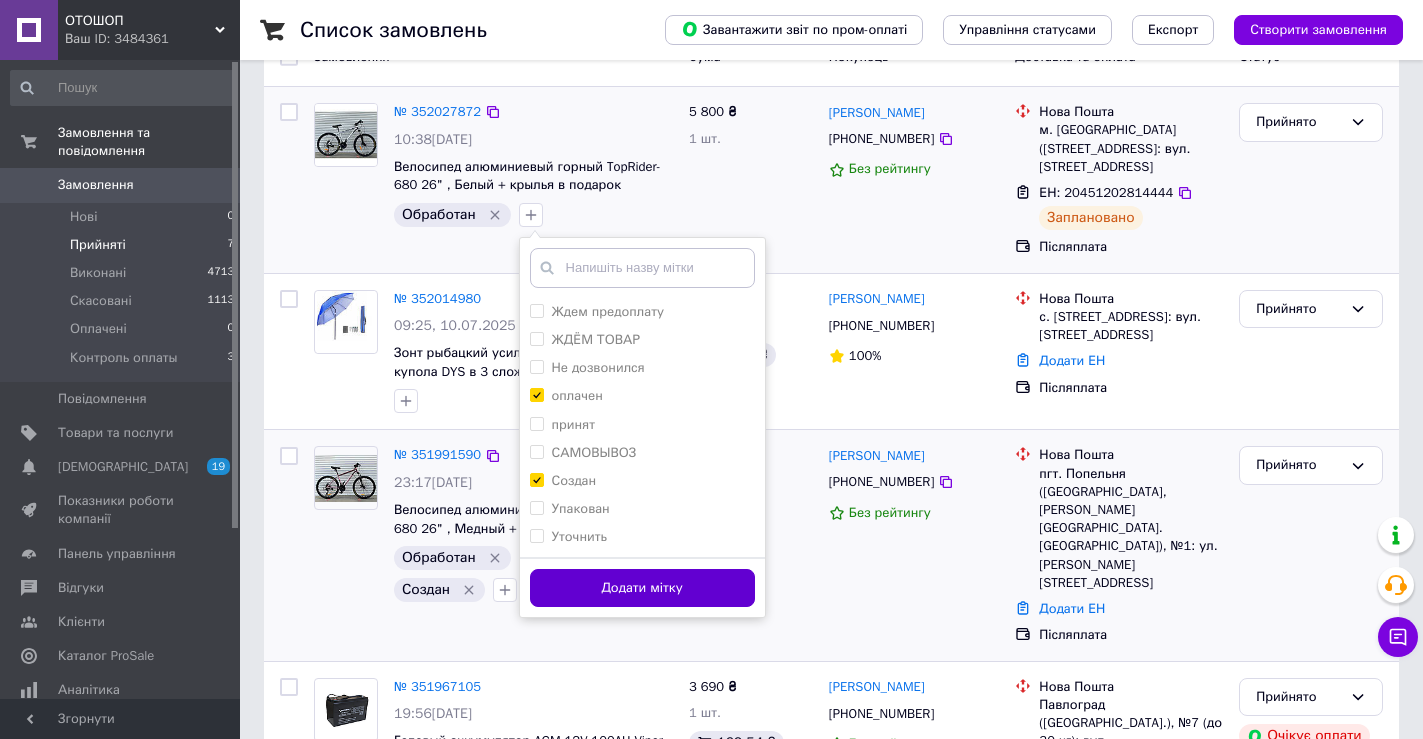 click on "Додати мітку" at bounding box center [642, 588] 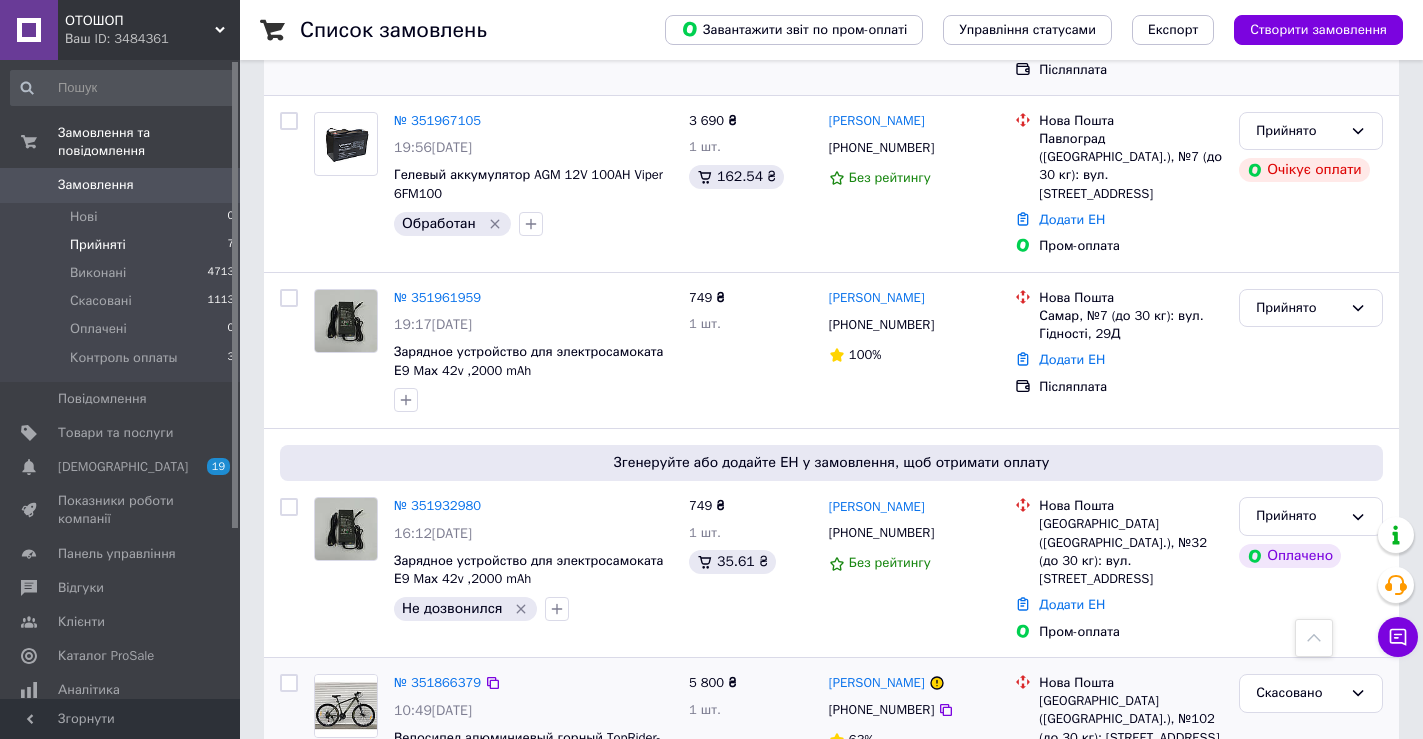 scroll, scrollTop: 793, scrollLeft: 0, axis: vertical 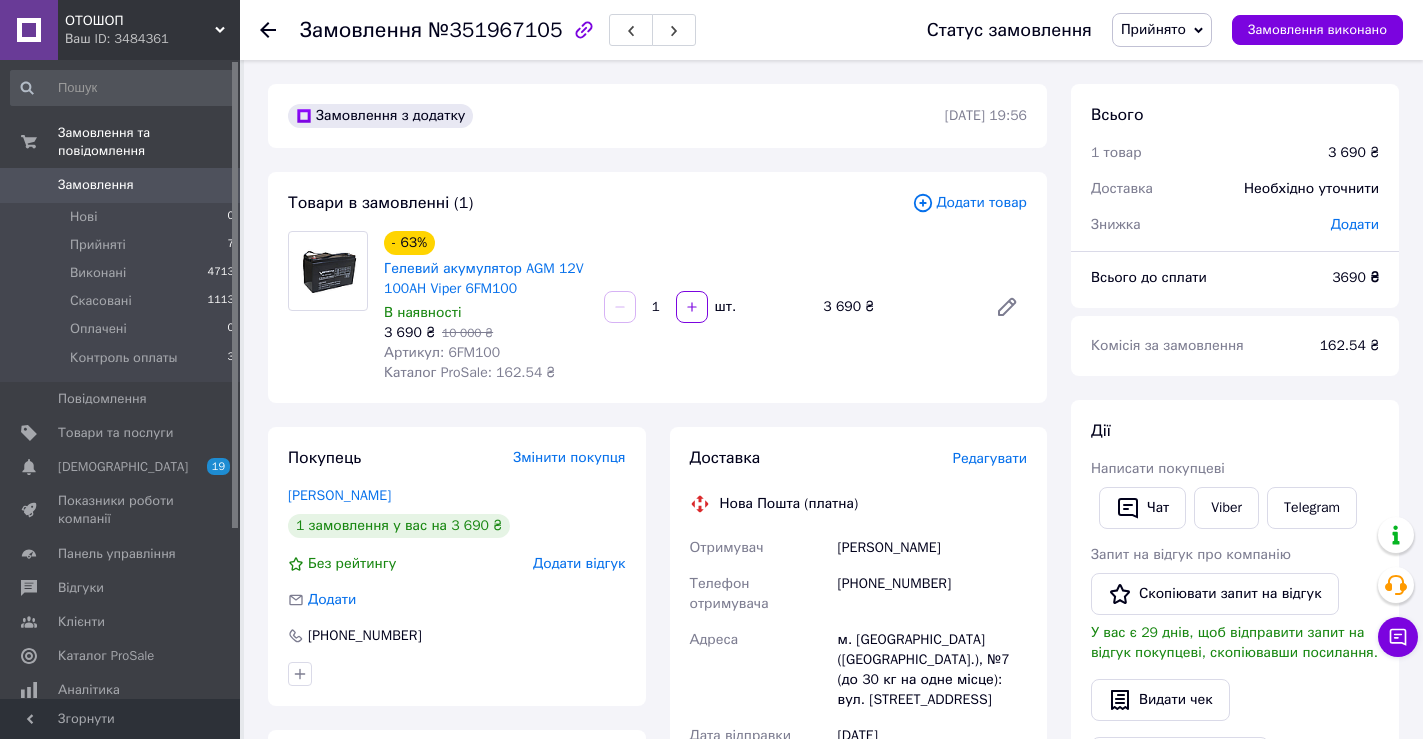 click on "Редагувати" at bounding box center [990, 458] 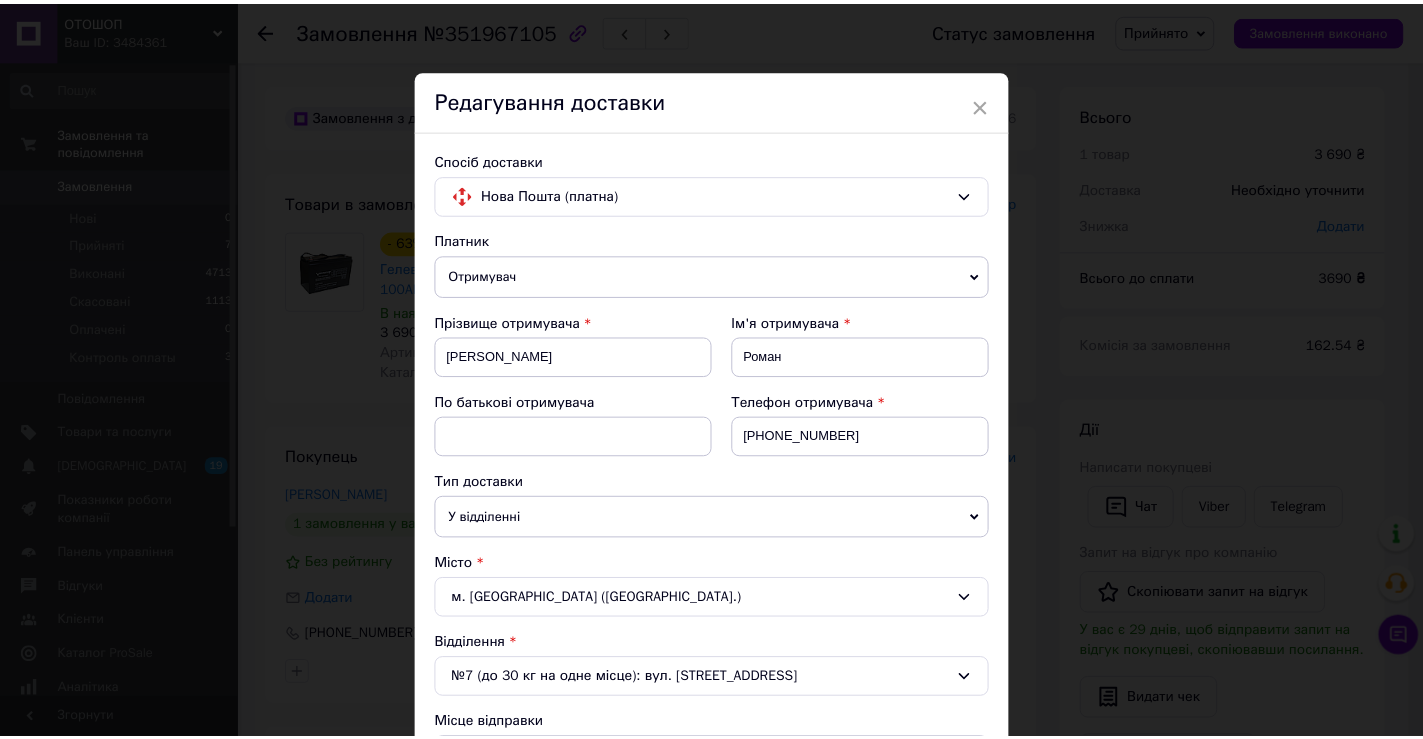 scroll, scrollTop: 100, scrollLeft: 0, axis: vertical 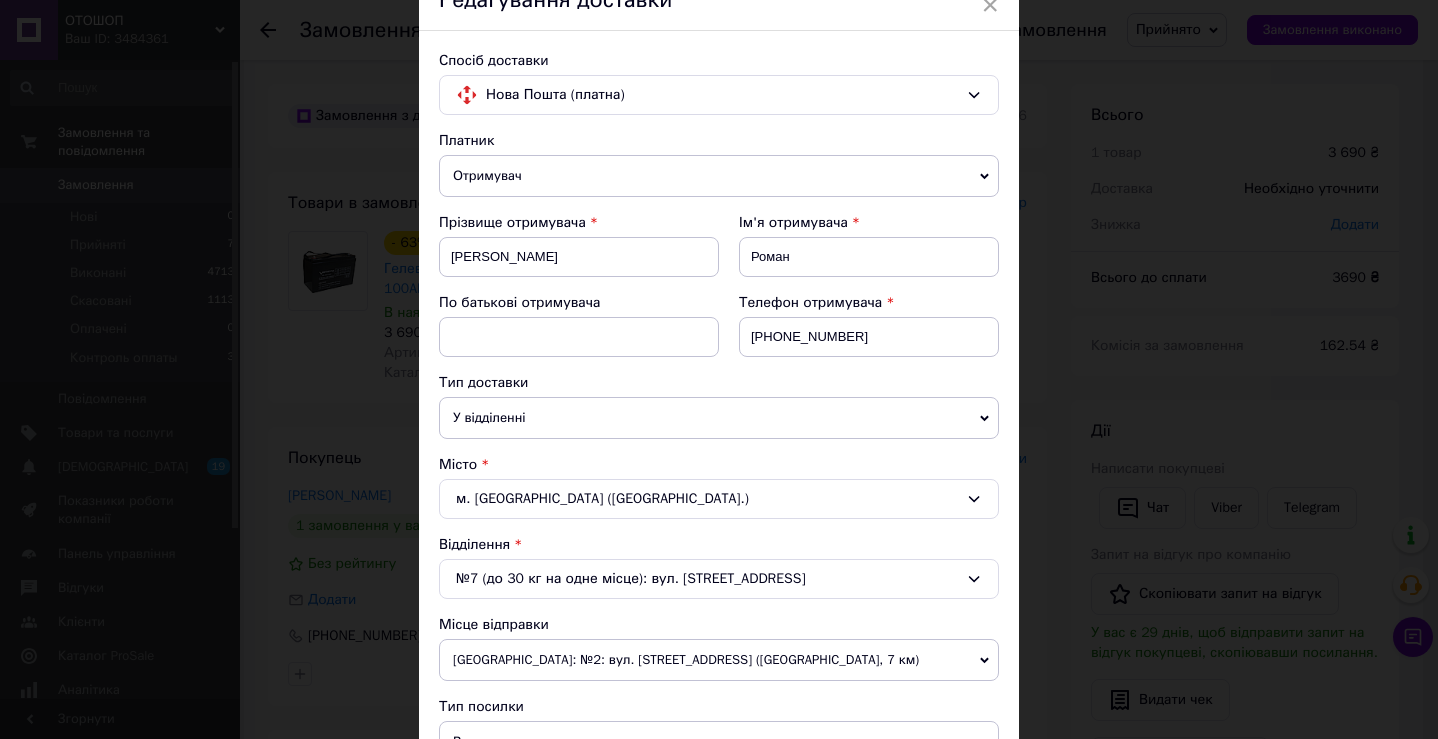 click on "× Редагування доставки Спосіб доставки Нова Пошта (платна) Платник Отримувач Відправник Прізвище отримувача Ненашев Ім'я отримувача Роман По батькові отримувача Телефон отримувача +380507591627 Тип доставки У відділенні Кур'єром В поштоматі Місто м. Павлоград (Дніпропетровська обл.) Відділення №7 (до 30 кг на одне місце): вул. Центральна, 58 Місце відправки Одеса: №2: вул. Базова, 16 (Промринок, 7 км) Немає збігів. Спробуйте змінити умови пошуку Додати ще місце відправки Тип посилки Вантаж Документи Номер упаковки (не обов'язково) Оціночна вартість 3690 Дата відправки <" at bounding box center [719, 369] 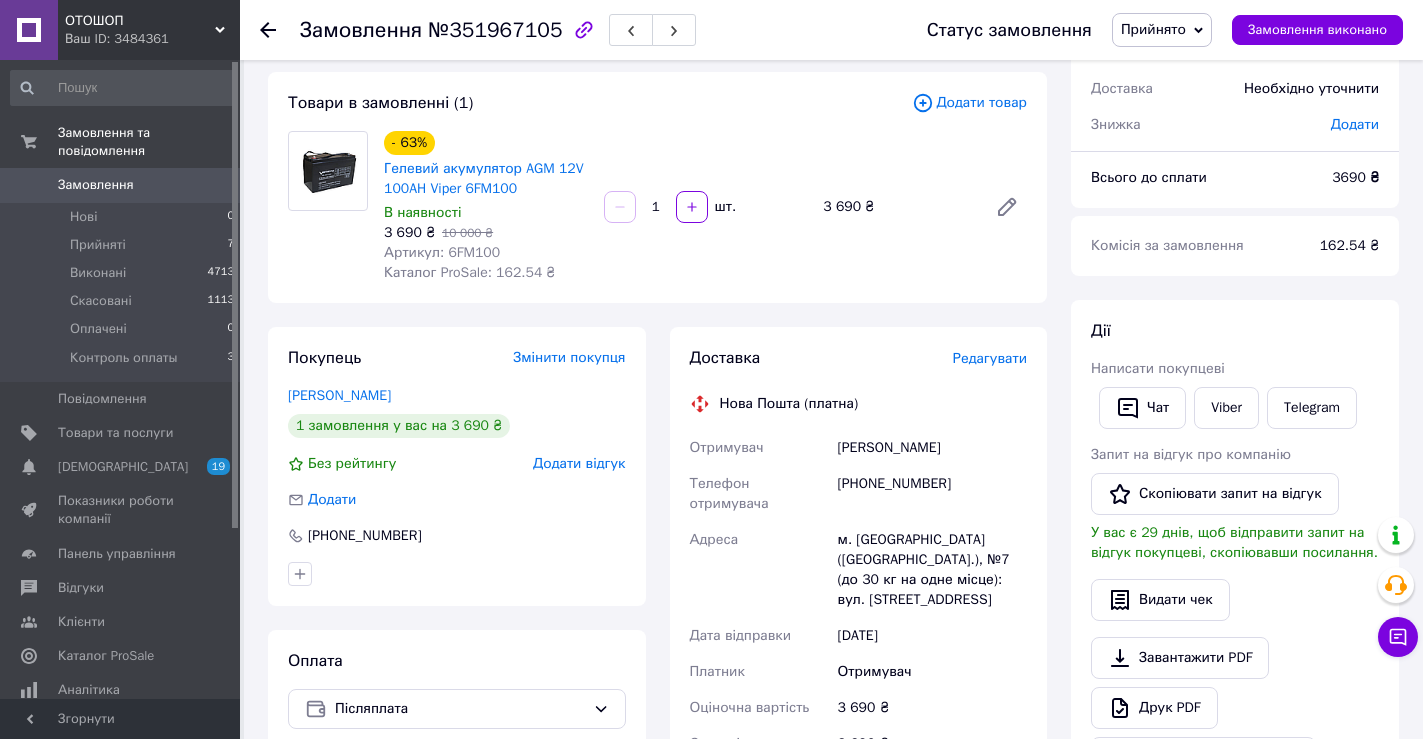 scroll, scrollTop: 400, scrollLeft: 0, axis: vertical 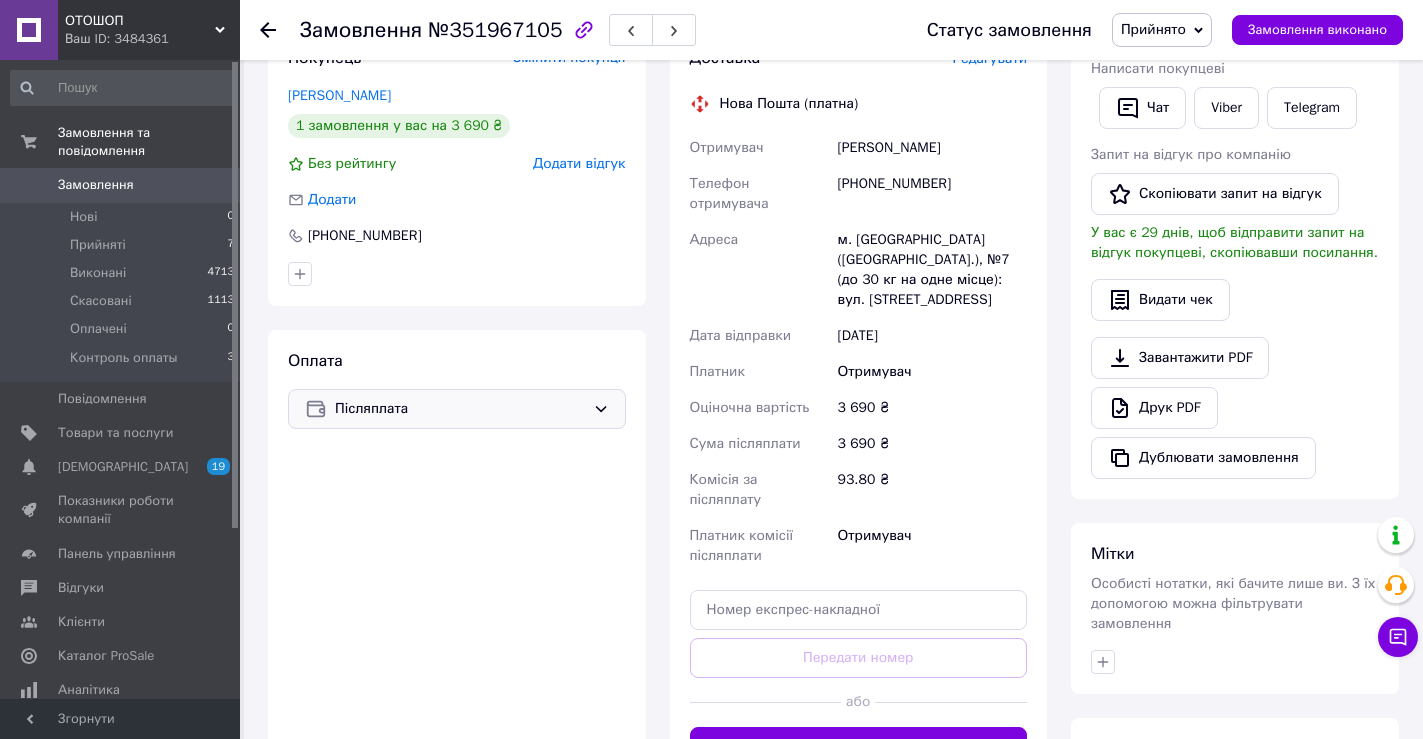 click on "Післяплата" at bounding box center [460, 409] 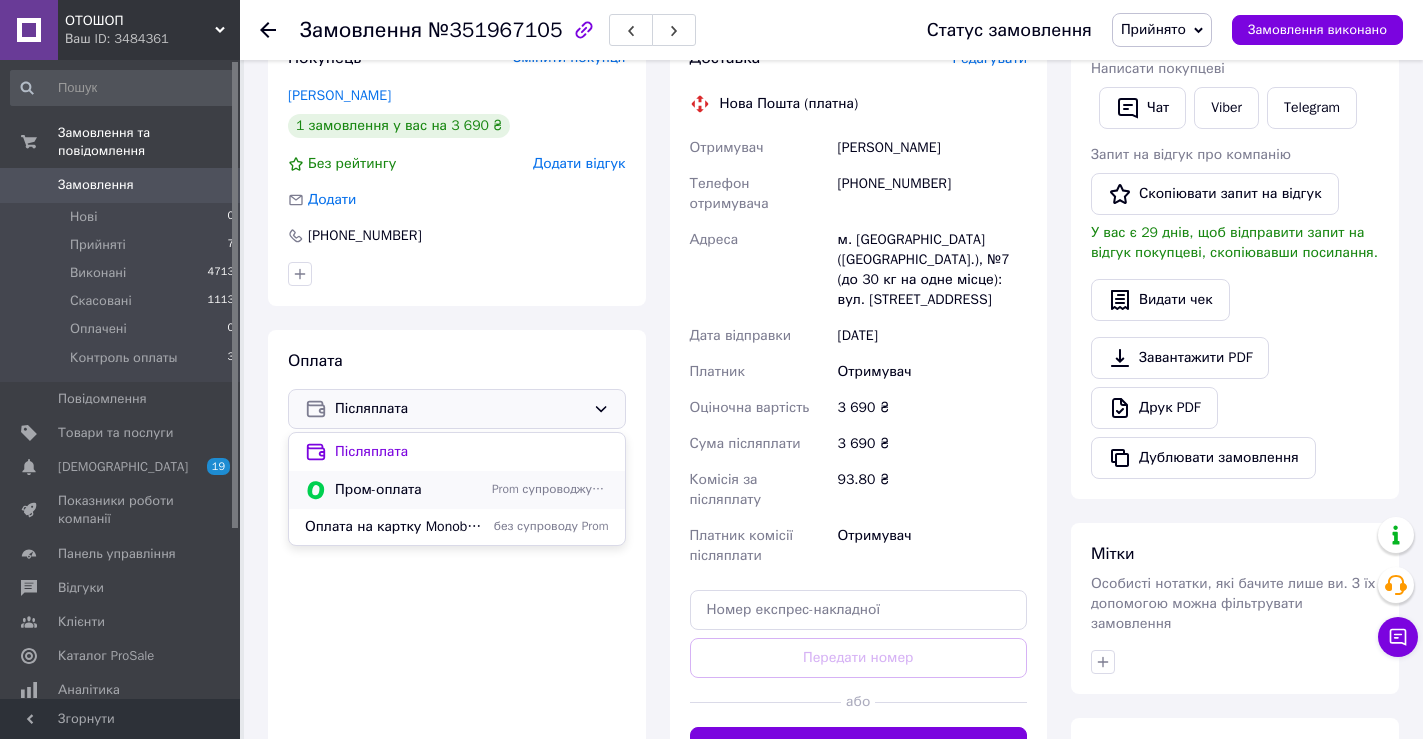 click on "Пром-оплата" at bounding box center (409, 490) 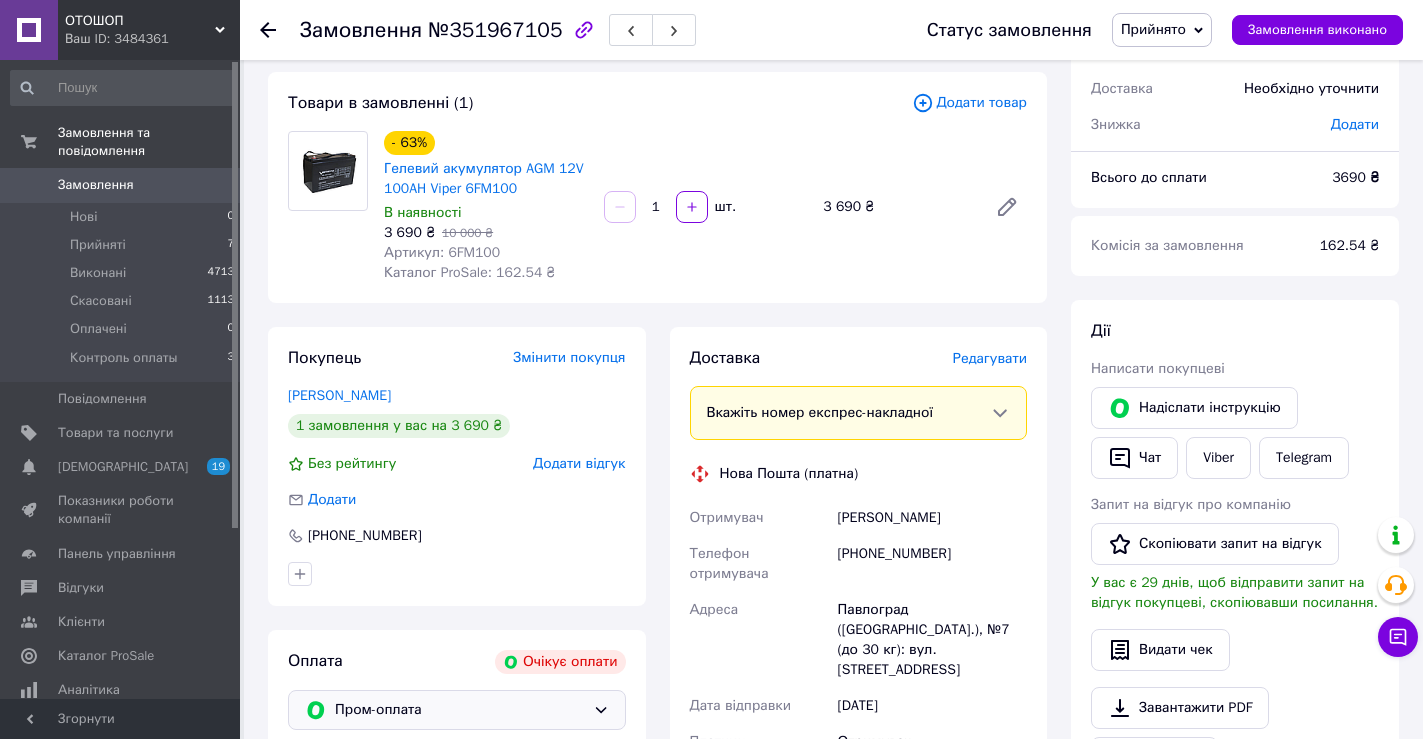 scroll, scrollTop: 500, scrollLeft: 0, axis: vertical 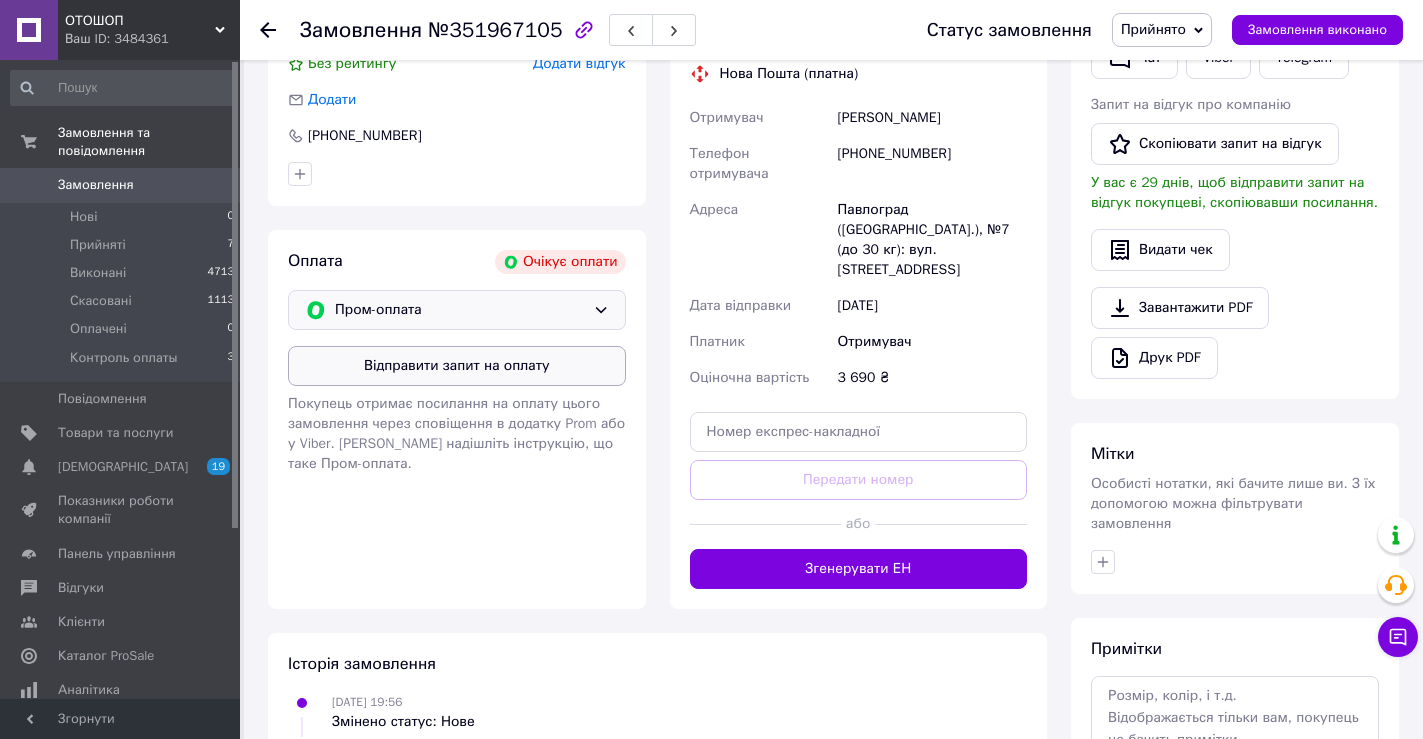 click on "Відправити запит на оплату" at bounding box center [457, 366] 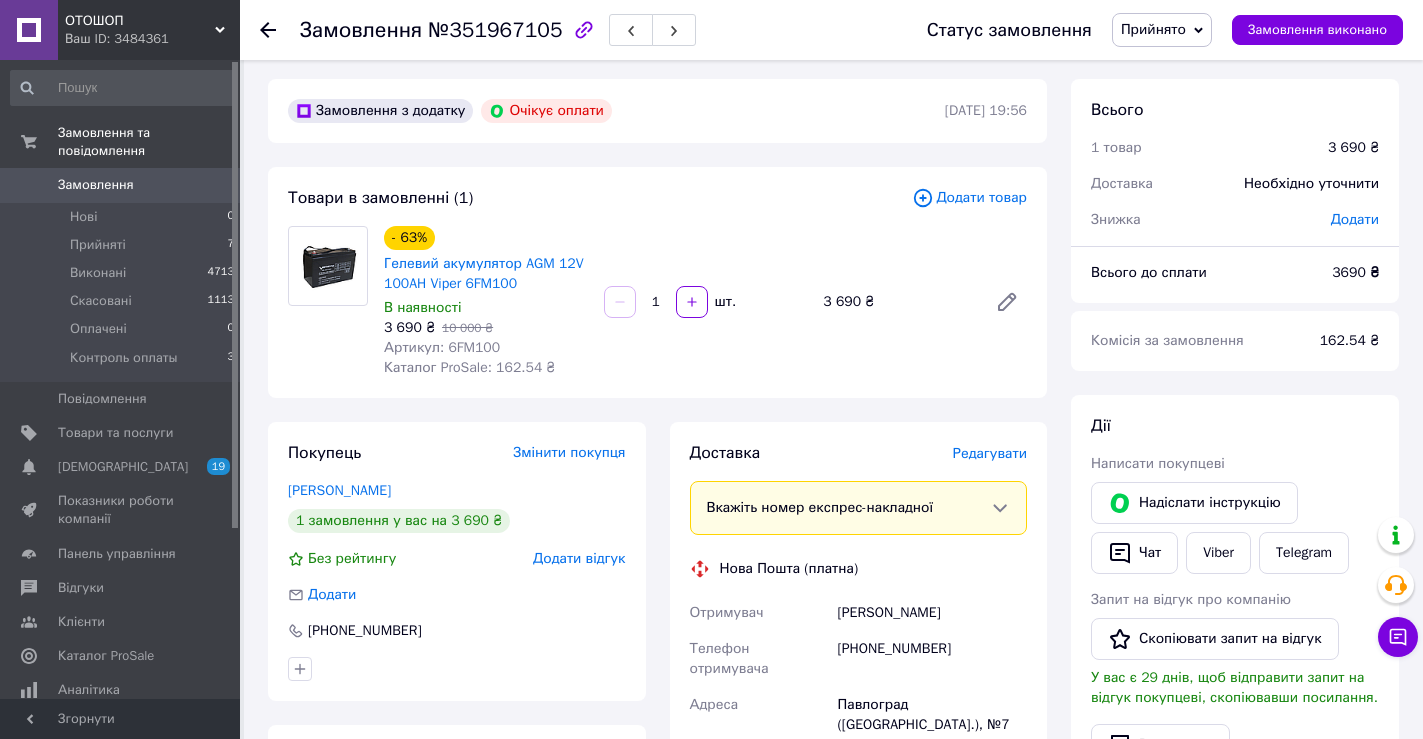 scroll, scrollTop: 0, scrollLeft: 0, axis: both 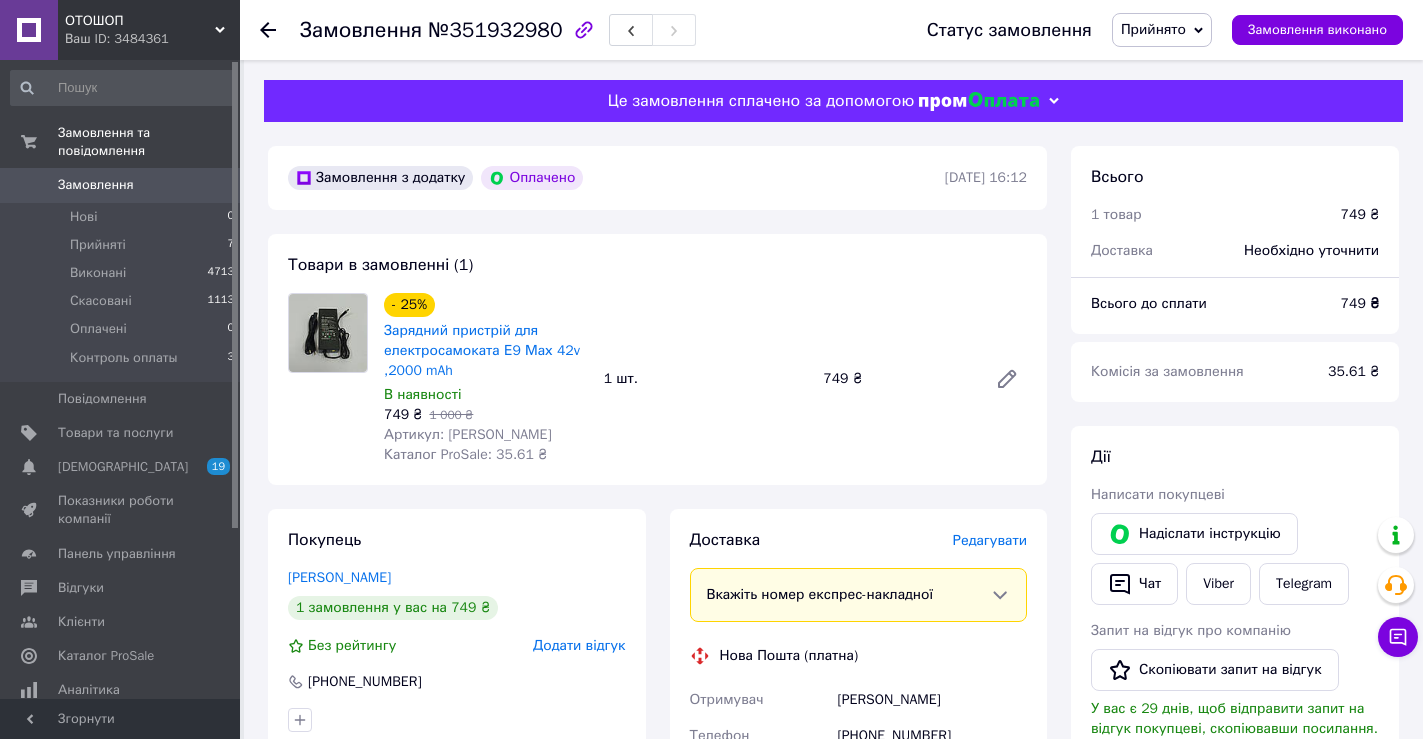 click on "Редагувати" at bounding box center (990, 540) 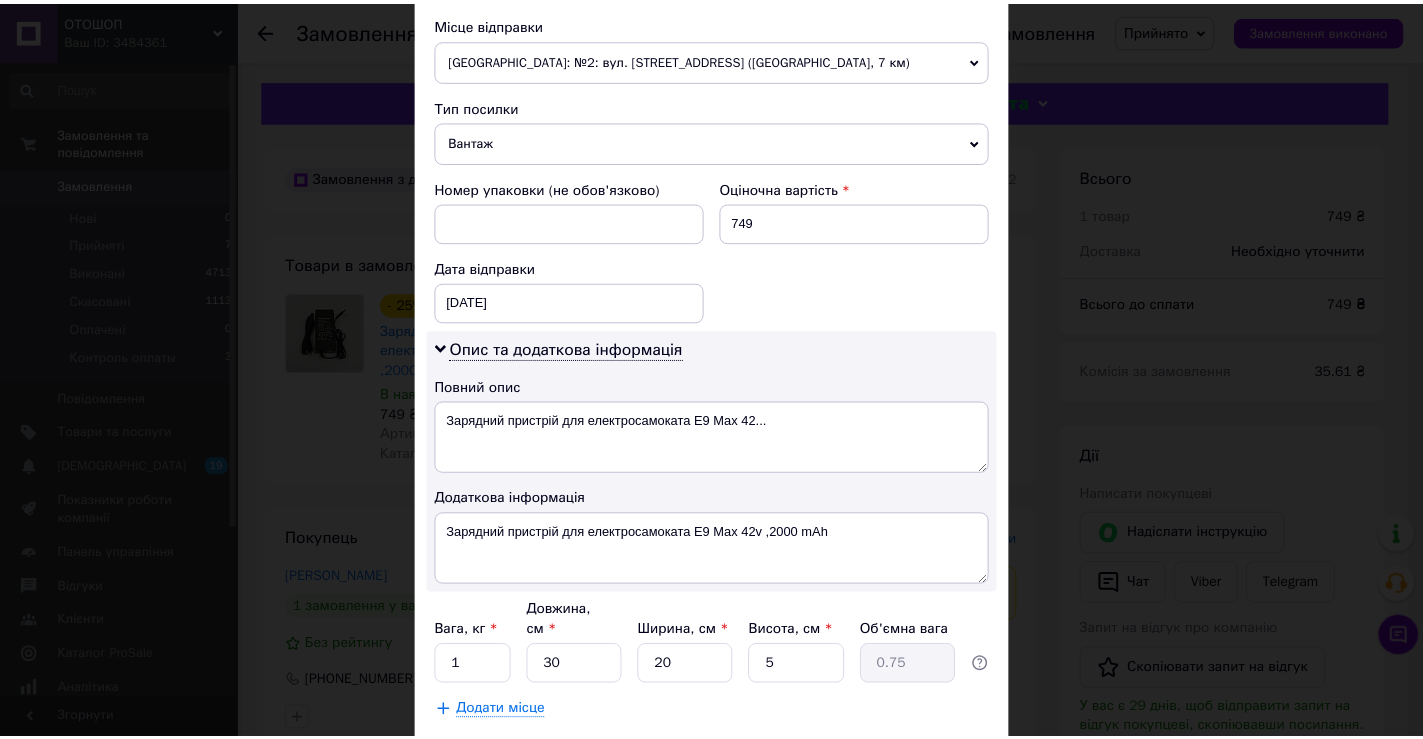 scroll, scrollTop: 813, scrollLeft: 0, axis: vertical 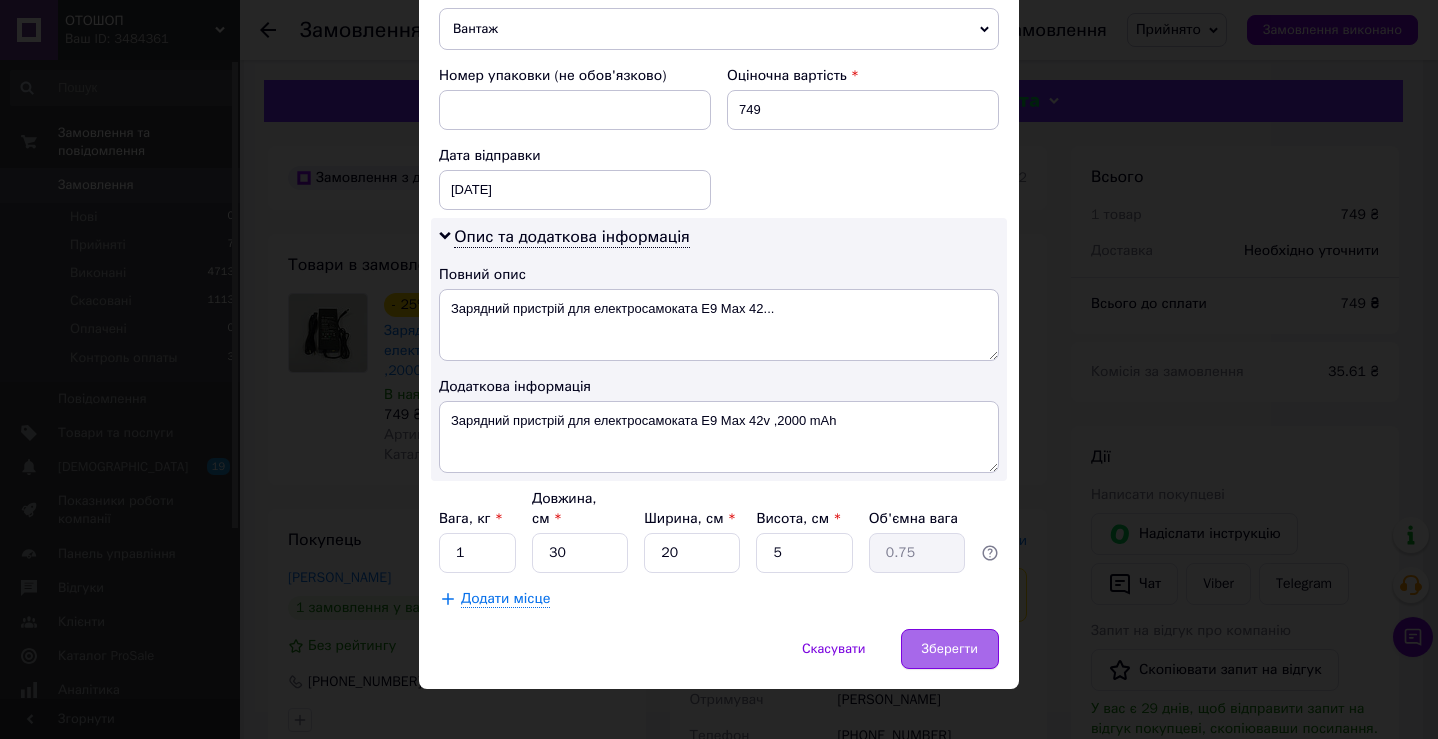 click on "Зберегти" at bounding box center [950, 649] 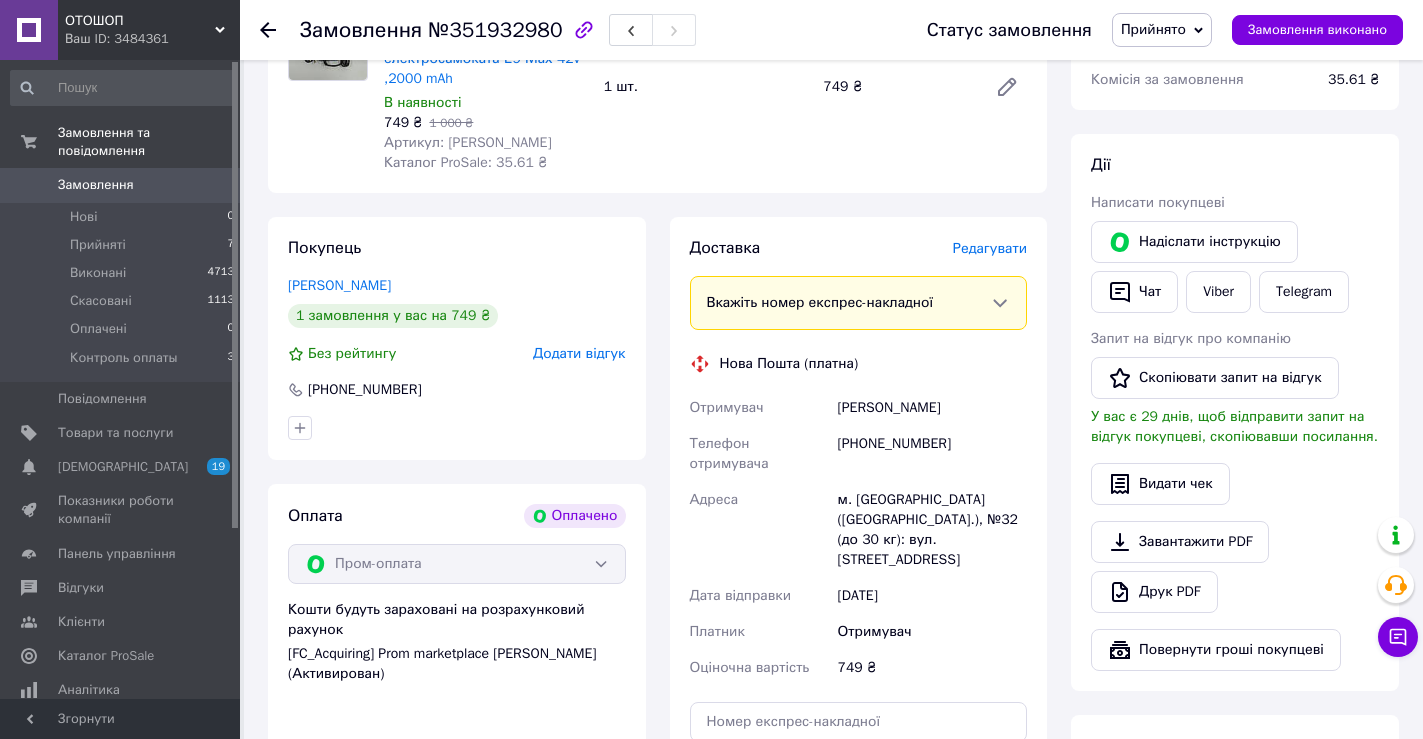 scroll, scrollTop: 0, scrollLeft: 0, axis: both 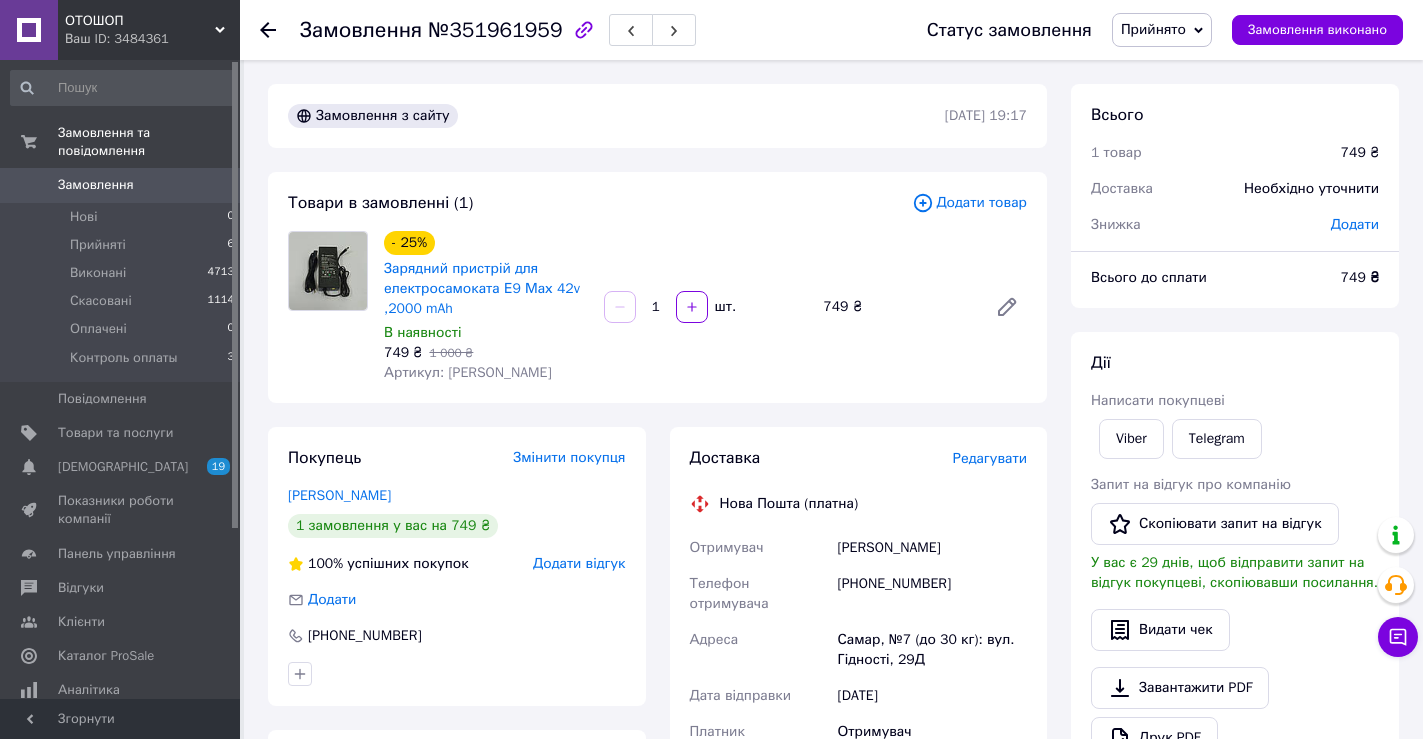 click on "Замовлення з сайту" at bounding box center [614, 116] 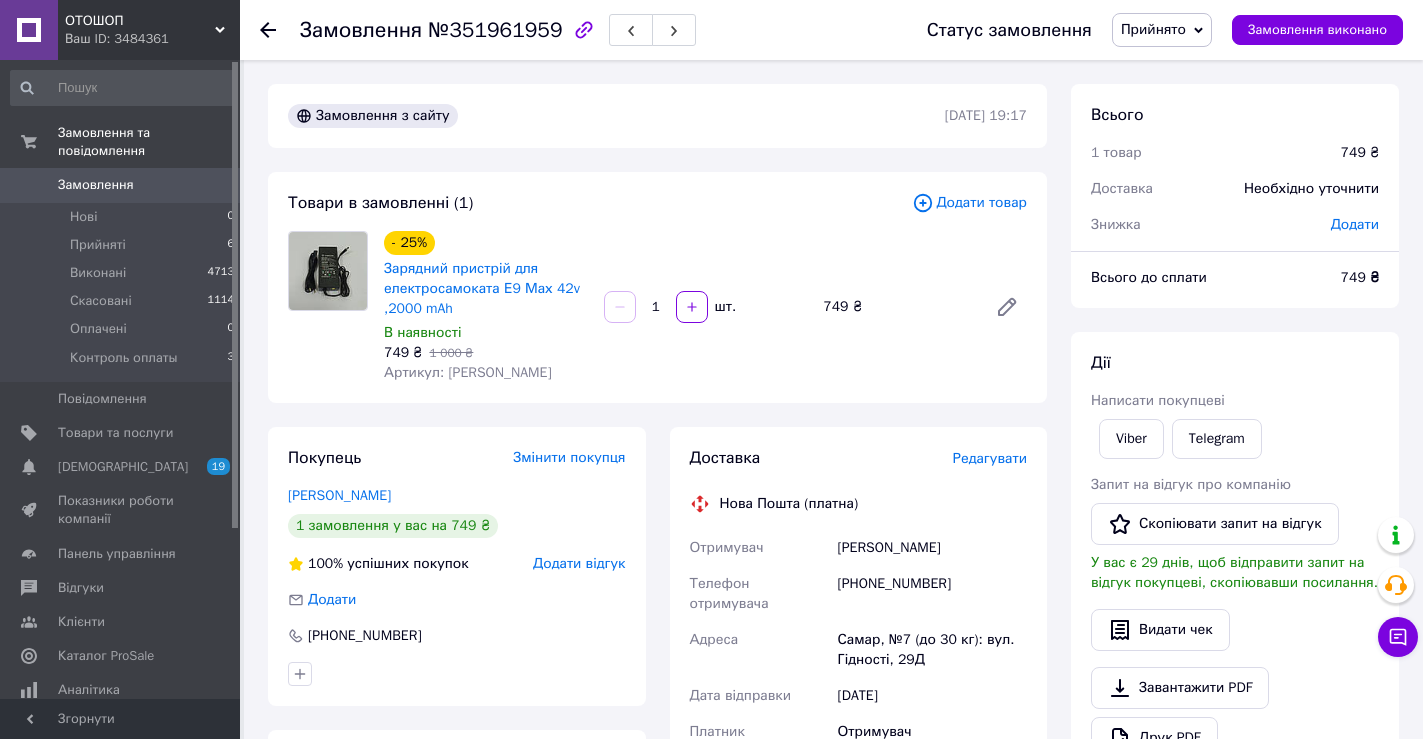 drag, startPoint x: 654, startPoint y: 108, endPoint x: 584, endPoint y: 112, distance: 70.11419 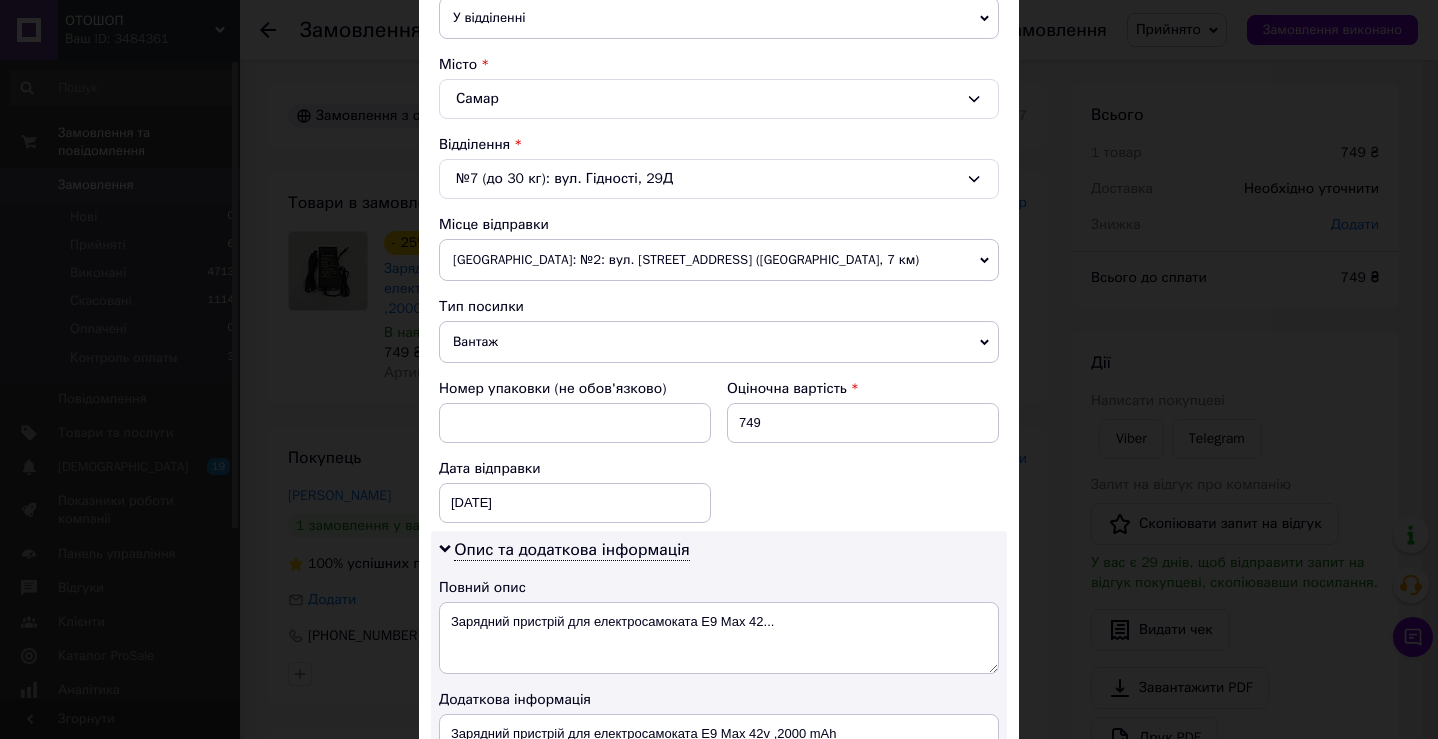 scroll, scrollTop: 800, scrollLeft: 0, axis: vertical 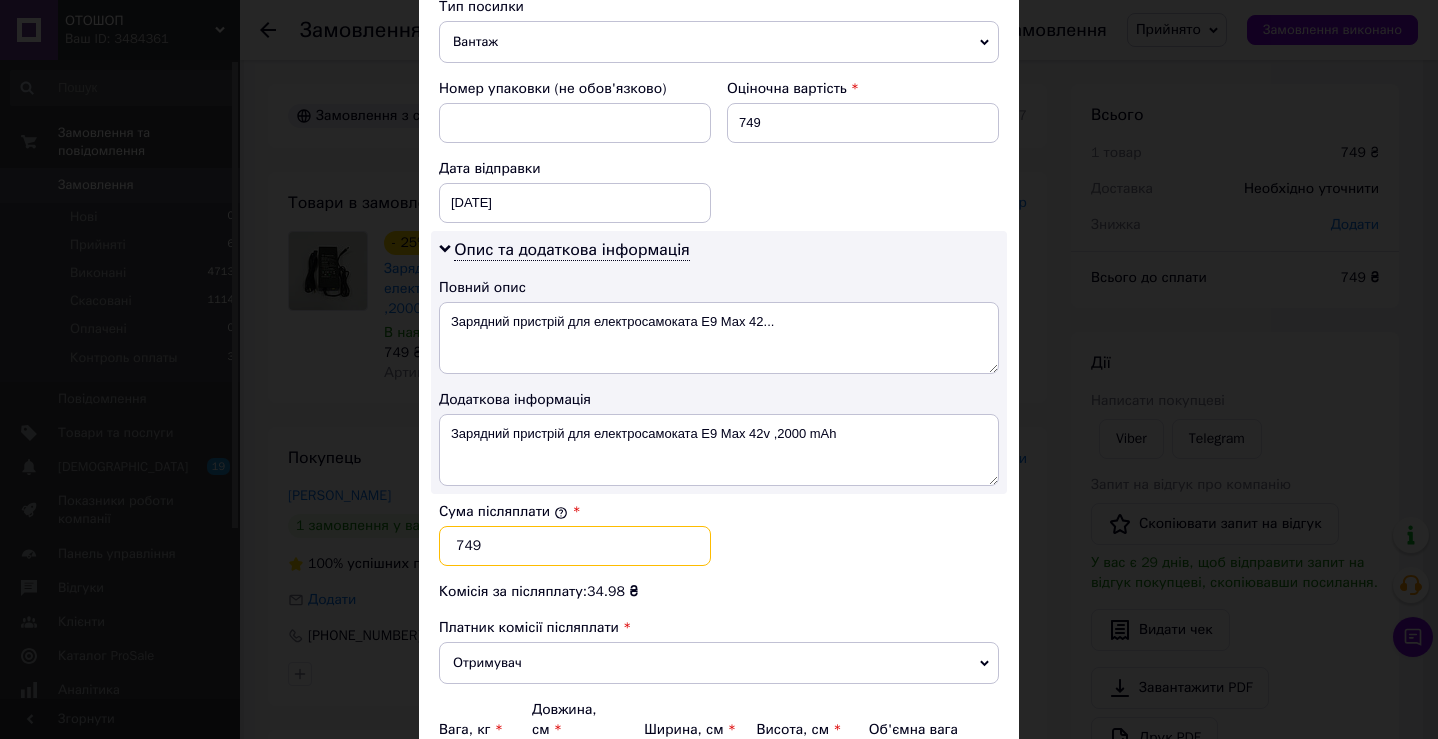 click on "749" at bounding box center (575, 546) 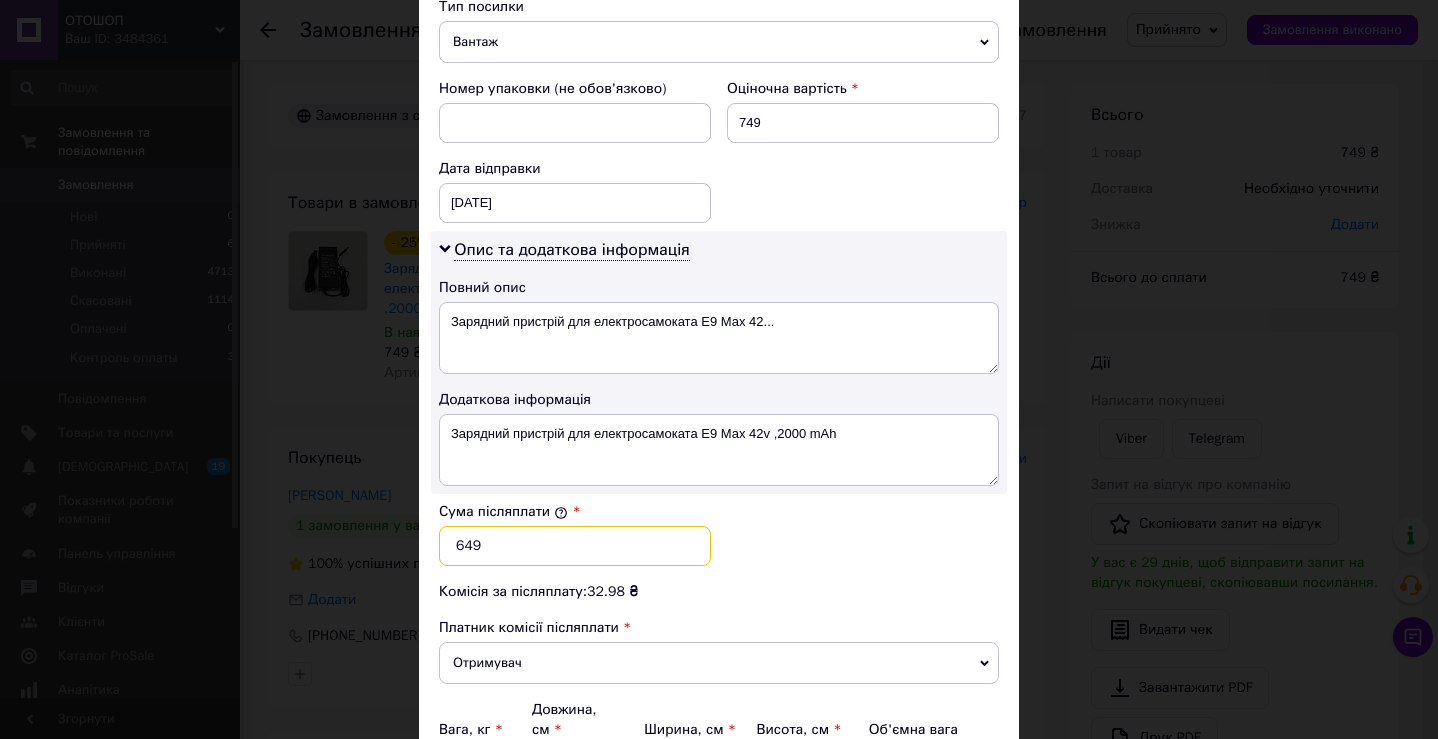 type on "649" 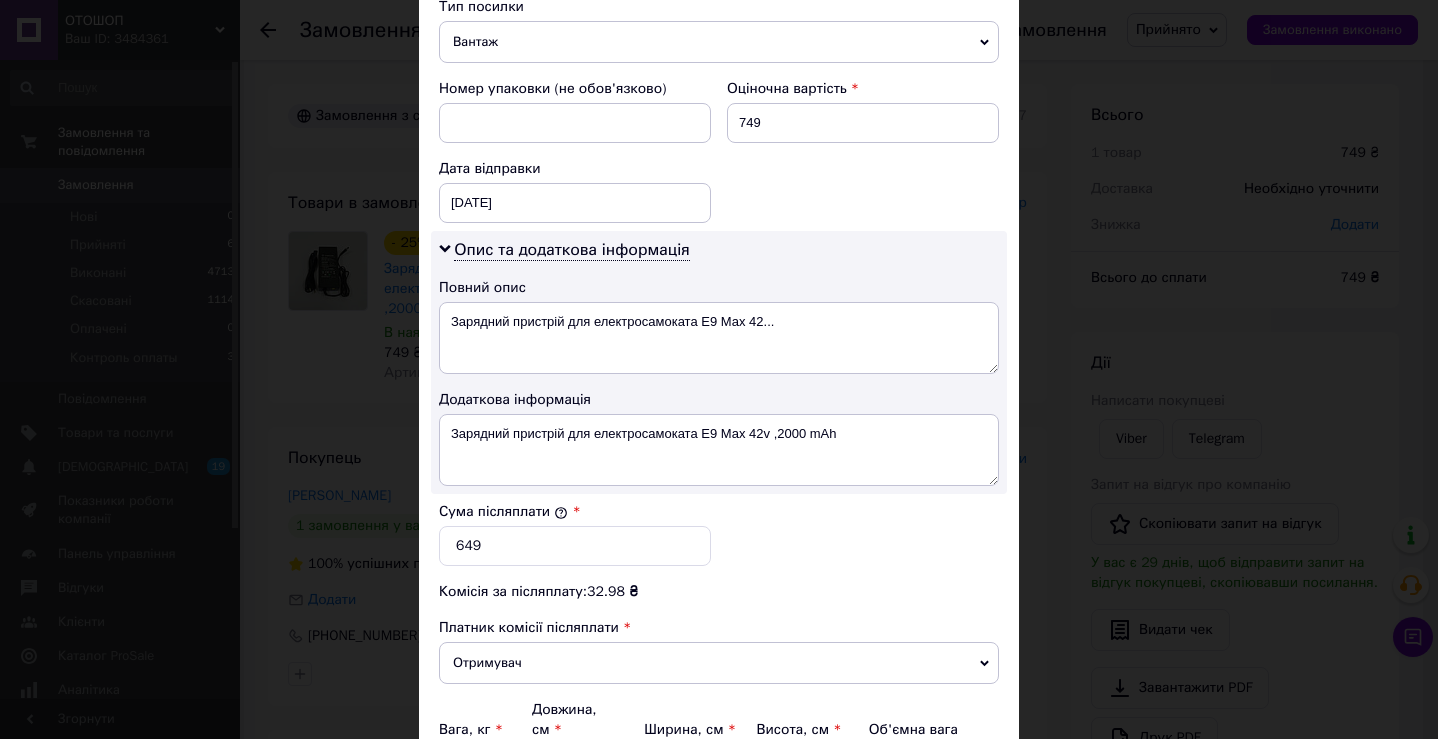 click on "Сума післяплати     * 649" at bounding box center (719, 534) 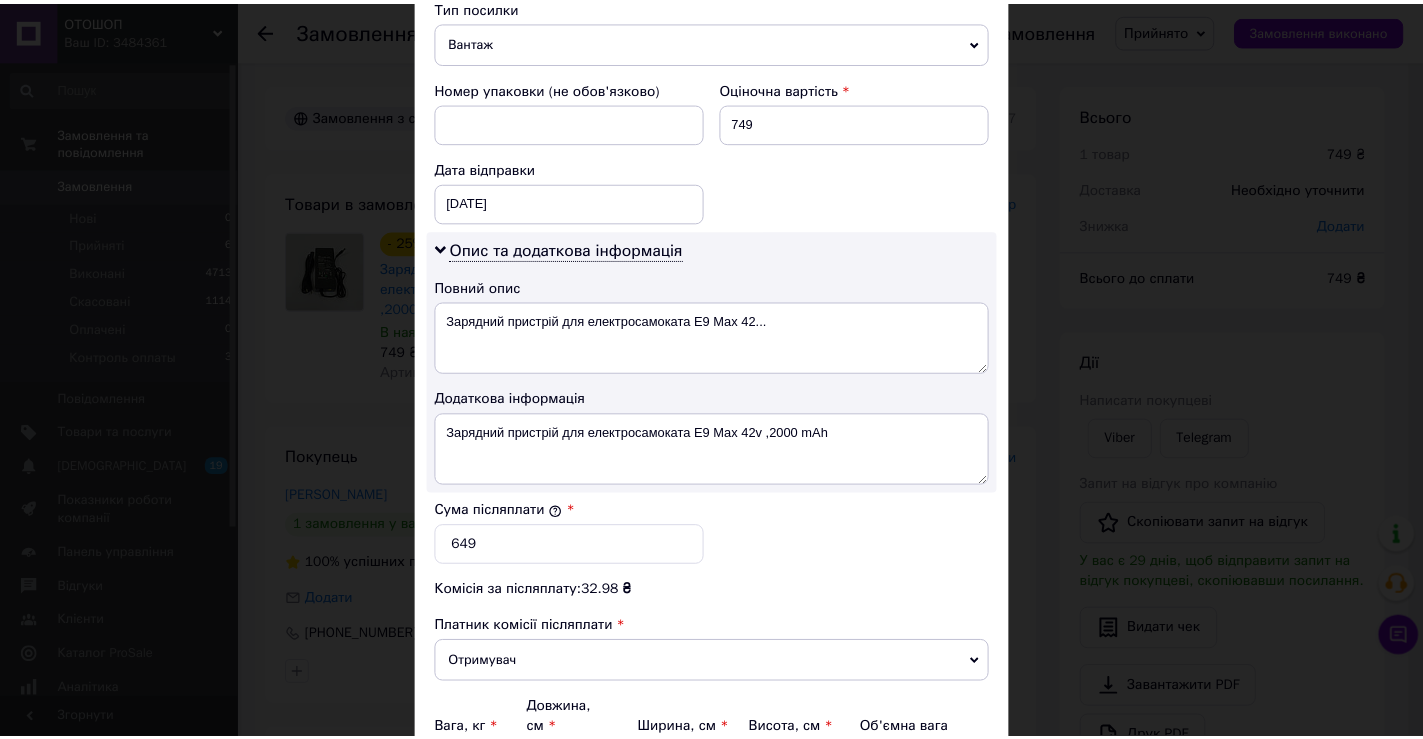 scroll, scrollTop: 1011, scrollLeft: 0, axis: vertical 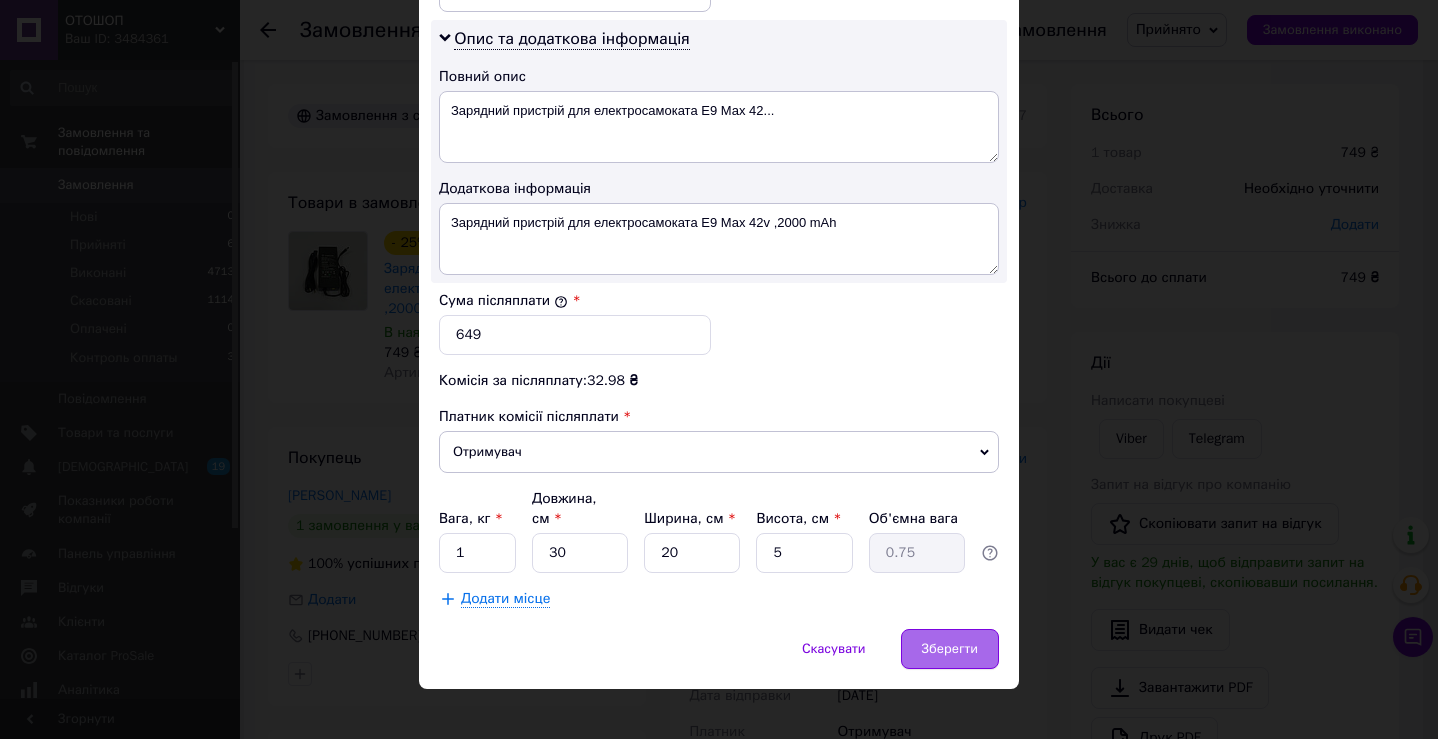 click on "Зберегти" at bounding box center (950, 649) 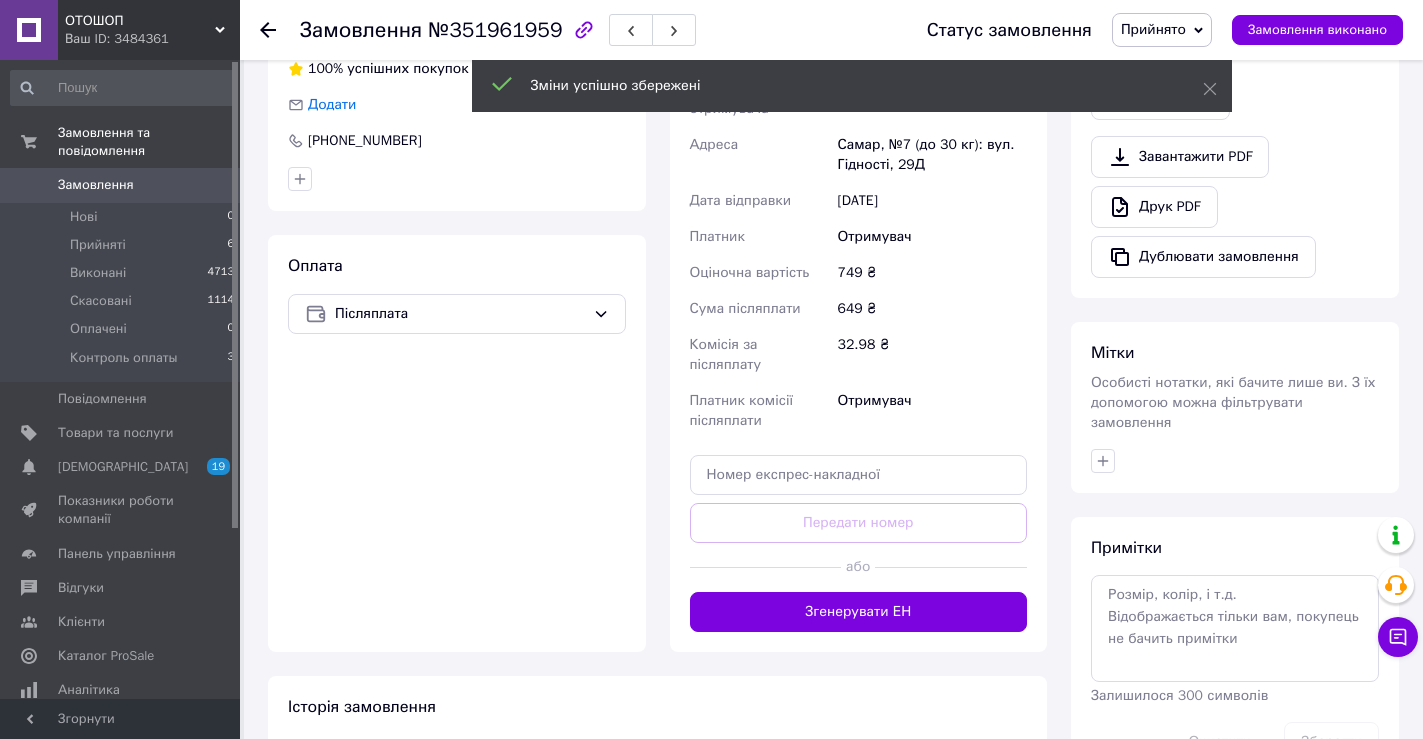 scroll, scrollTop: 600, scrollLeft: 0, axis: vertical 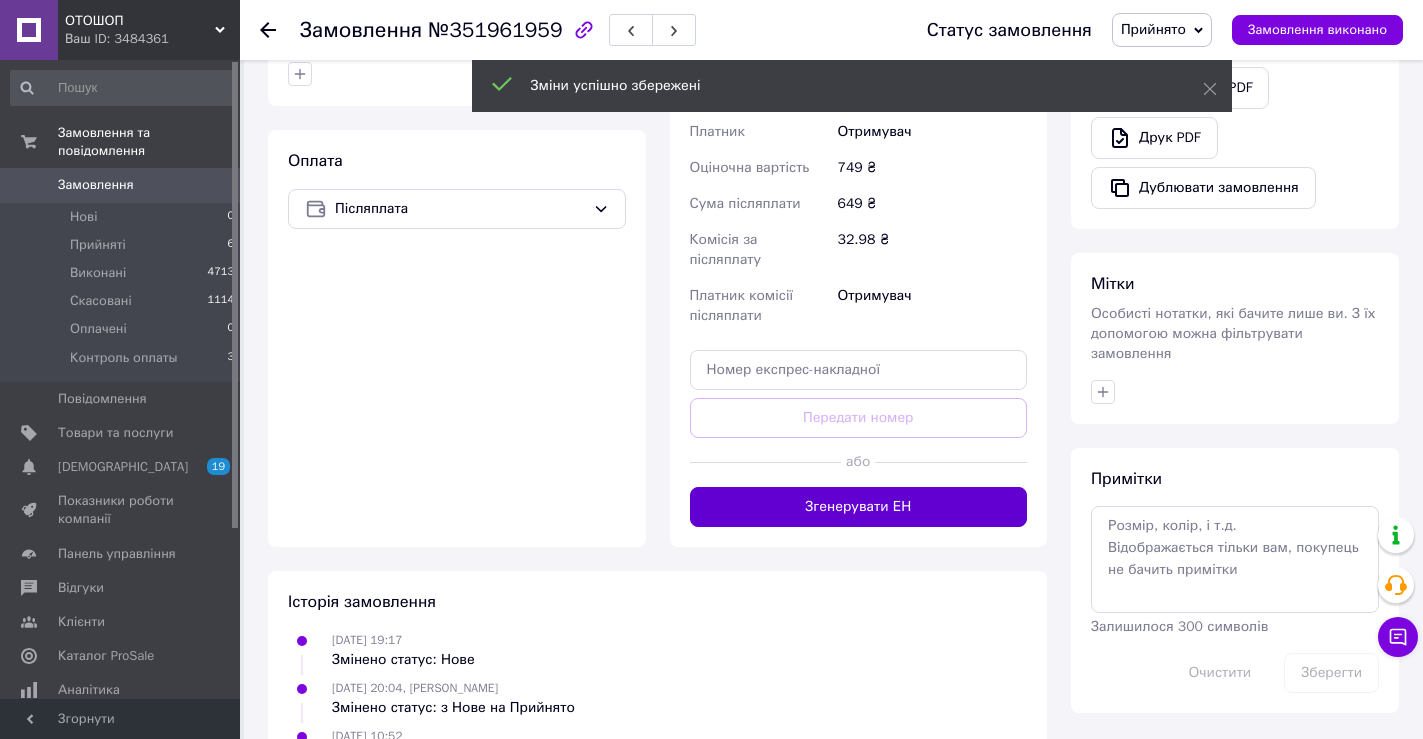 click on "Згенерувати ЕН" at bounding box center (859, 507) 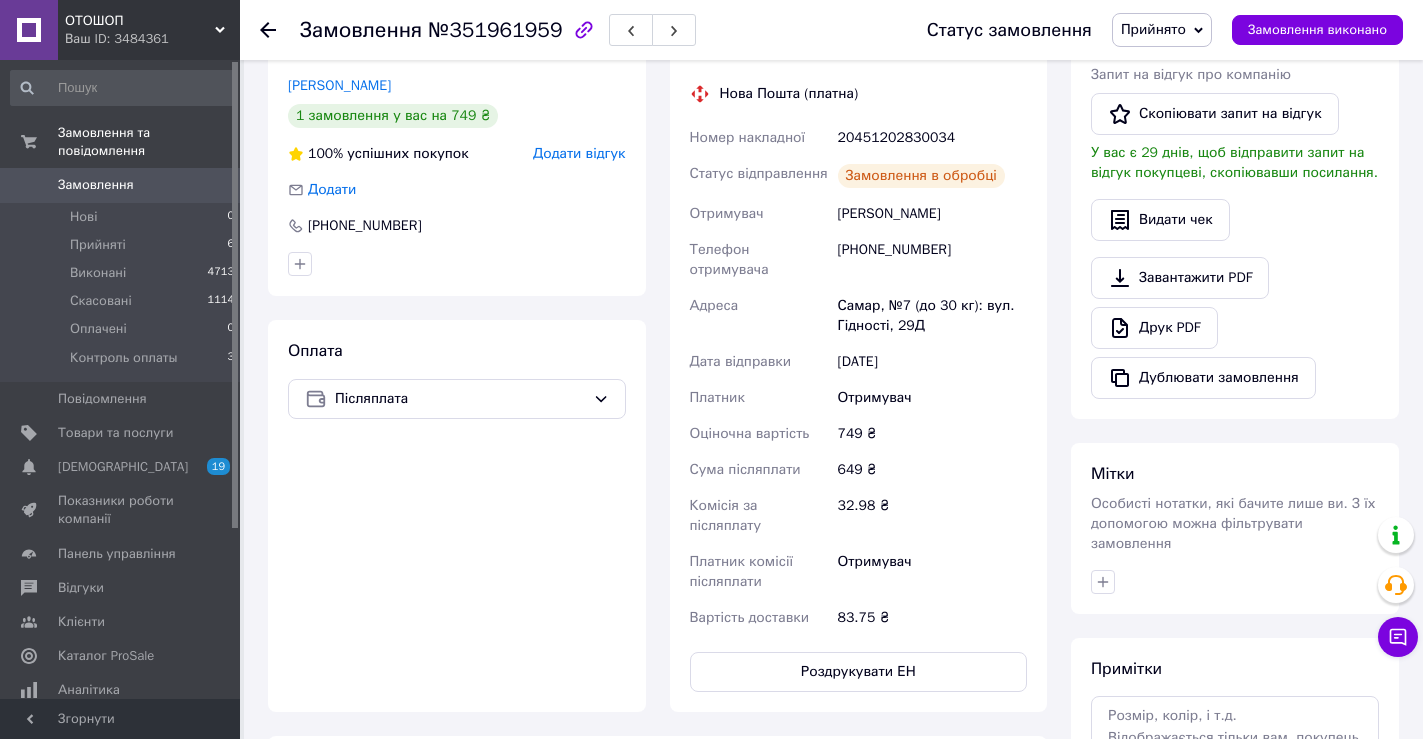 scroll, scrollTop: 400, scrollLeft: 0, axis: vertical 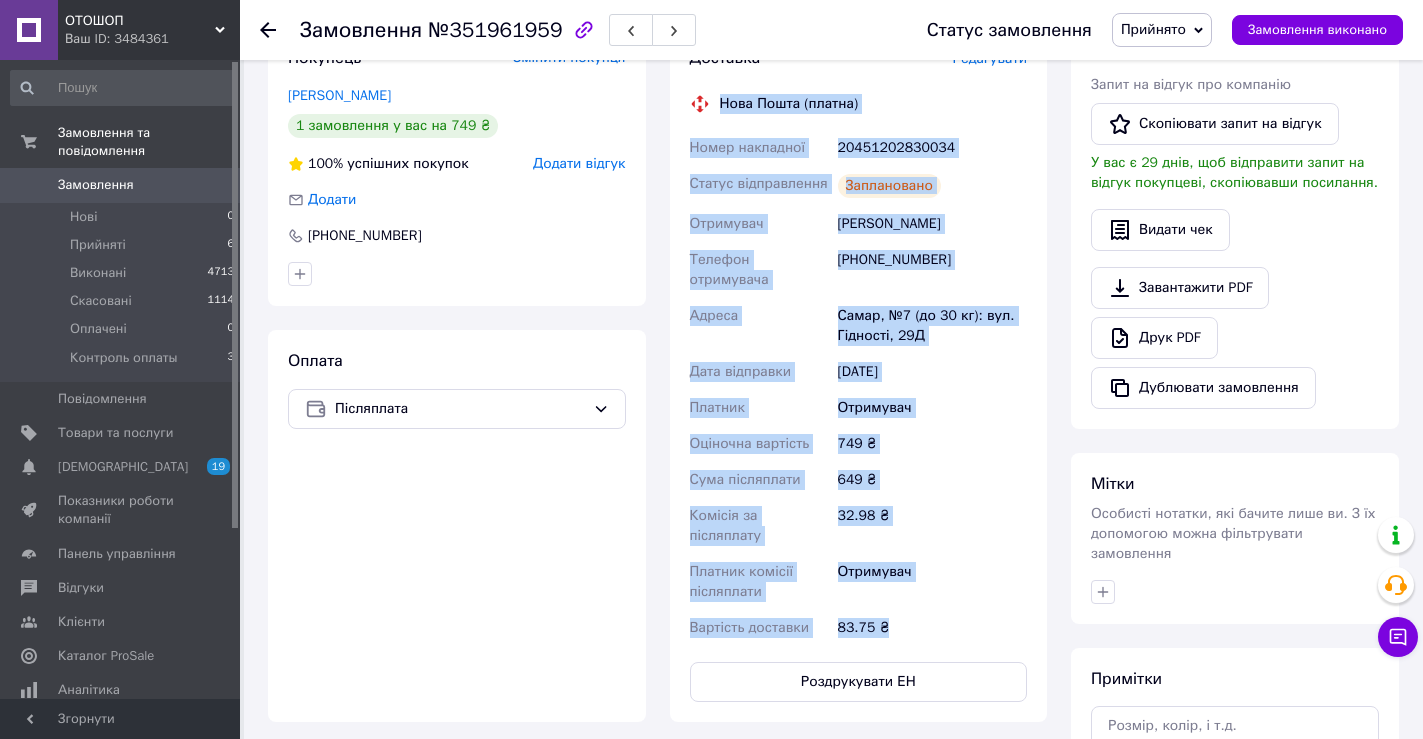 drag, startPoint x: 683, startPoint y: 95, endPoint x: 915, endPoint y: 596, distance: 552.1096 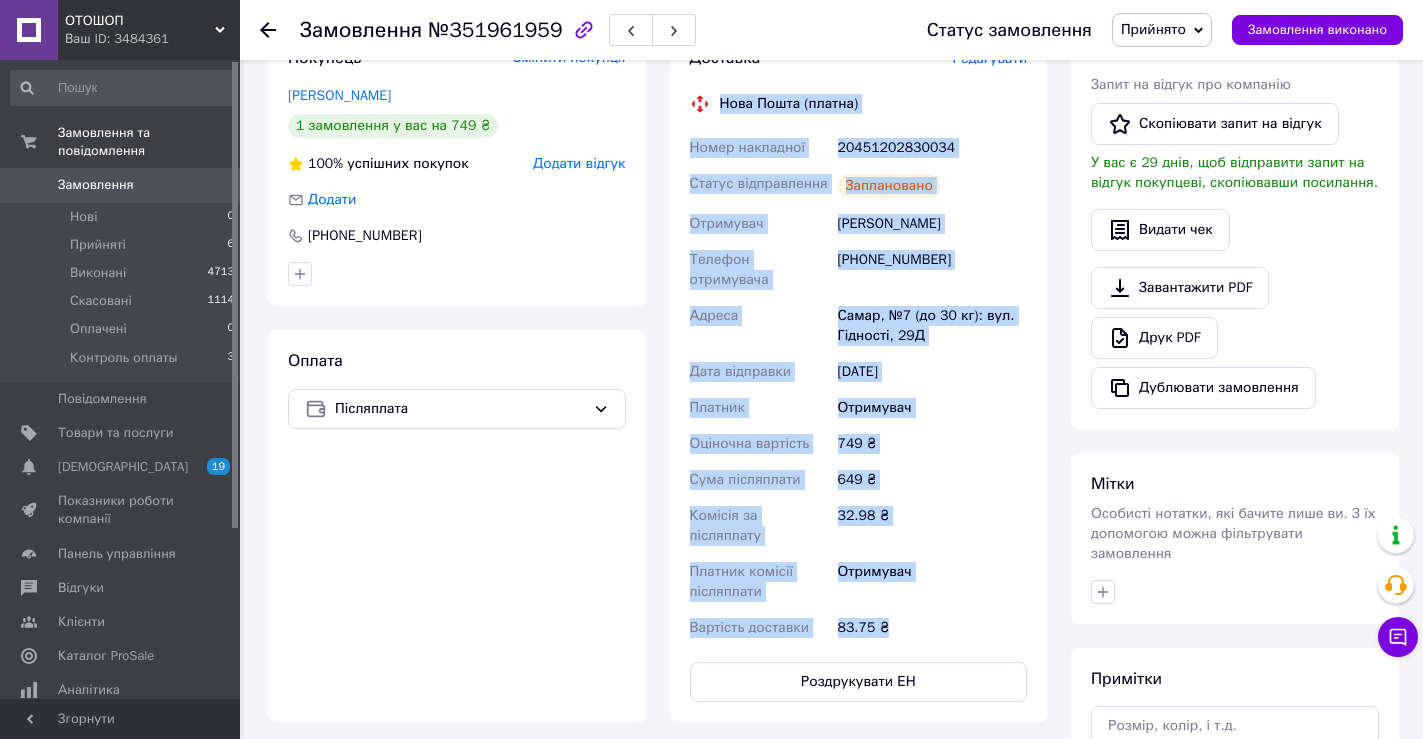 copy on "Нова Пошта (платна) Номер накладної 20451202830034 Статус відправлення Заплановано Отримувач Шепотатьєва Оксана Телефон отримувача +380955458991 Адреса Самар, №7 (до 30 кг): вул. Гідності, 29Д Дата відправки 10.07.2025 Платник Отримувач Оціночна вартість 749 ₴ Сума післяплати 649 ₴ Комісія за післяплату 32.98 ₴ Платник комісії післяплати Отримувач Вартість доставки 83.75 ₴" 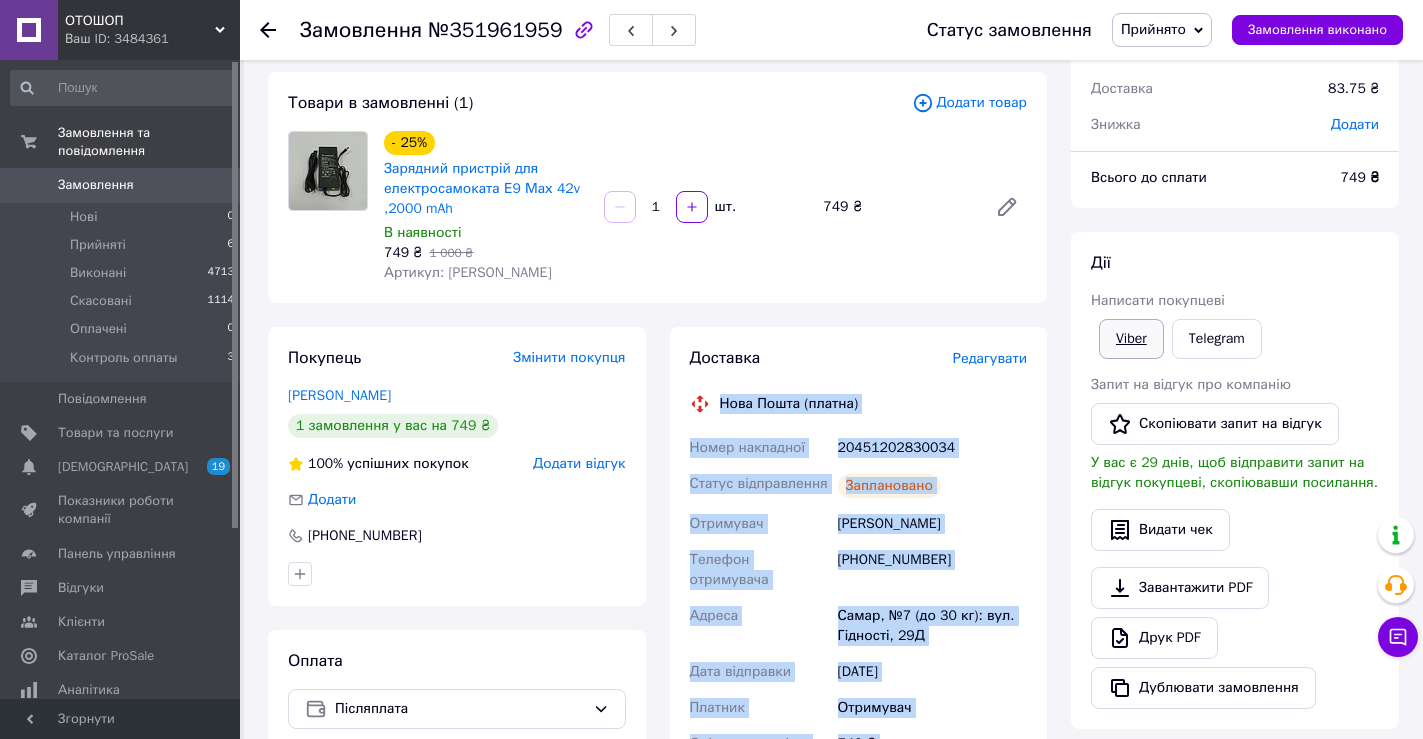 click on "Viber" at bounding box center [1131, 339] 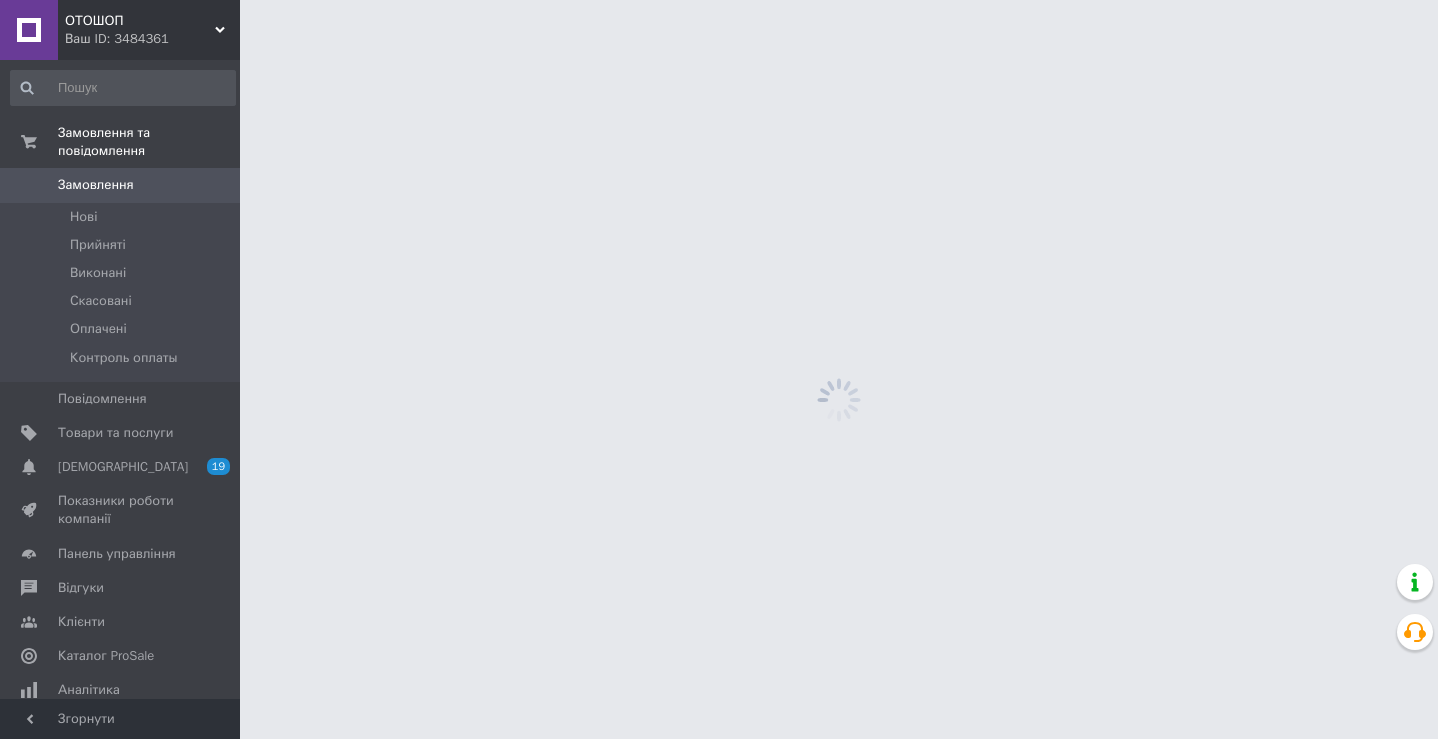 scroll, scrollTop: 0, scrollLeft: 0, axis: both 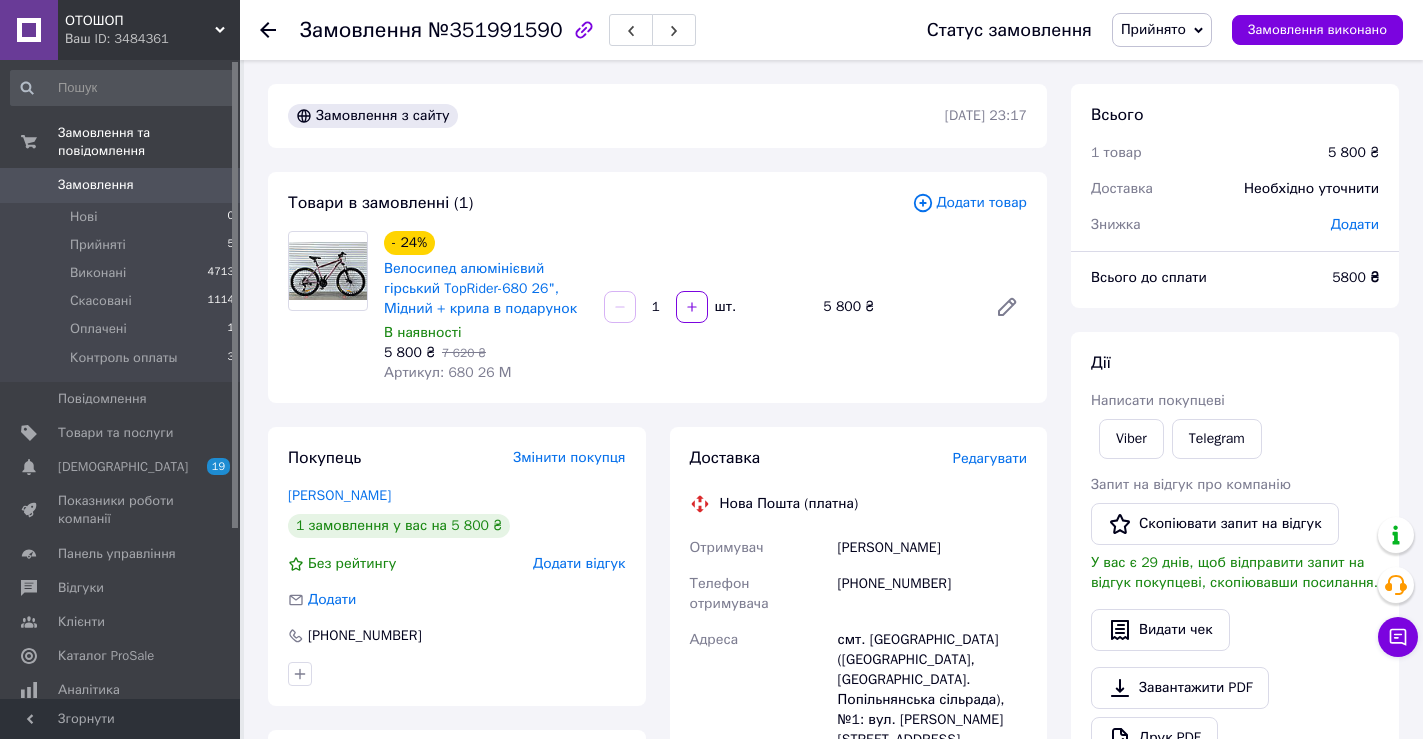 click on "Редагувати" at bounding box center [990, 458] 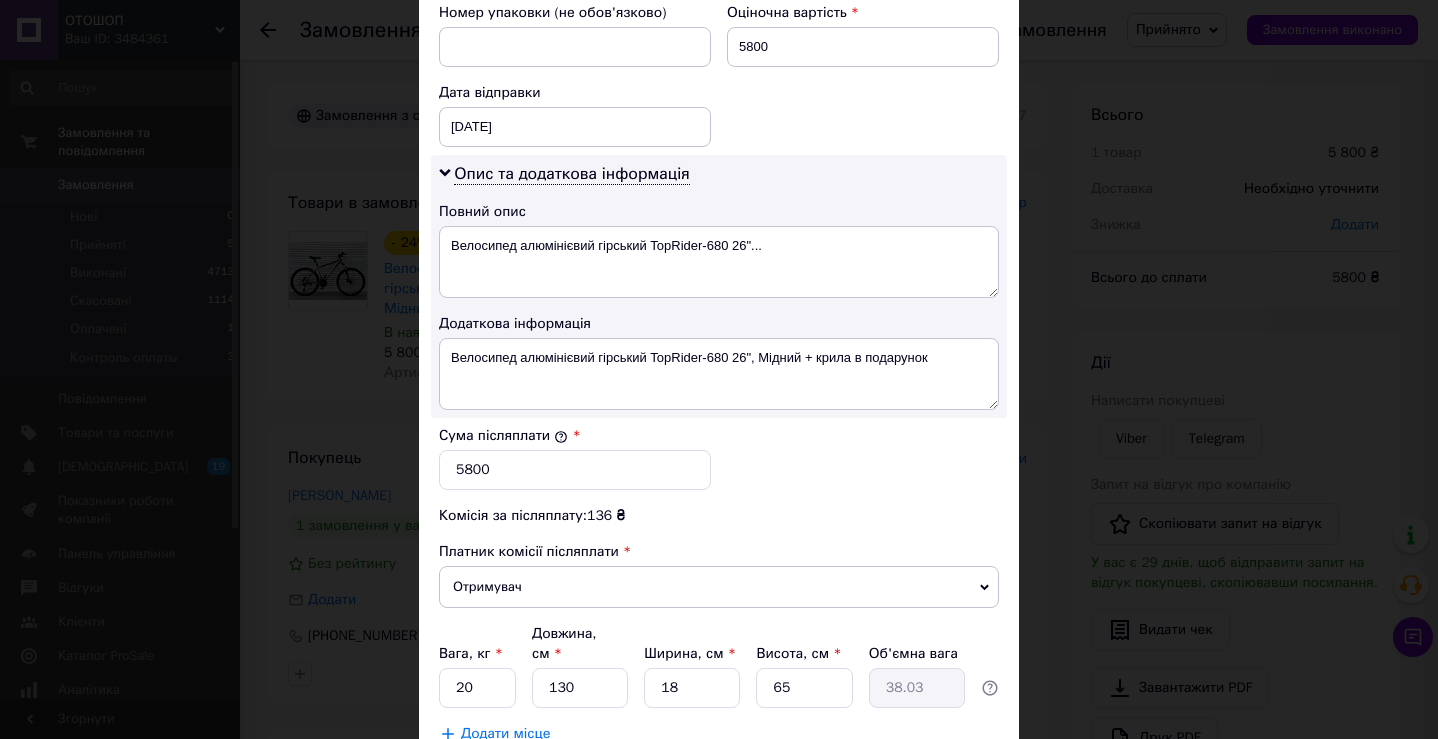 scroll, scrollTop: 900, scrollLeft: 0, axis: vertical 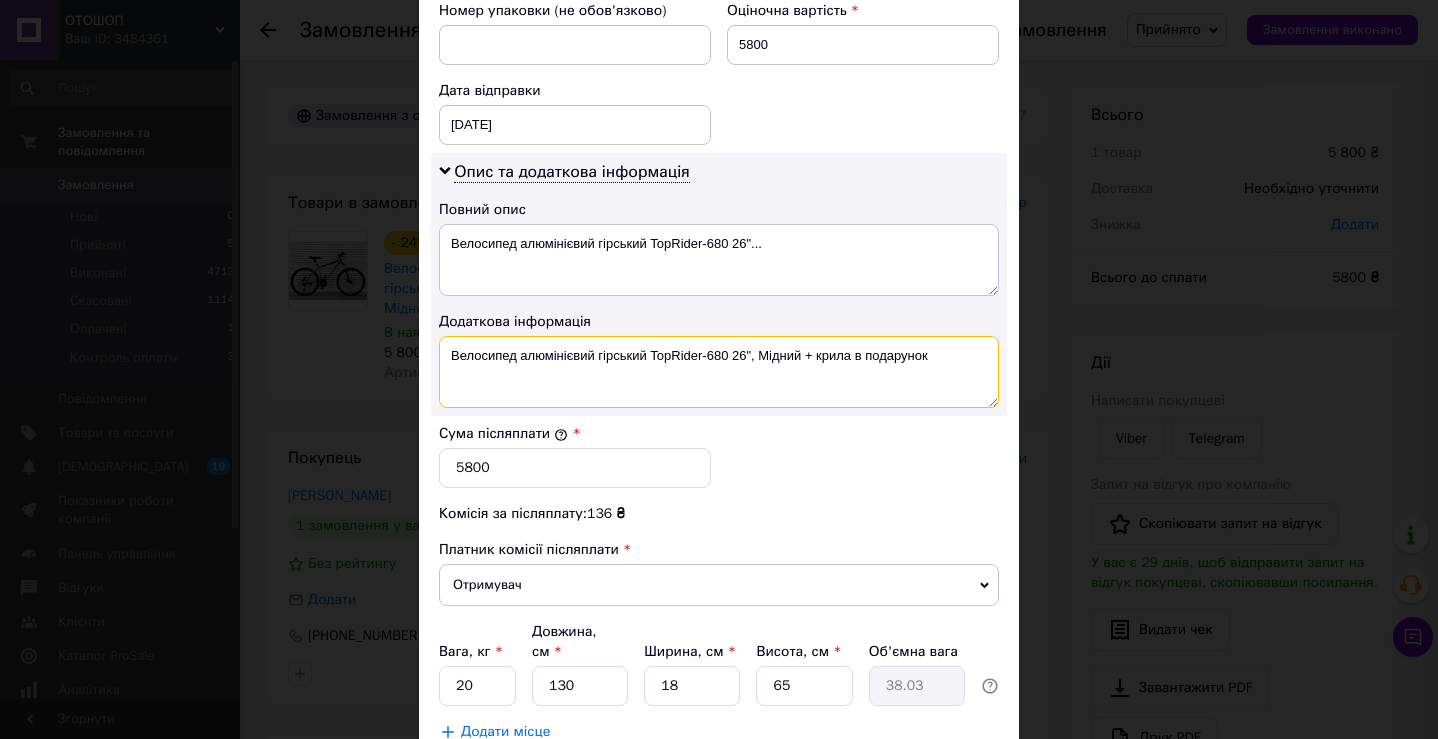 click on "Велосипед алюмінієвий гірський TopRider-680 26", Мідний + крила в подарунок" at bounding box center (719, 372) 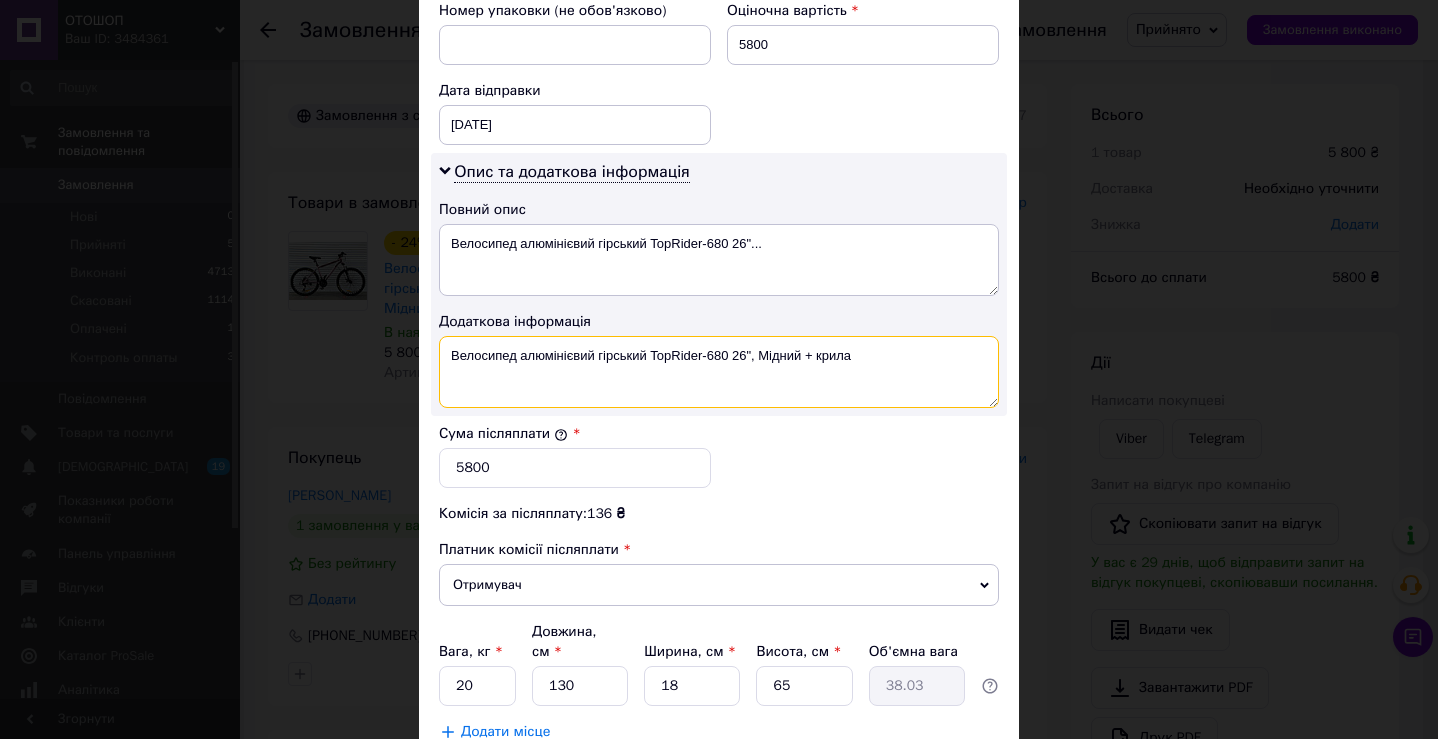 click on "Велосипед алюмінієвий гірський TopRider-680 26", Мідний + крила" at bounding box center (719, 372) 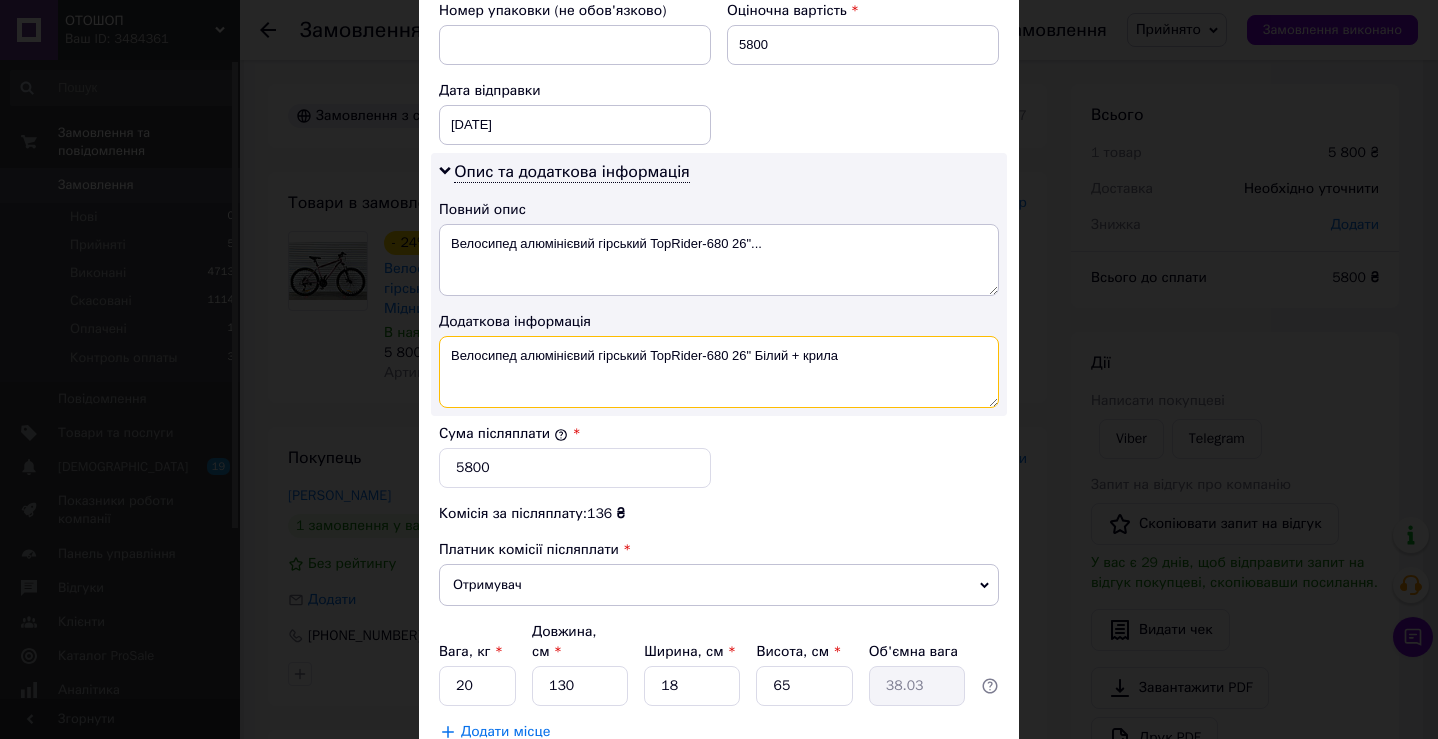 drag, startPoint x: 702, startPoint y: 358, endPoint x: 480, endPoint y: 376, distance: 222.72853 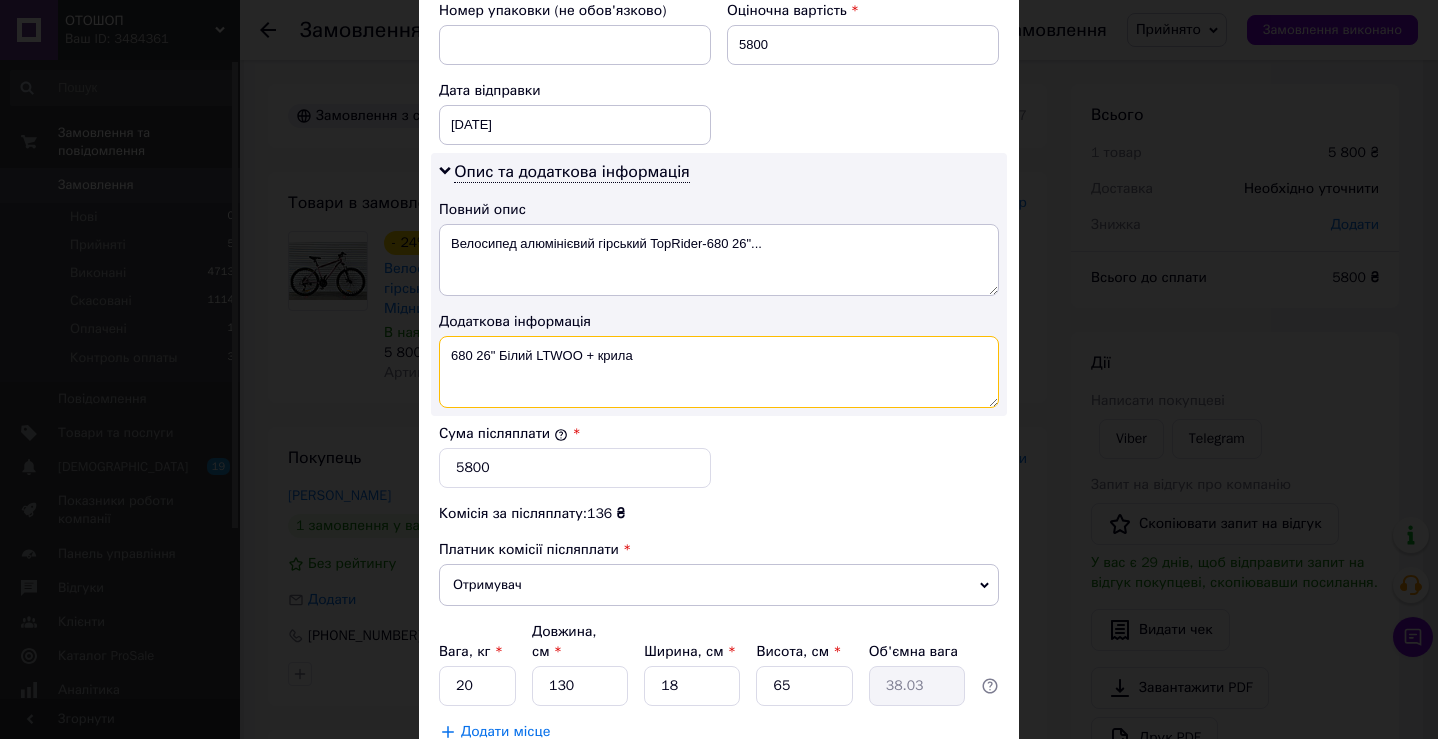 type on "680 26" Білий LTWOO + крила" 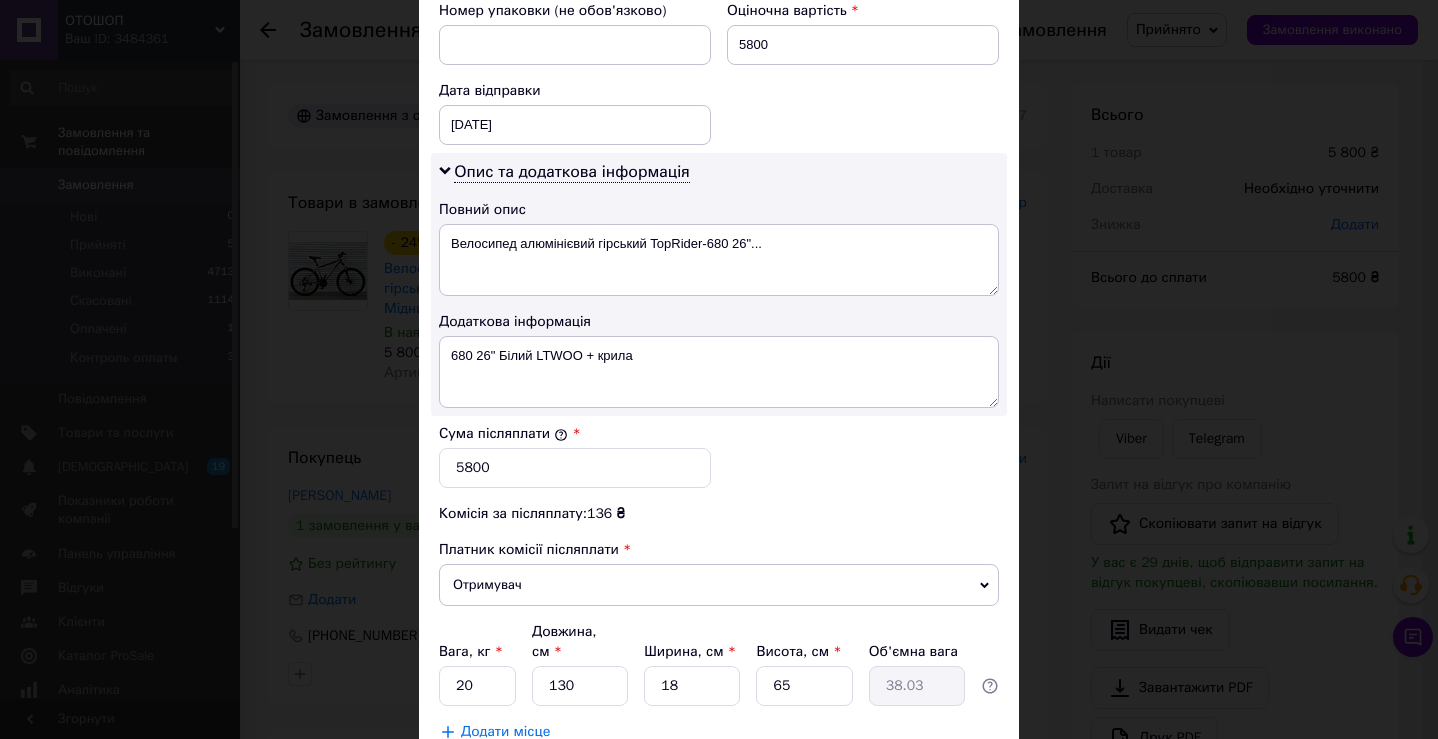 click on "Сума післяплати     * 5800" at bounding box center (719, 456) 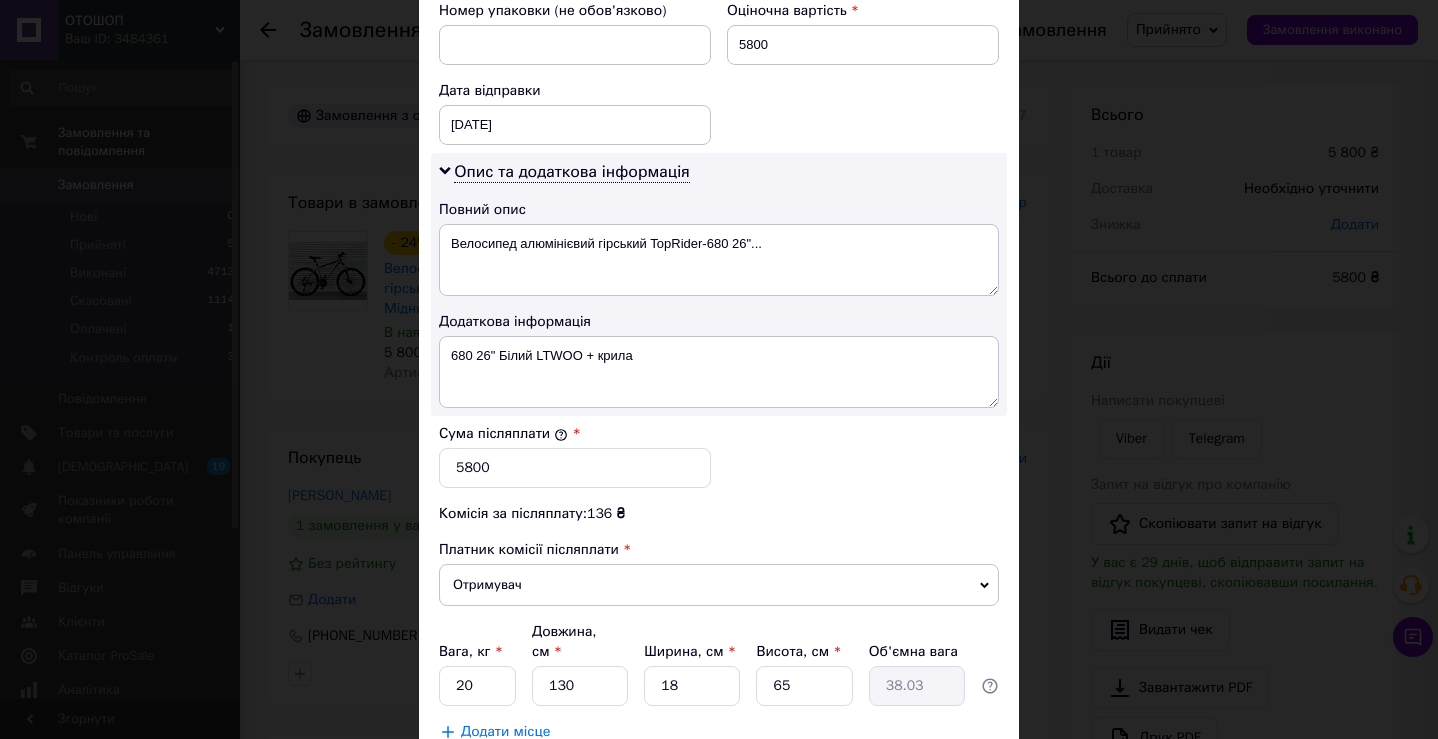 scroll, scrollTop: 933, scrollLeft: 0, axis: vertical 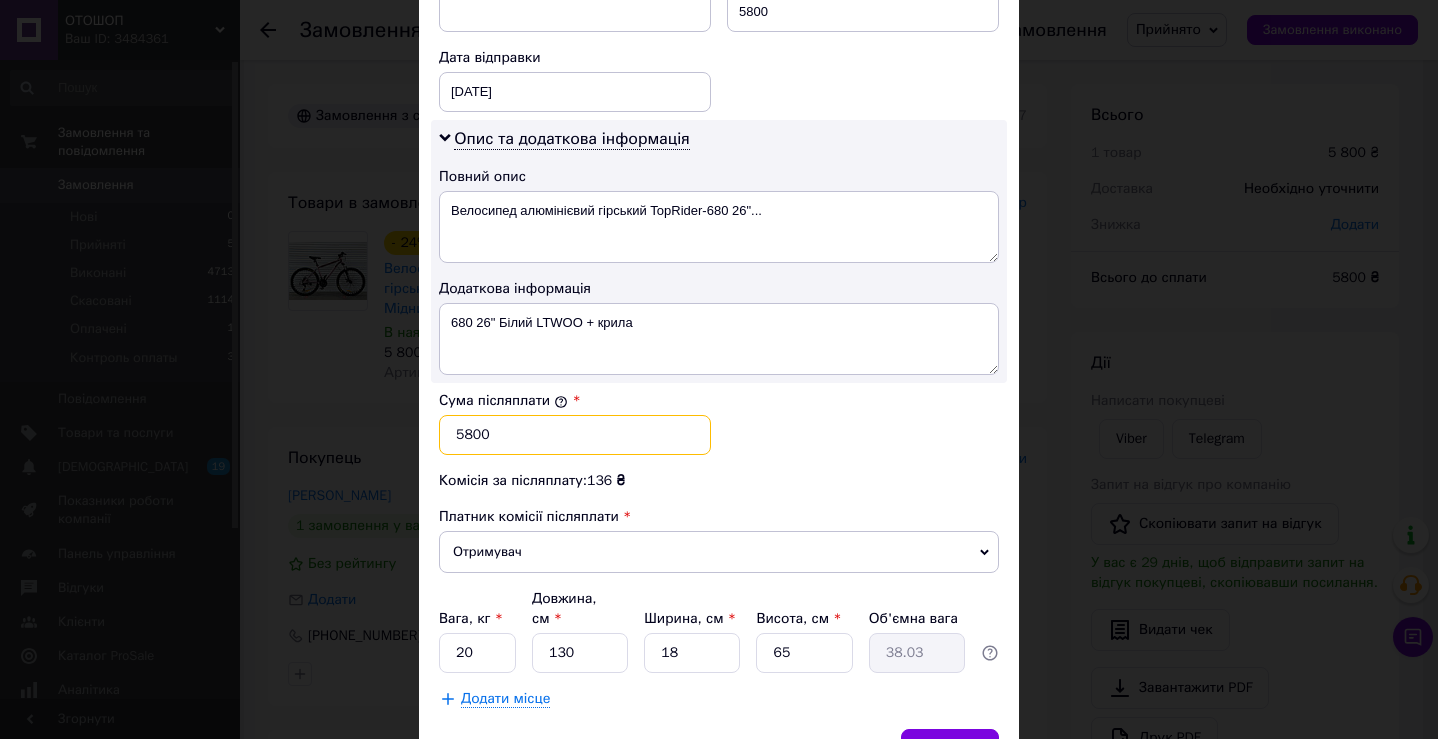 click on "5800" at bounding box center (575, 435) 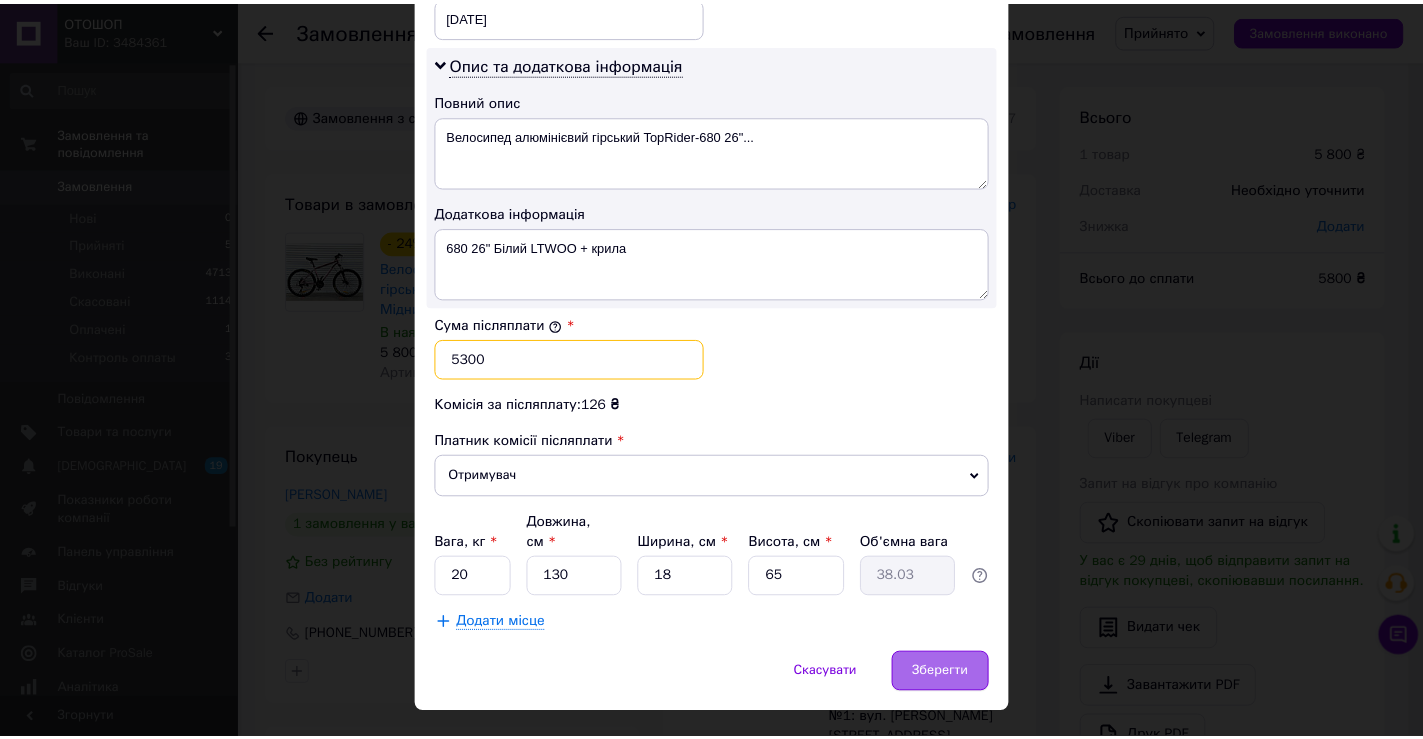 scroll, scrollTop: 1033, scrollLeft: 0, axis: vertical 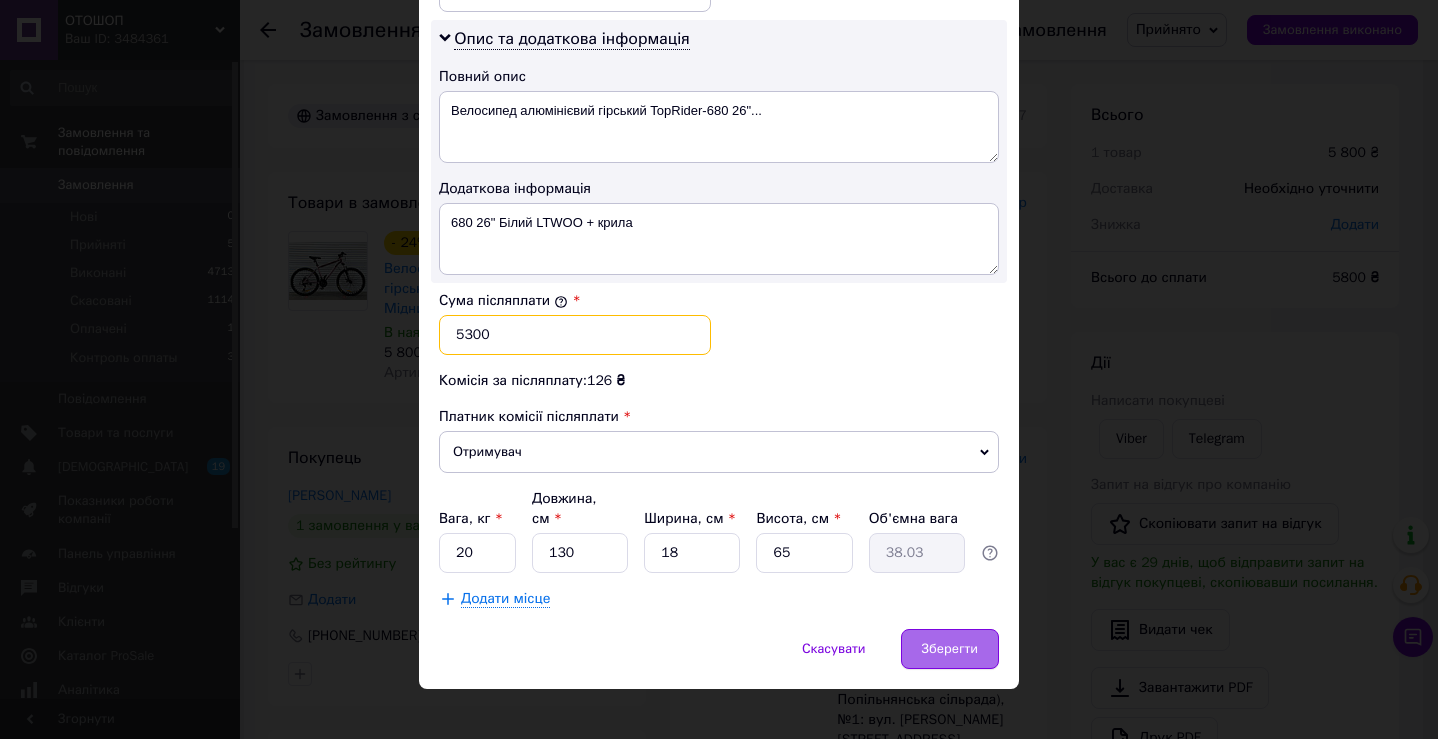 type on "5300" 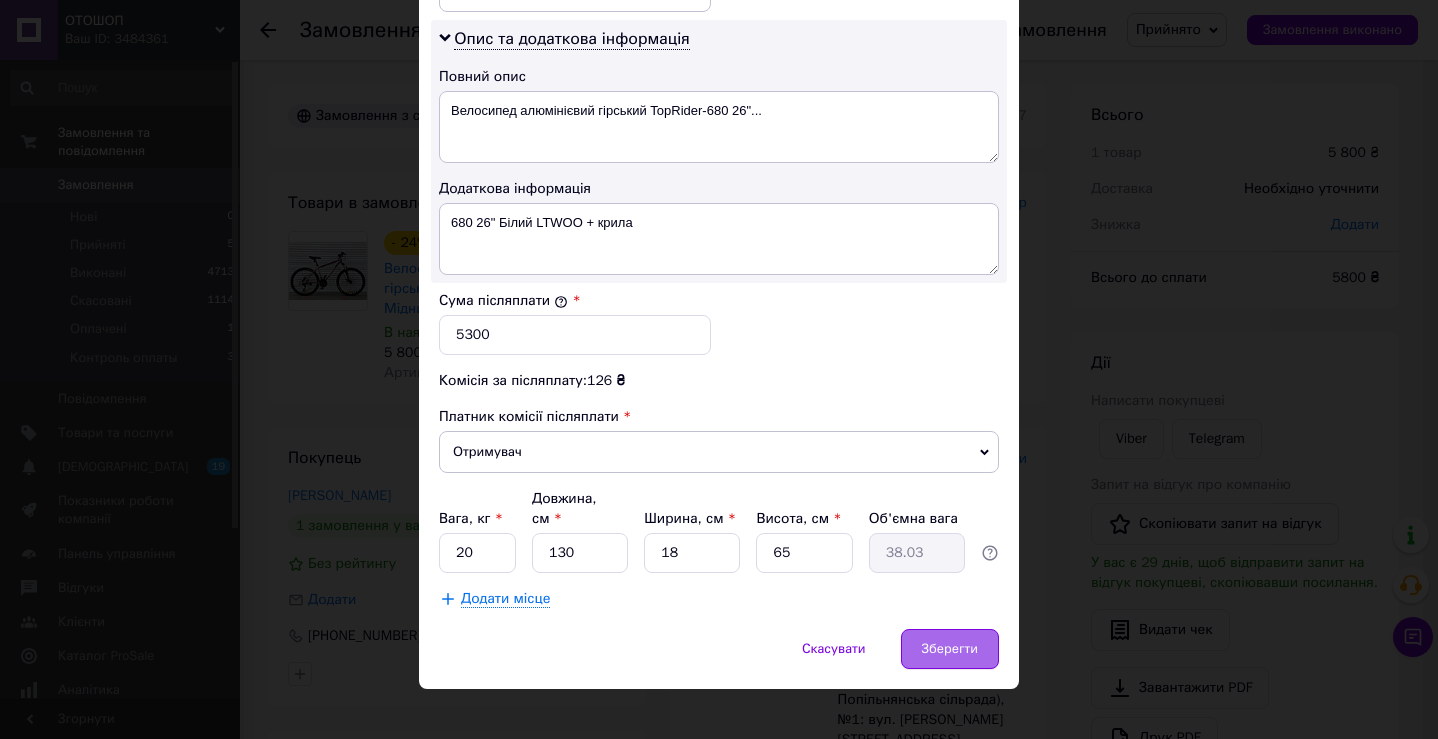 click on "Зберегти" at bounding box center (950, 649) 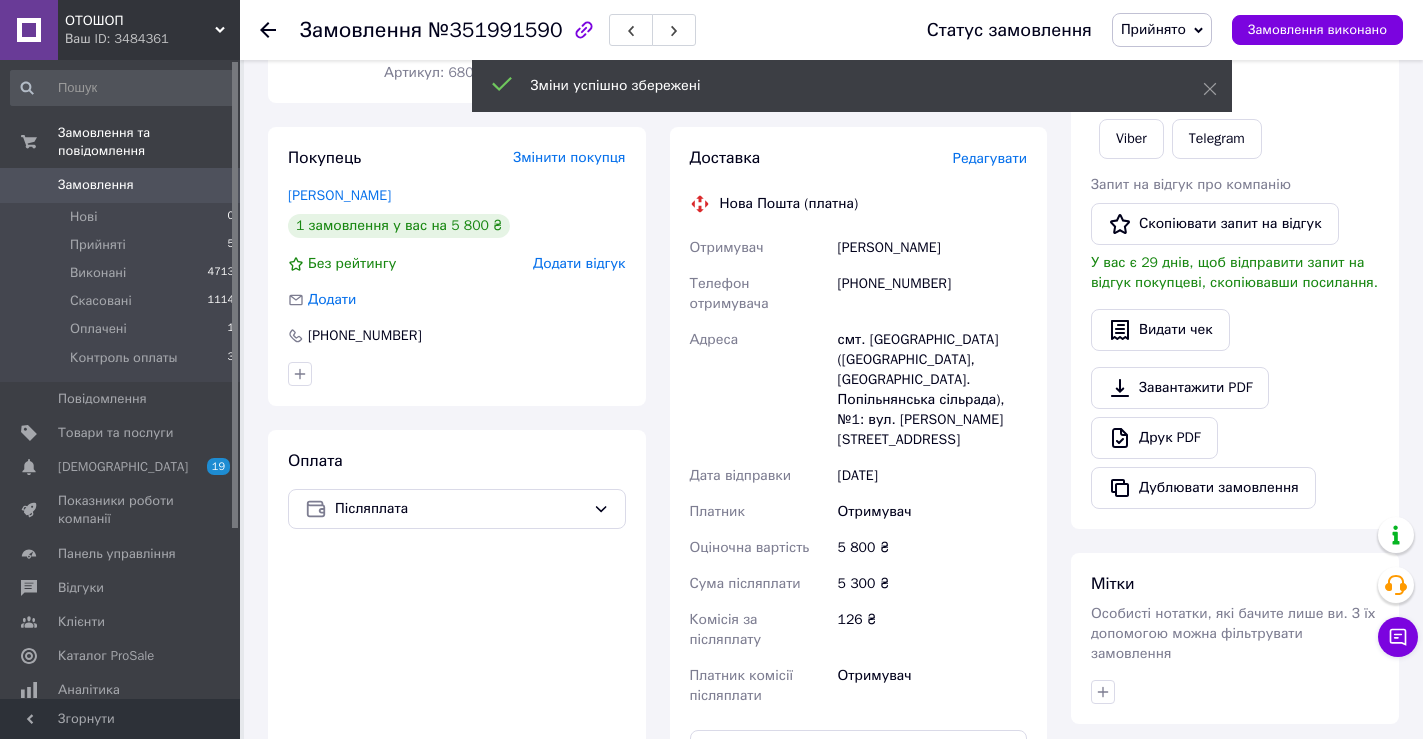 scroll, scrollTop: 600, scrollLeft: 0, axis: vertical 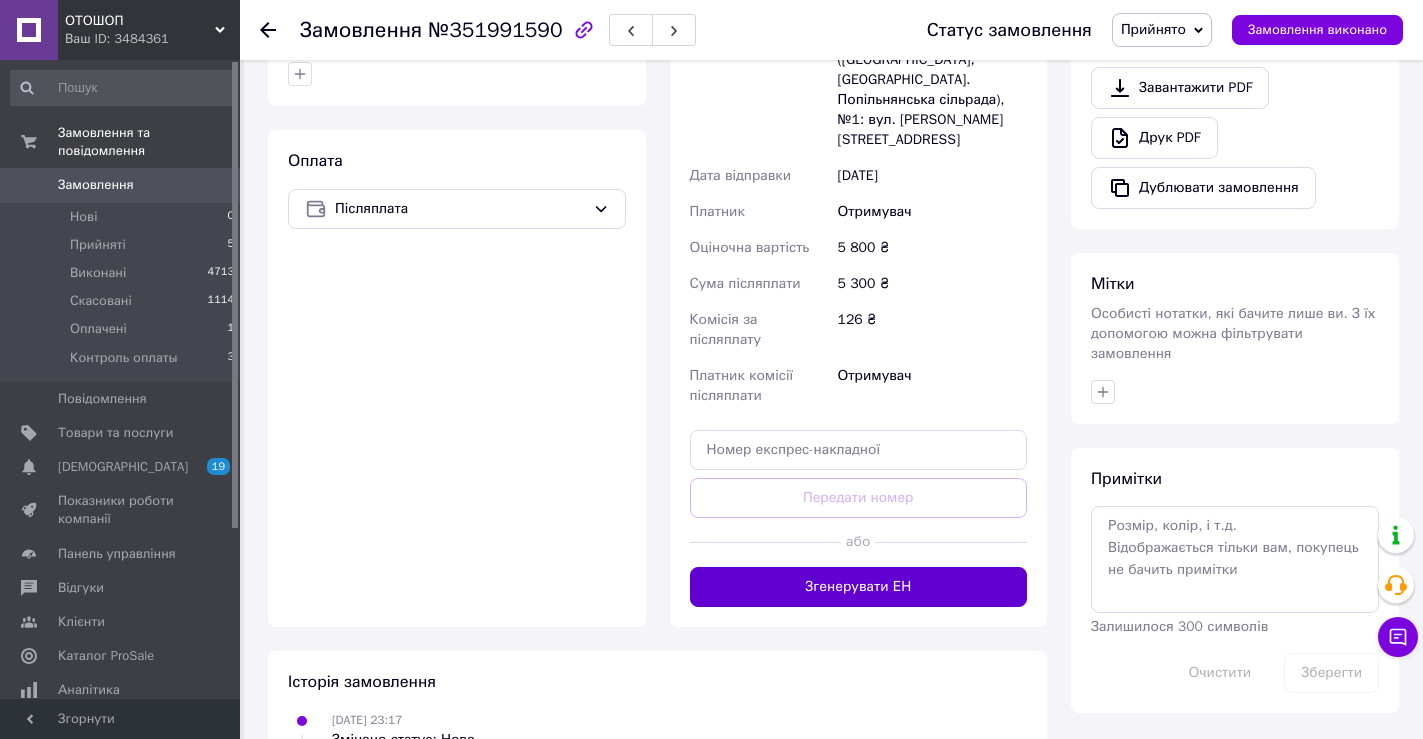 click on "Згенерувати ЕН" at bounding box center (859, 587) 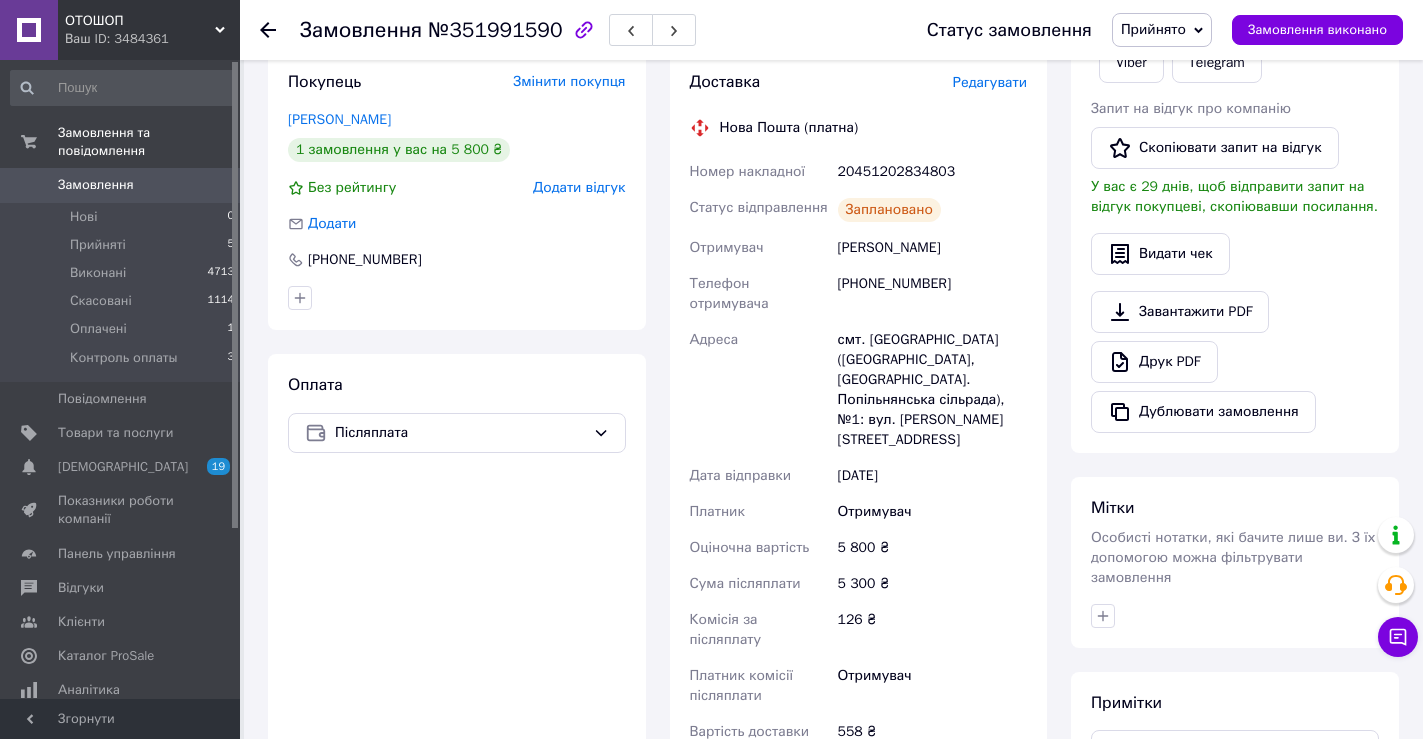 scroll, scrollTop: 400, scrollLeft: 0, axis: vertical 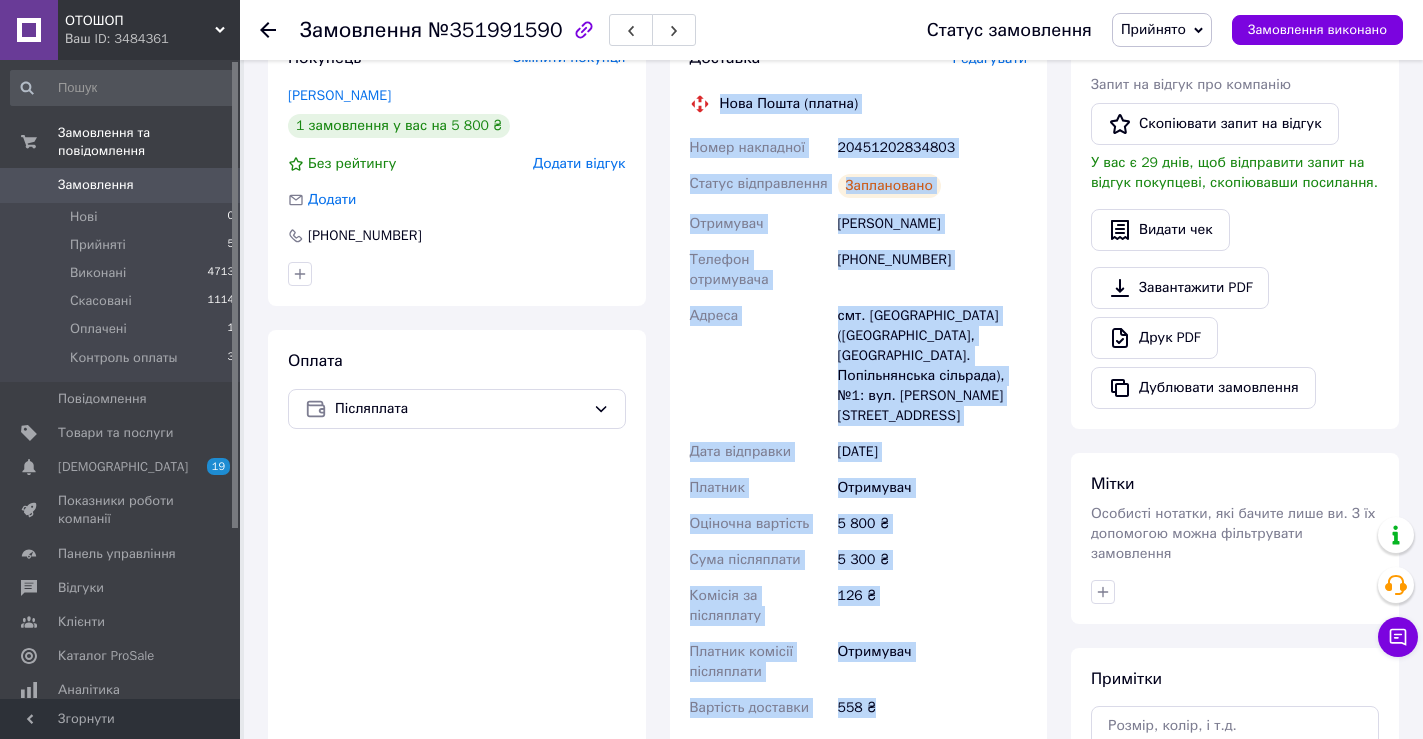 drag, startPoint x: 675, startPoint y: 101, endPoint x: 962, endPoint y: 646, distance: 615.94965 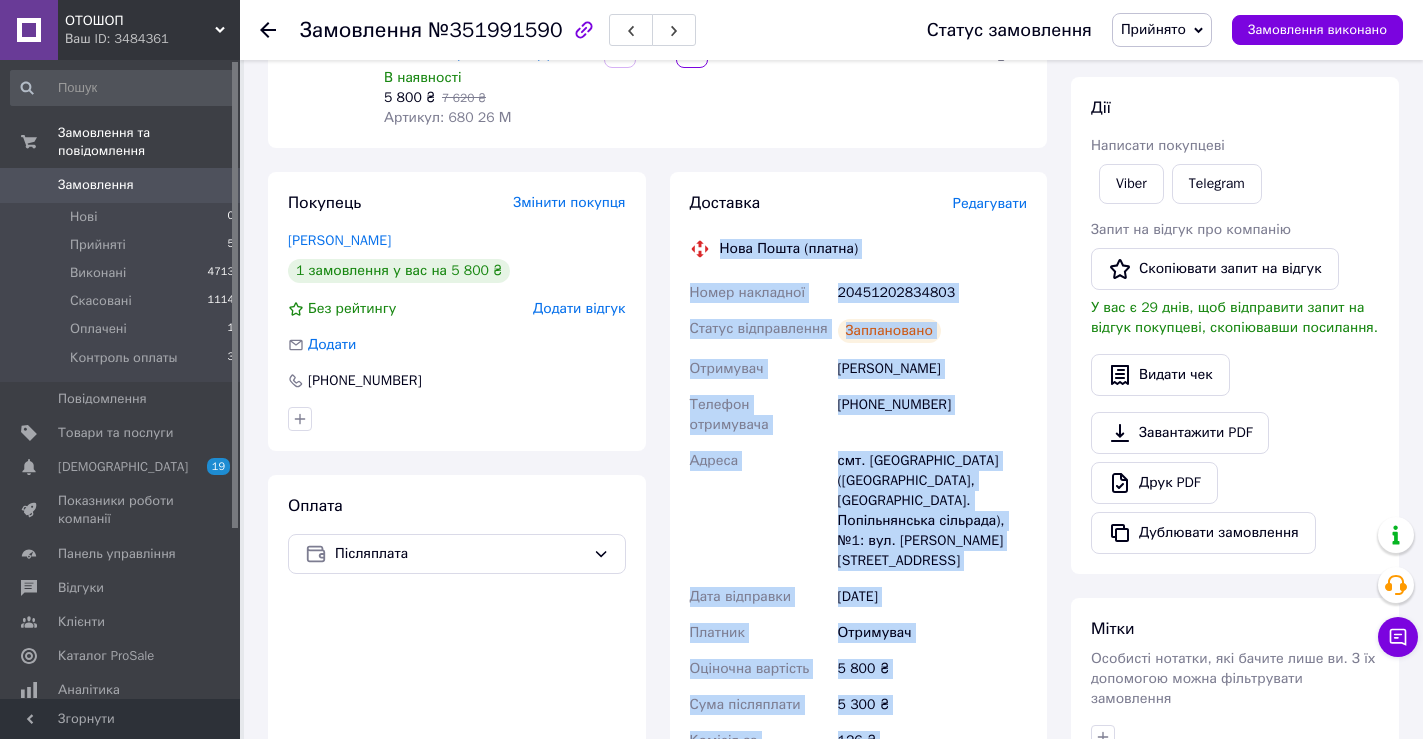 scroll, scrollTop: 200, scrollLeft: 0, axis: vertical 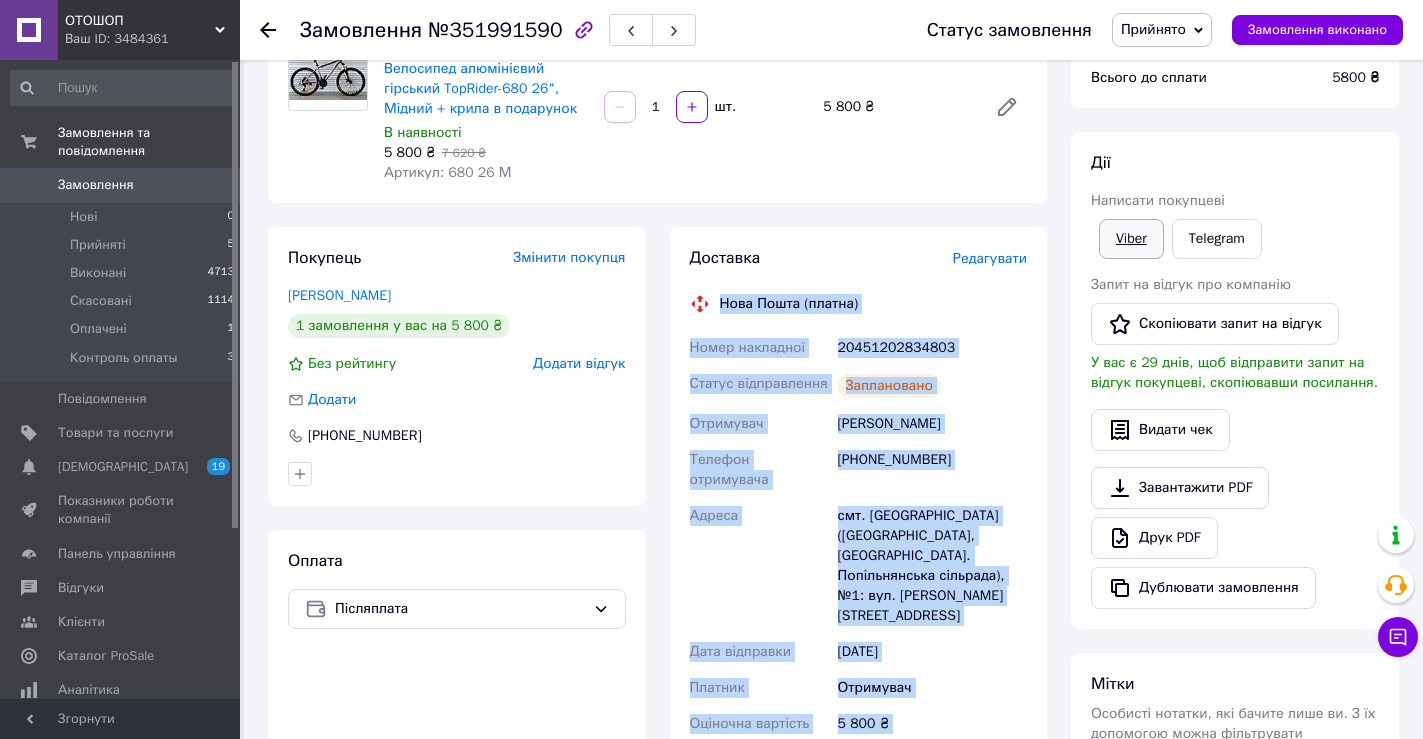 click on "Viber" at bounding box center (1131, 239) 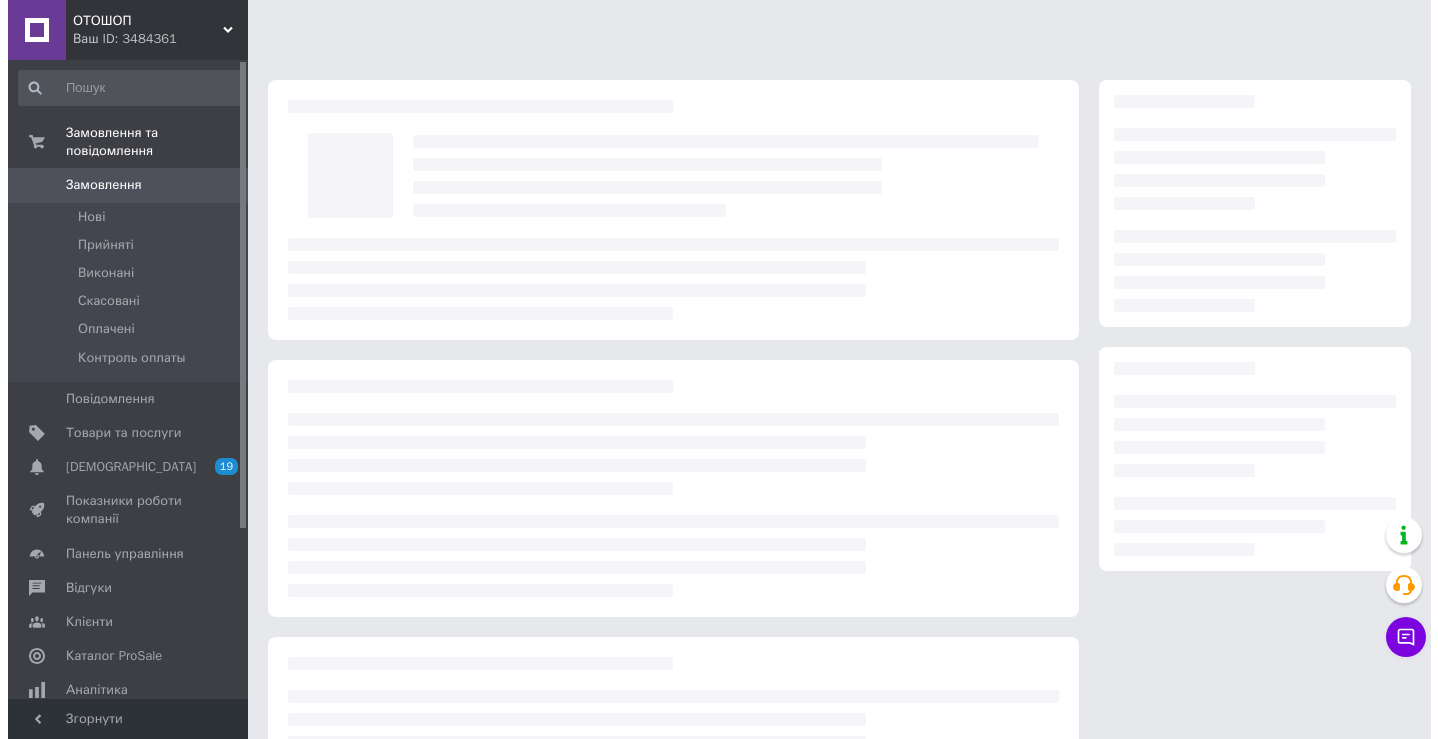 scroll, scrollTop: 0, scrollLeft: 0, axis: both 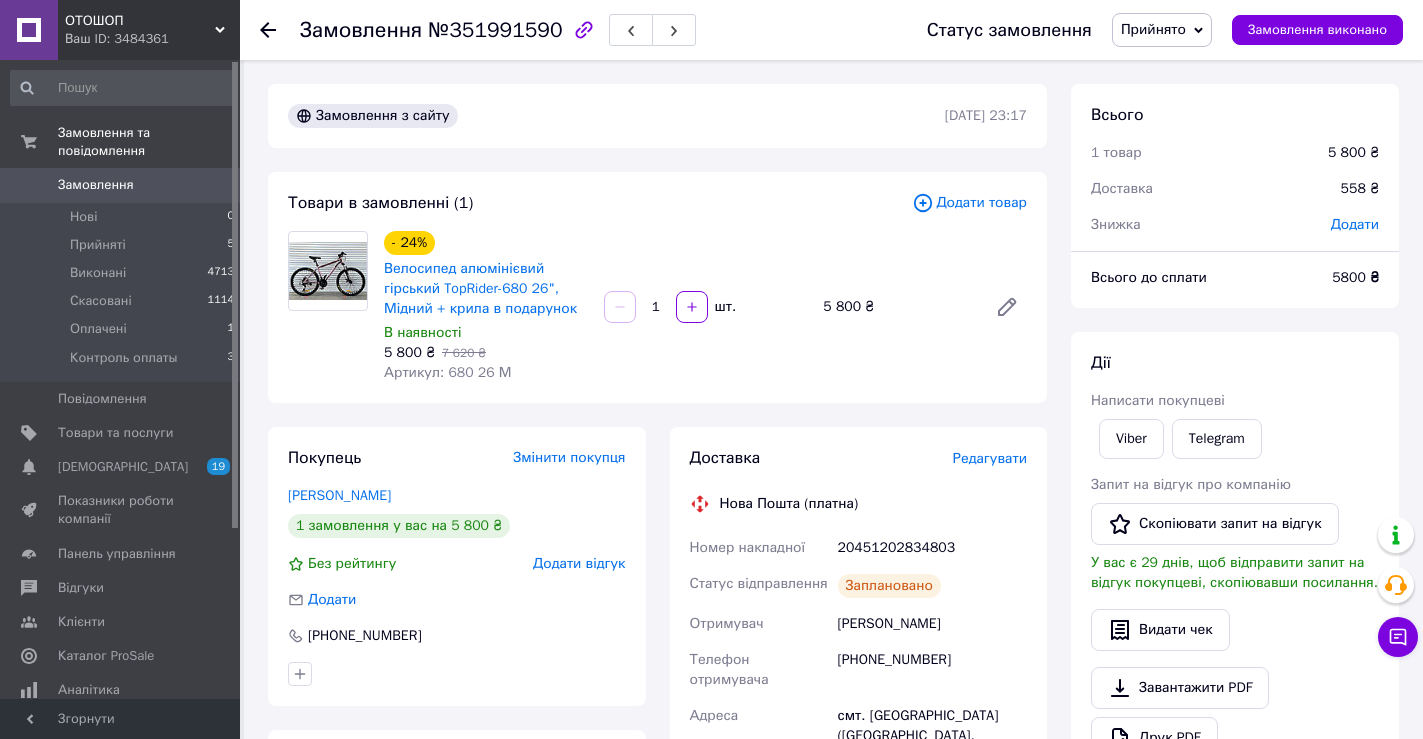 click on "Редагувати" at bounding box center (990, 458) 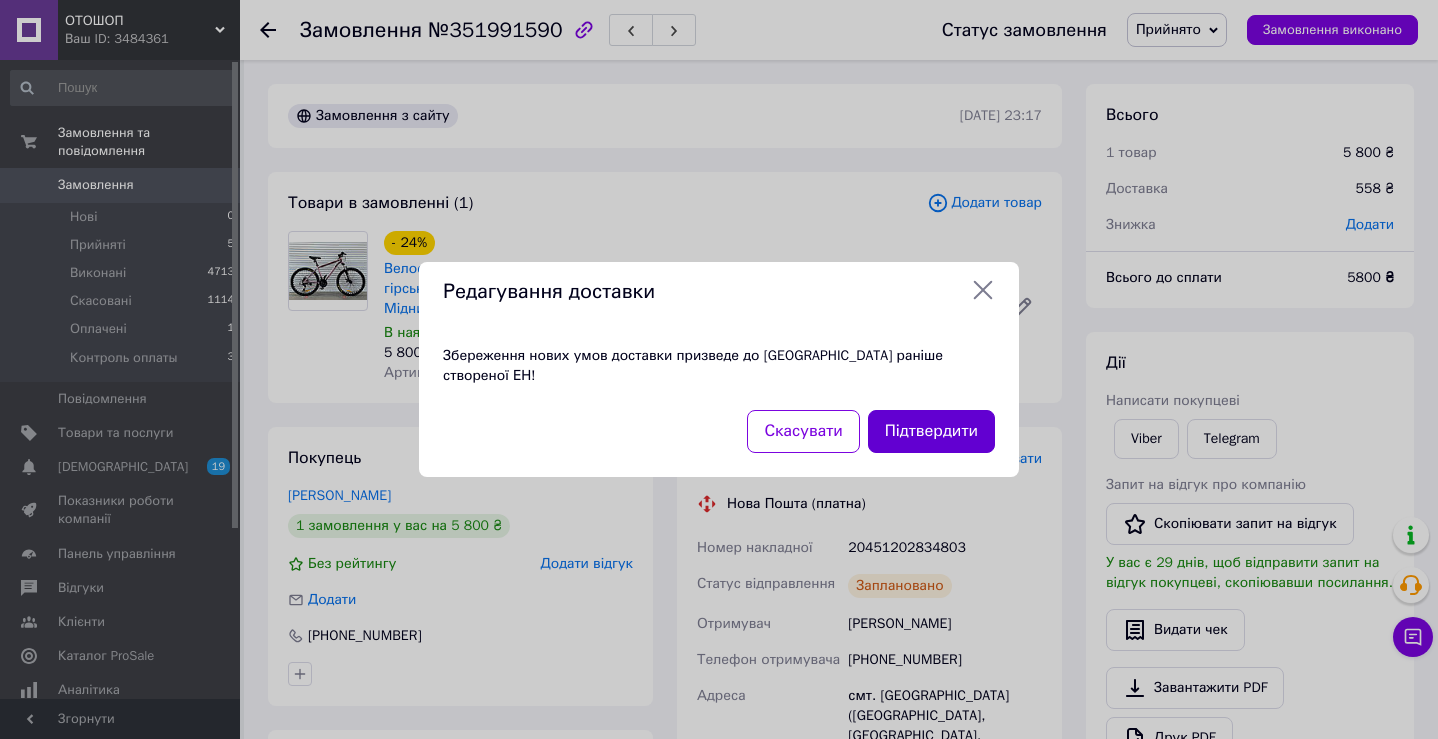 click on "Підтвердити" at bounding box center [931, 431] 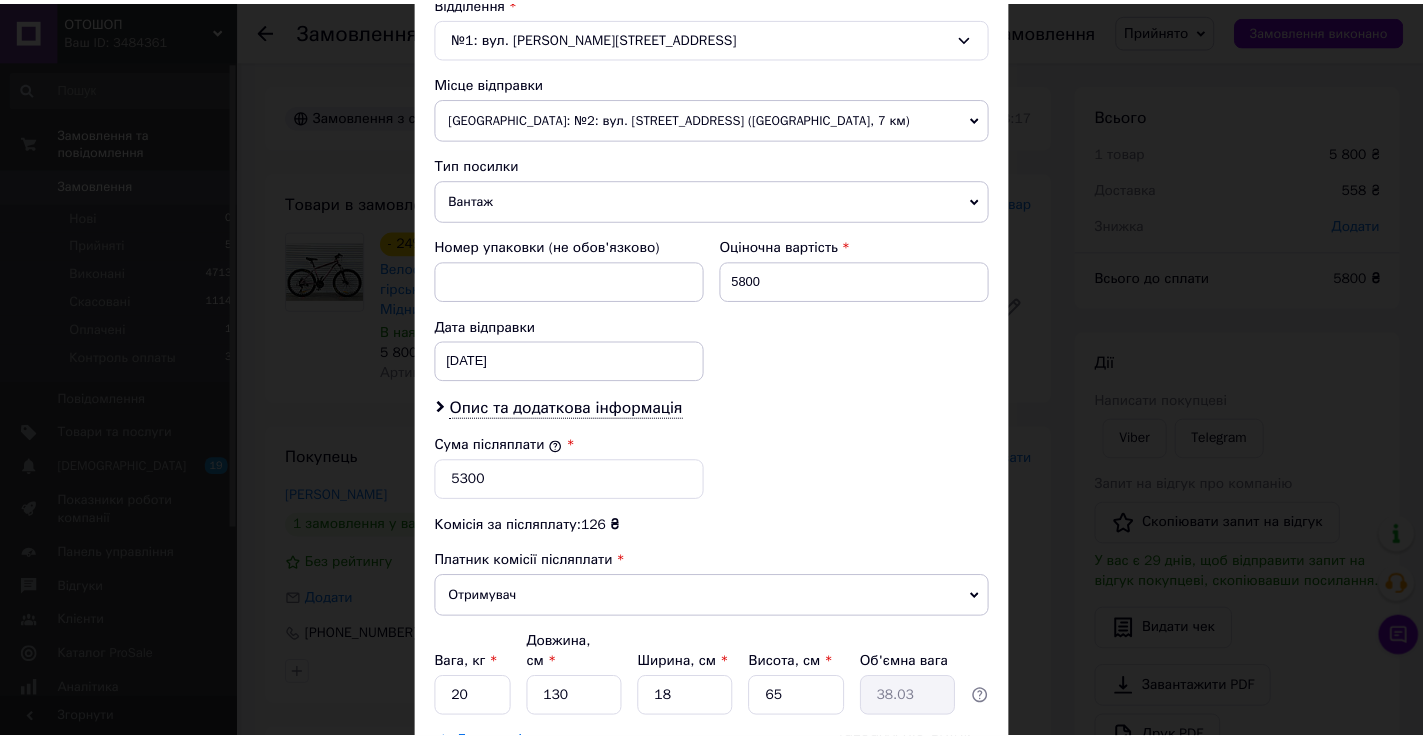 scroll, scrollTop: 609, scrollLeft: 0, axis: vertical 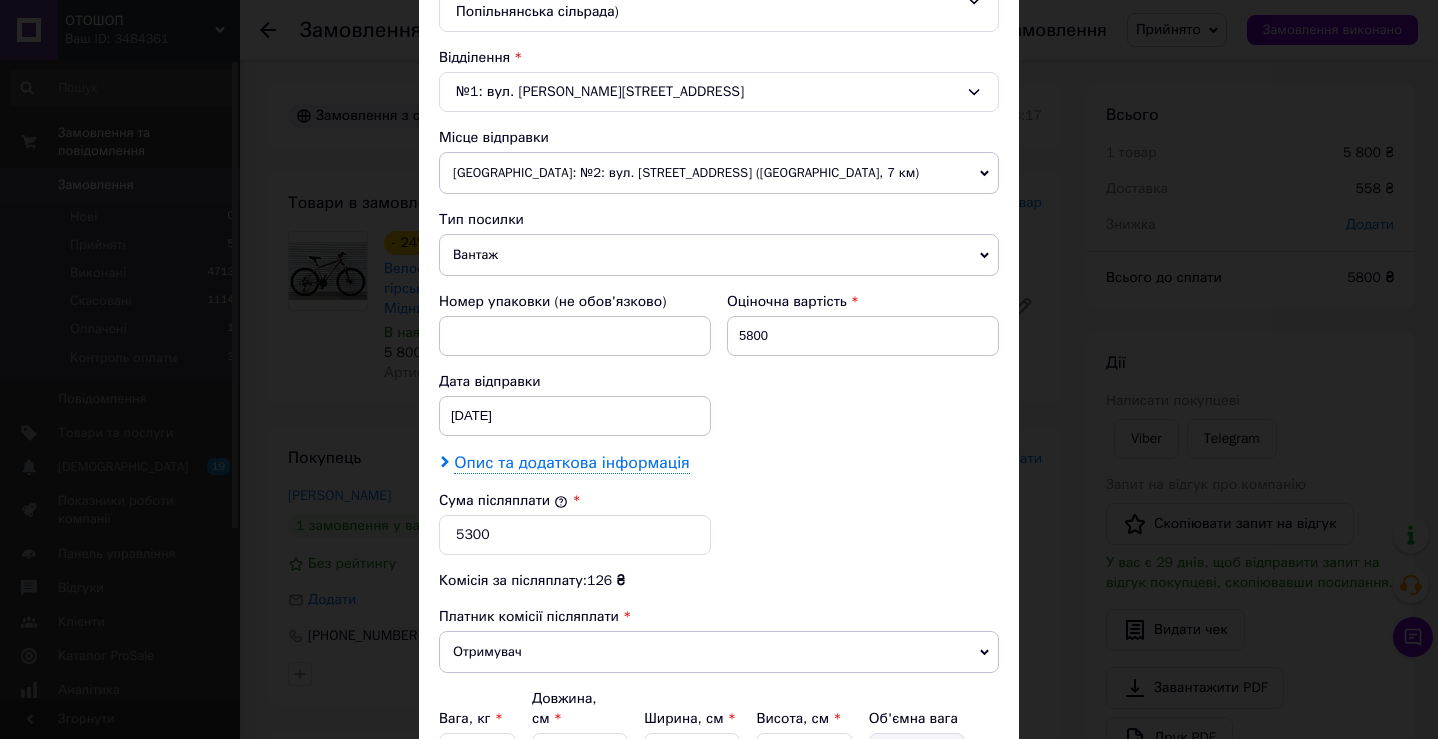 click on "Опис та додаткова інформація" at bounding box center (571, 463) 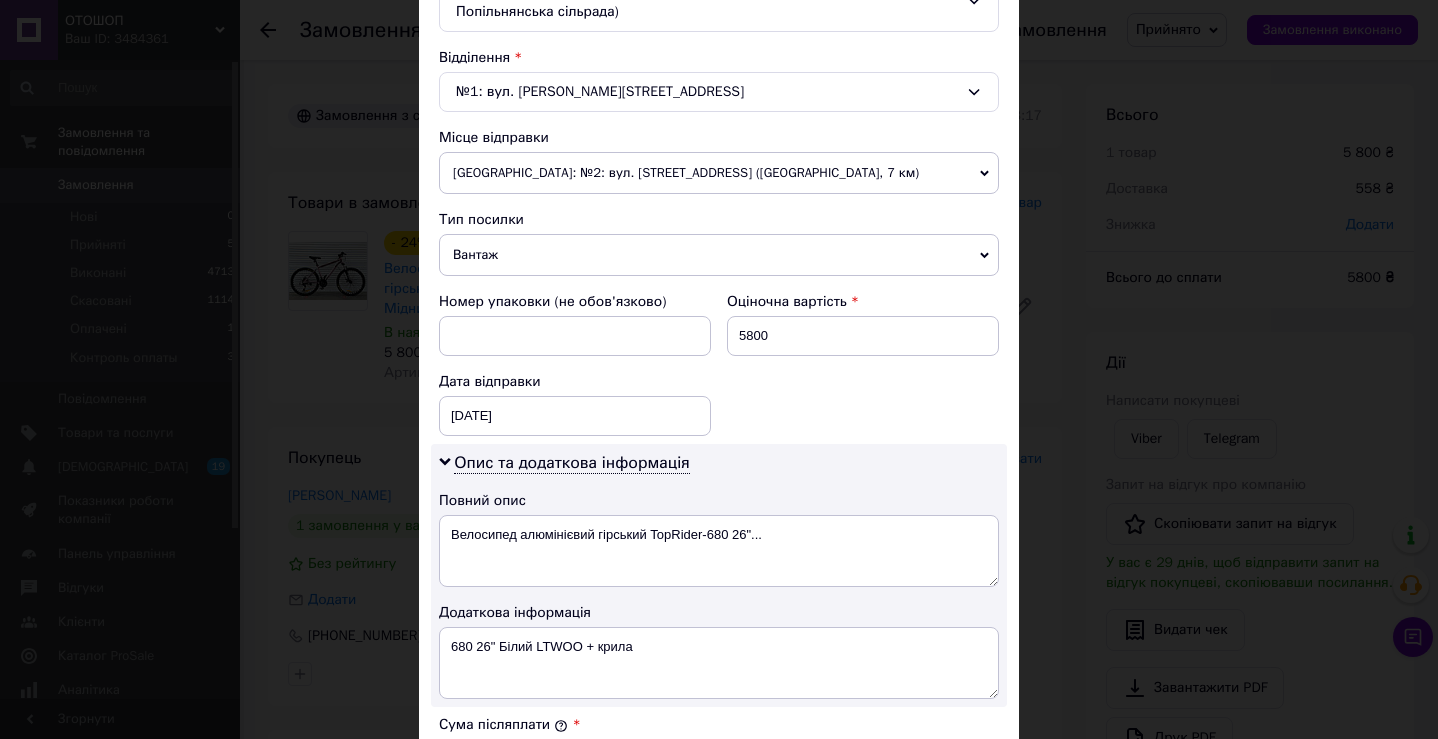 click on "× Редагування доставки Спосіб доставки Нова Пошта (платна) Платник Отримувач Відправник Прізвище отримувача Зубков Ім'я отримувача Олександр По батькові отримувача Телефон отримувача +380953215577 Тип доставки У відділенні Кур'єром В поштоматі Місто смт. Попільня (Житомирська обл., Житомирський р-н. Попільнянська сільрада) Відділення №1: вул. Богдана Хмельницького, 37 Б Місце відправки Одеса: №2: вул. Базова, 16 (Промринок, 7 км) Немає збігів. Спробуйте змінити умови пошуку Додати ще місце відправки Тип посилки Вантаж Документи Номер упаковки (не обов'язково) 5800 < >" at bounding box center [719, 369] 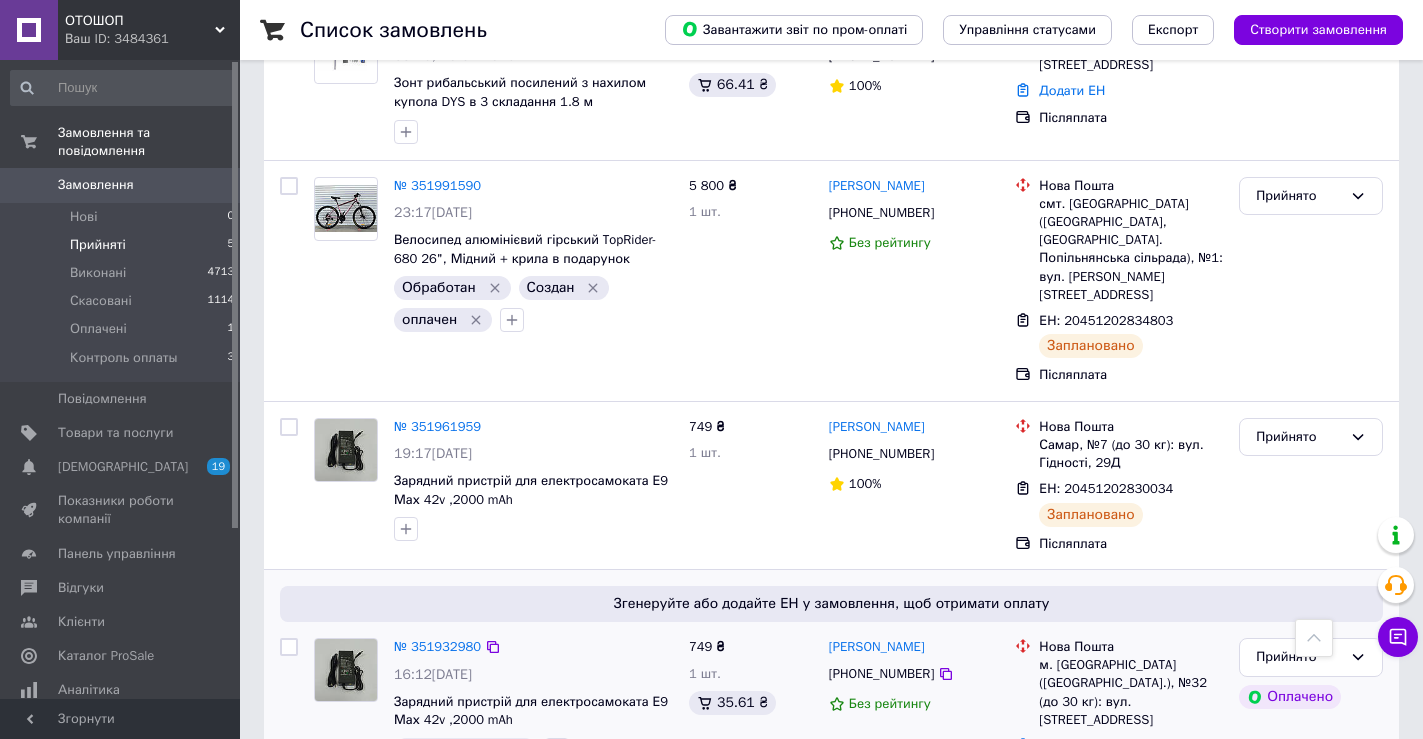 scroll, scrollTop: 517, scrollLeft: 0, axis: vertical 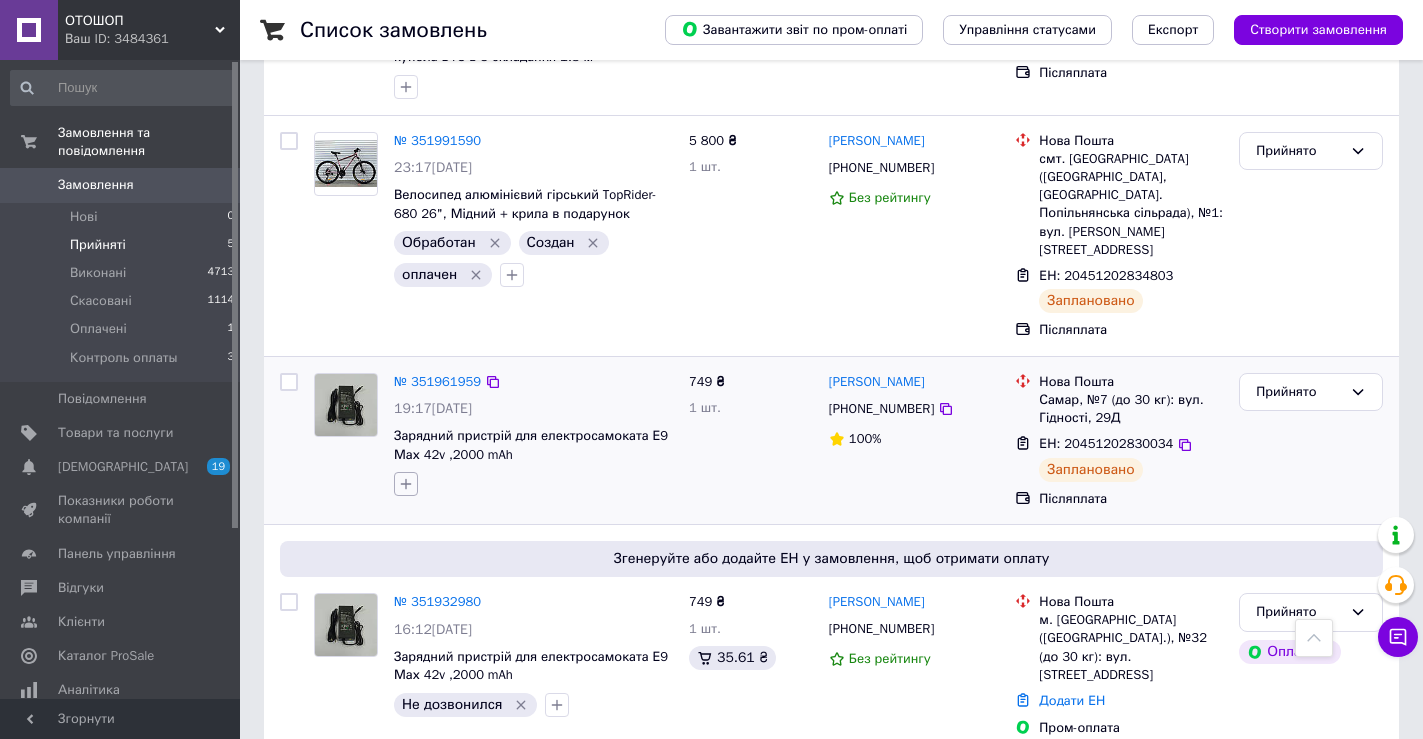 click 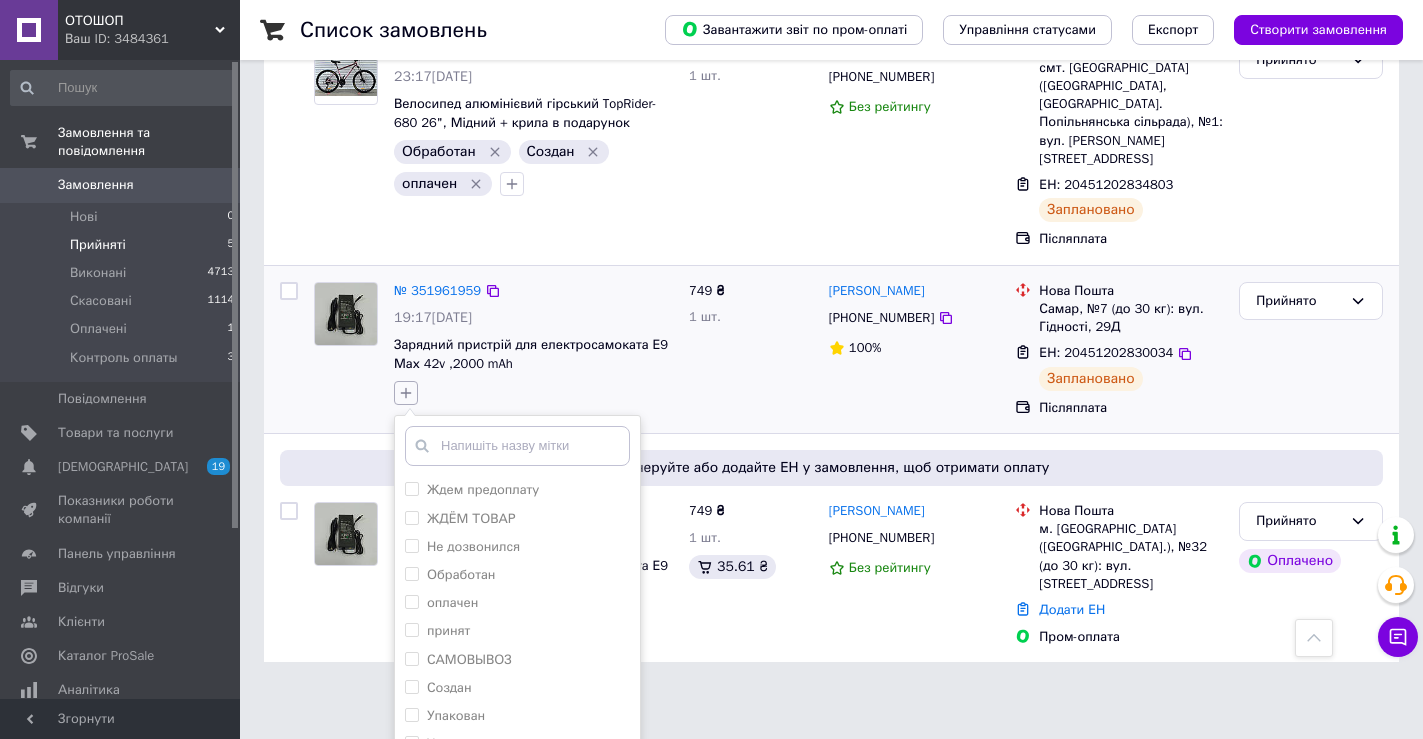 scroll, scrollTop: 676, scrollLeft: 0, axis: vertical 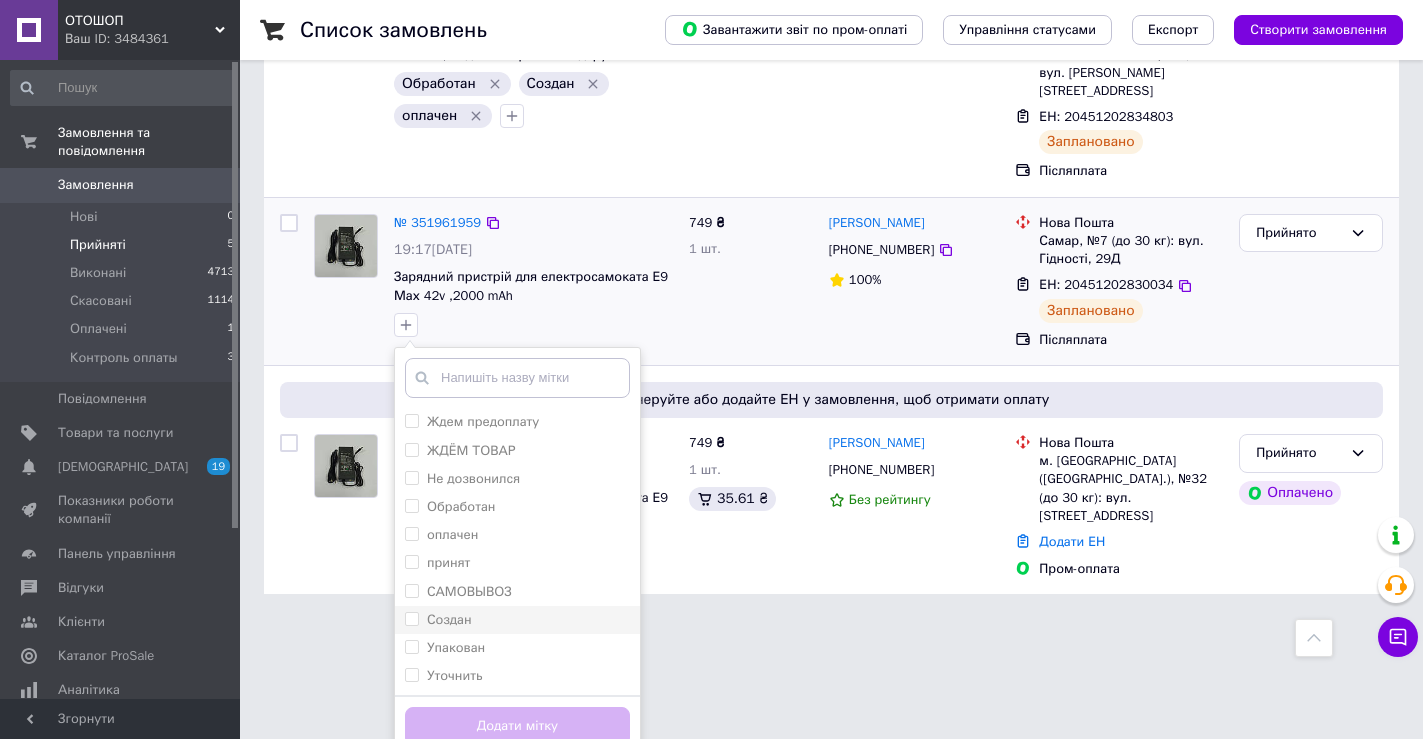 click on "Создан" at bounding box center (411, 618) 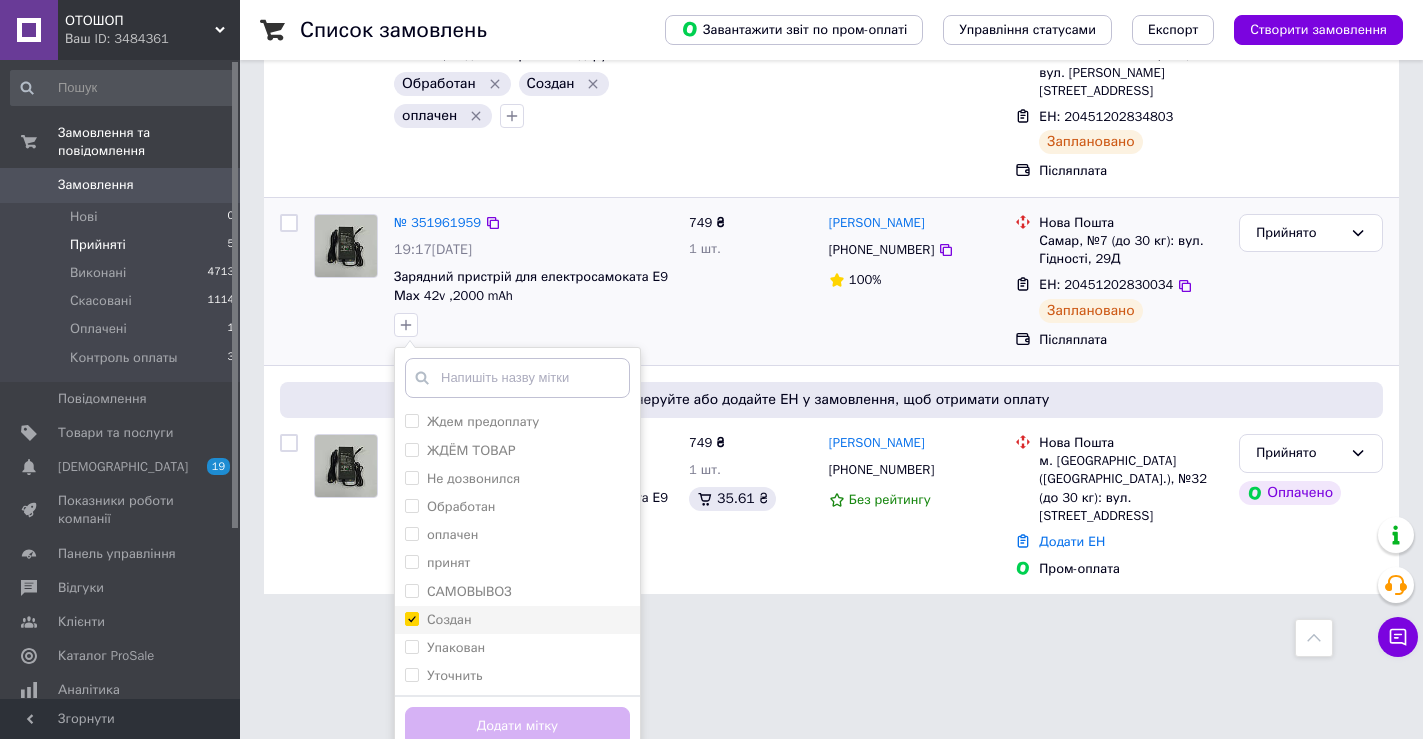 checkbox on "true" 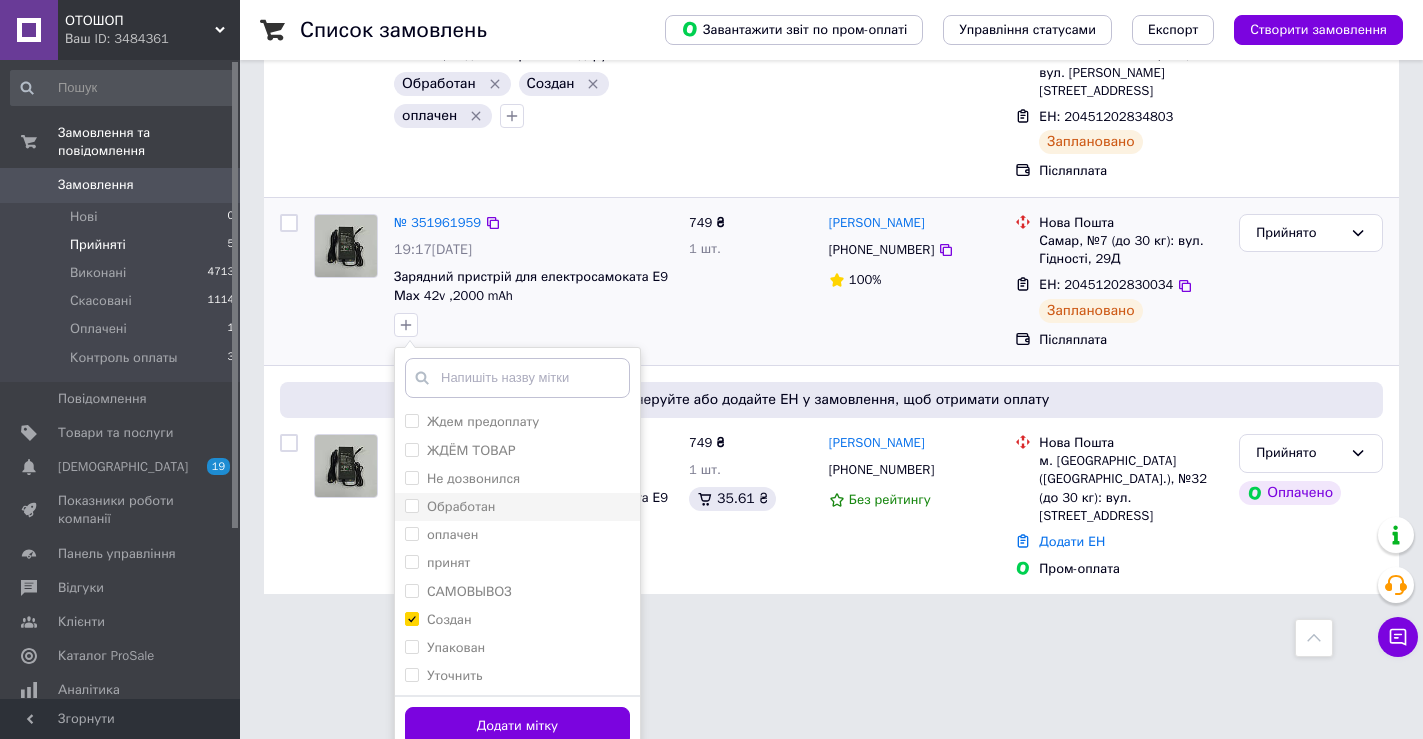 click on "Обработан" at bounding box center [411, 505] 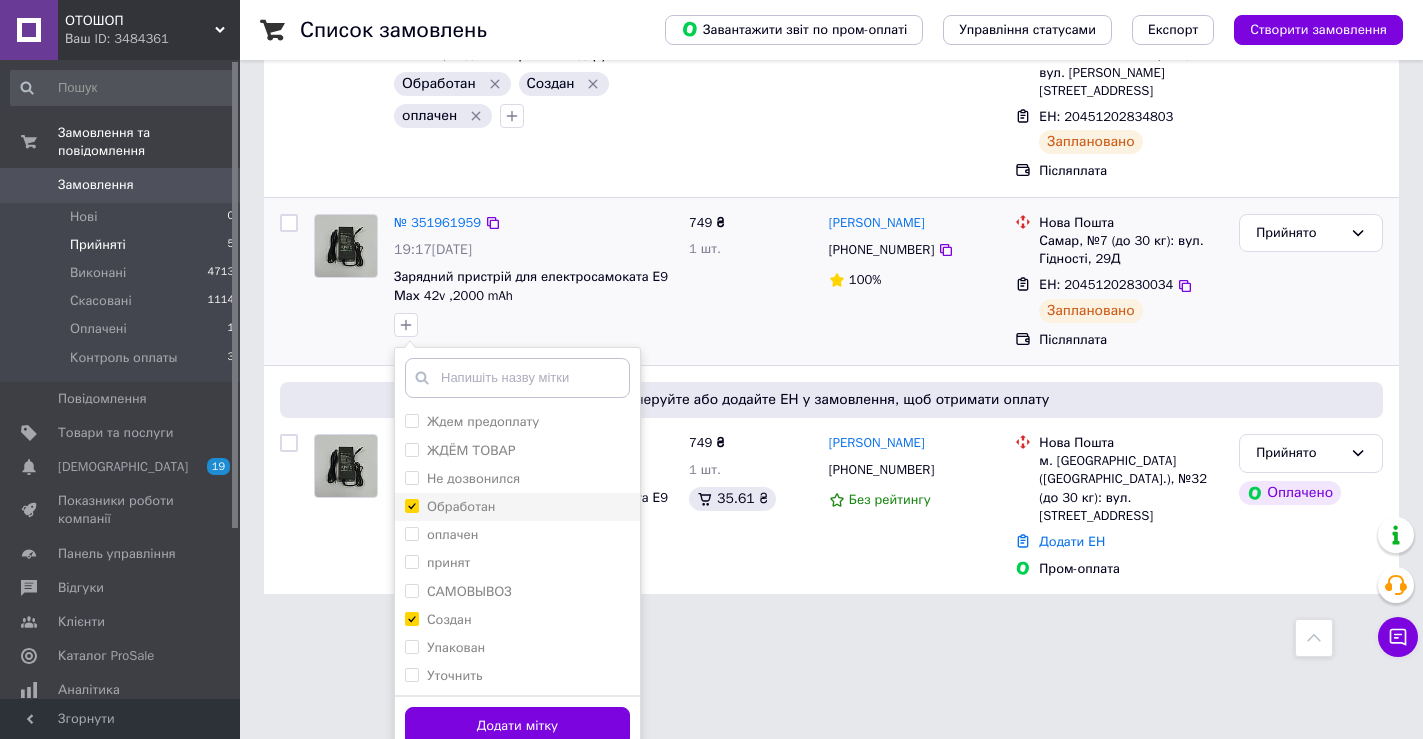checkbox on "true" 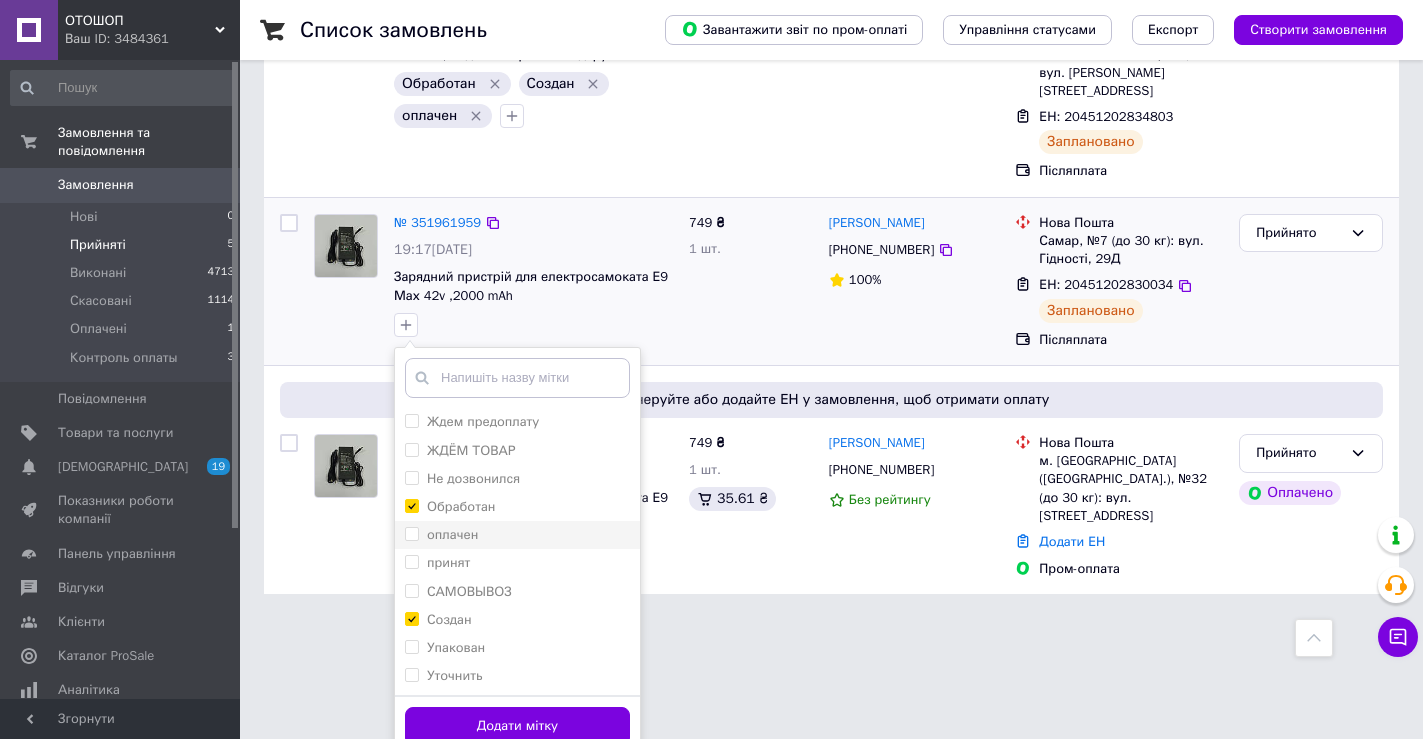 click on "оплачен" at bounding box center [411, 533] 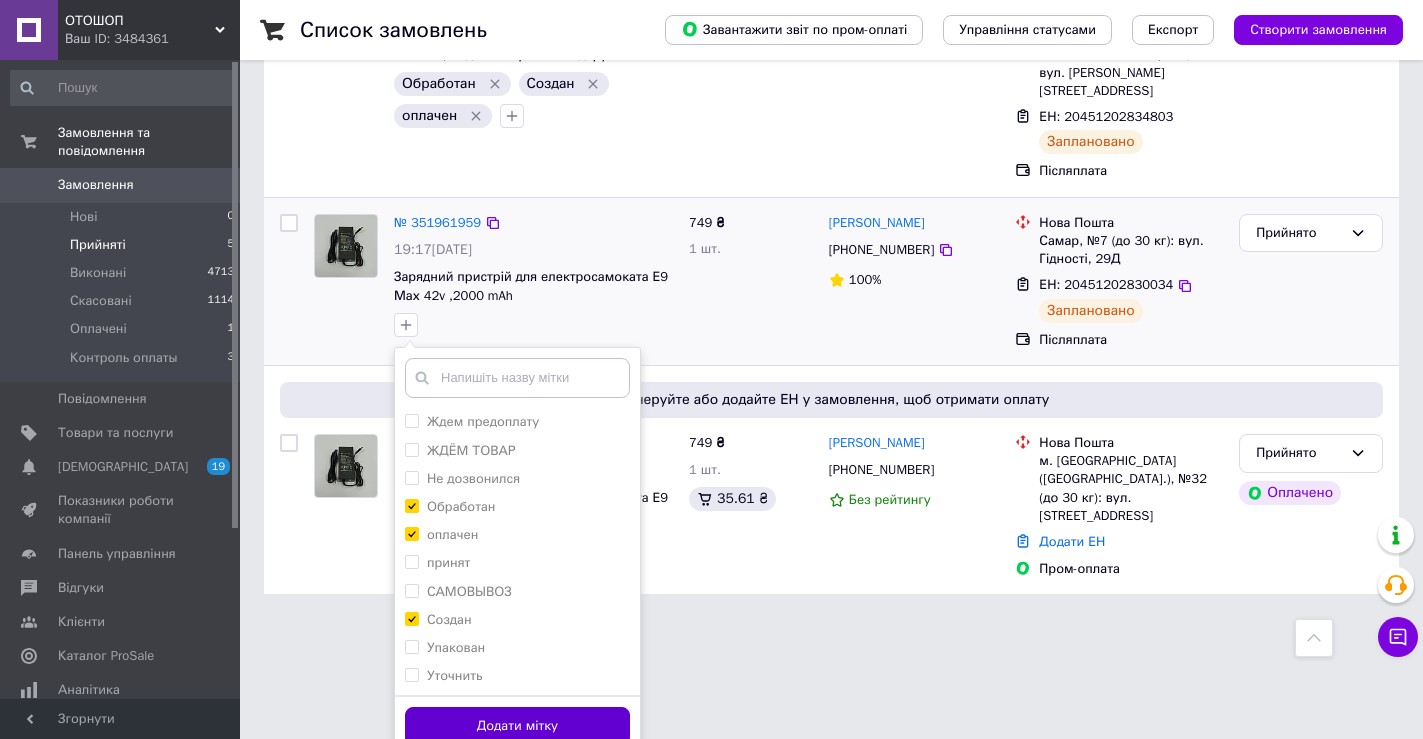 click on "Додати мітку" at bounding box center [517, 726] 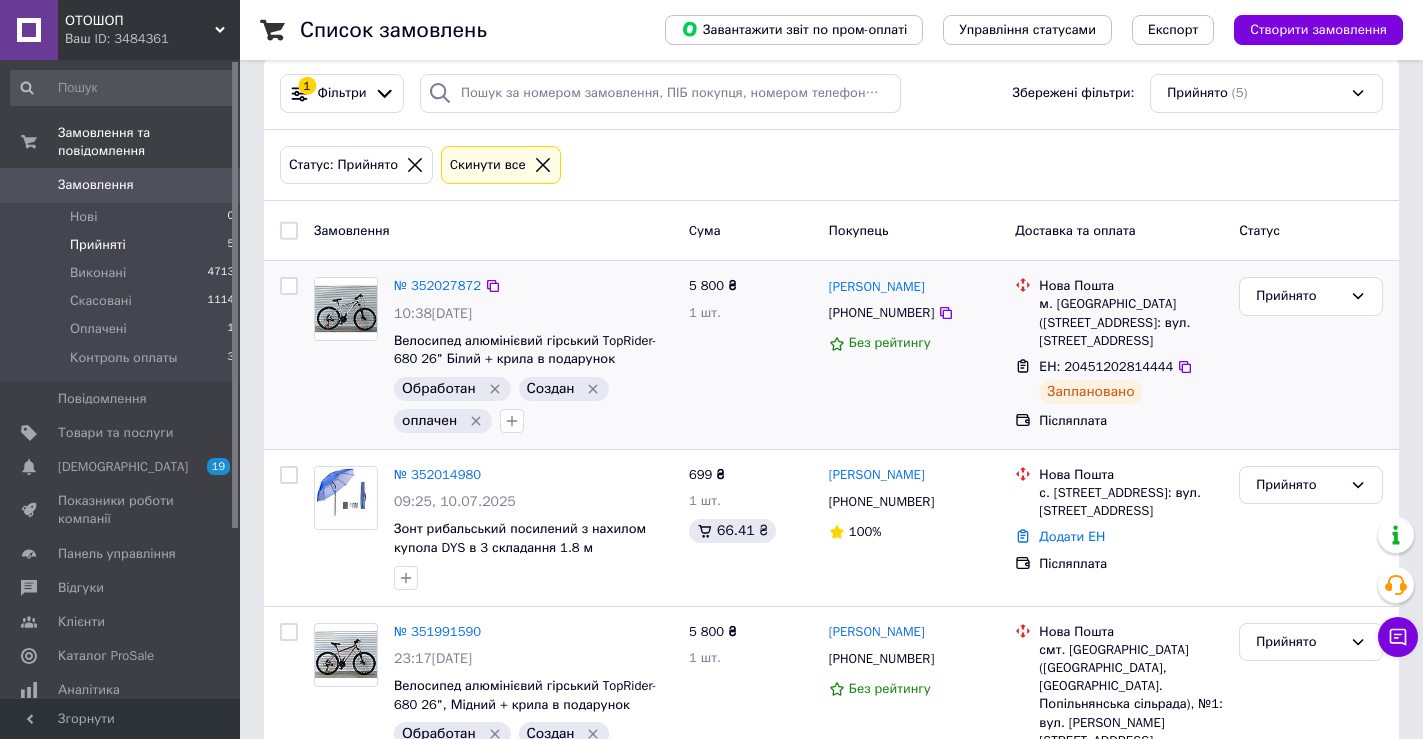 scroll, scrollTop: 0, scrollLeft: 0, axis: both 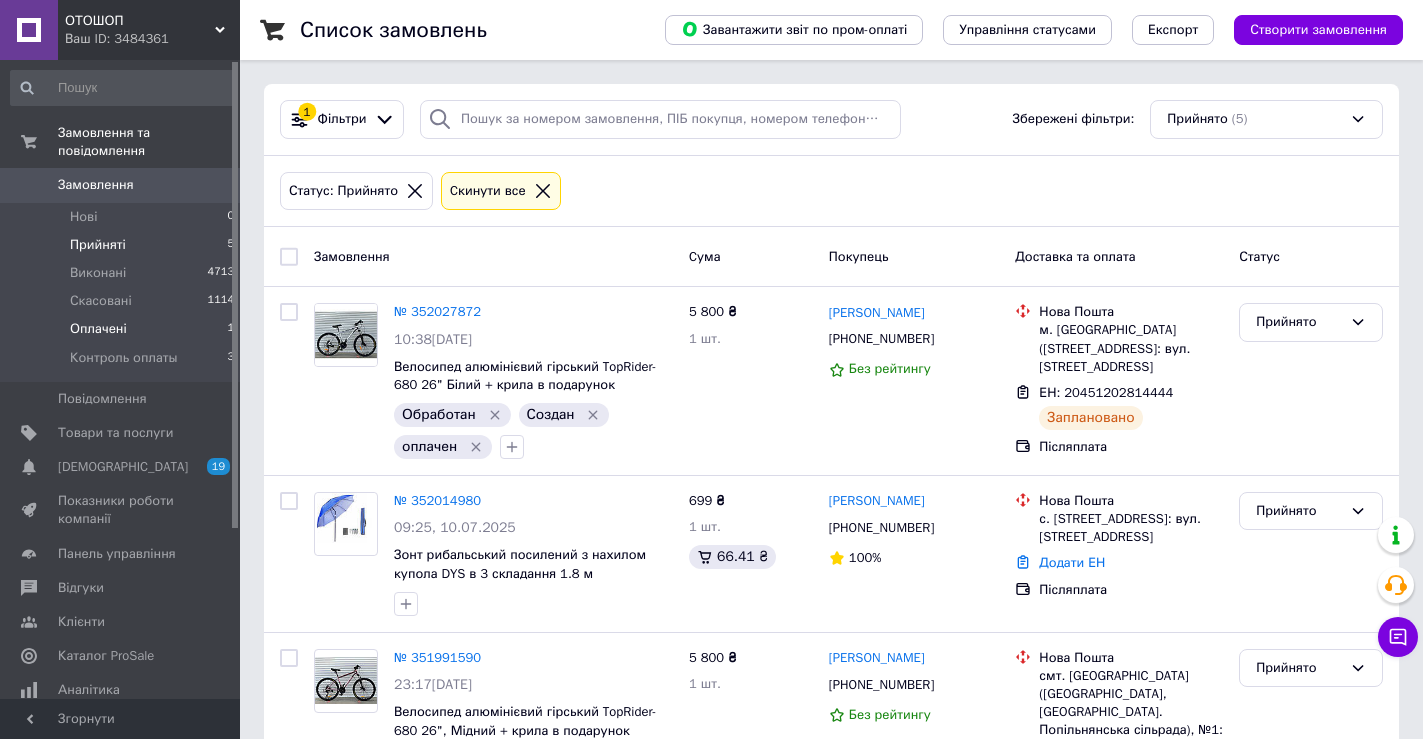 click on "Оплачені" at bounding box center [98, 329] 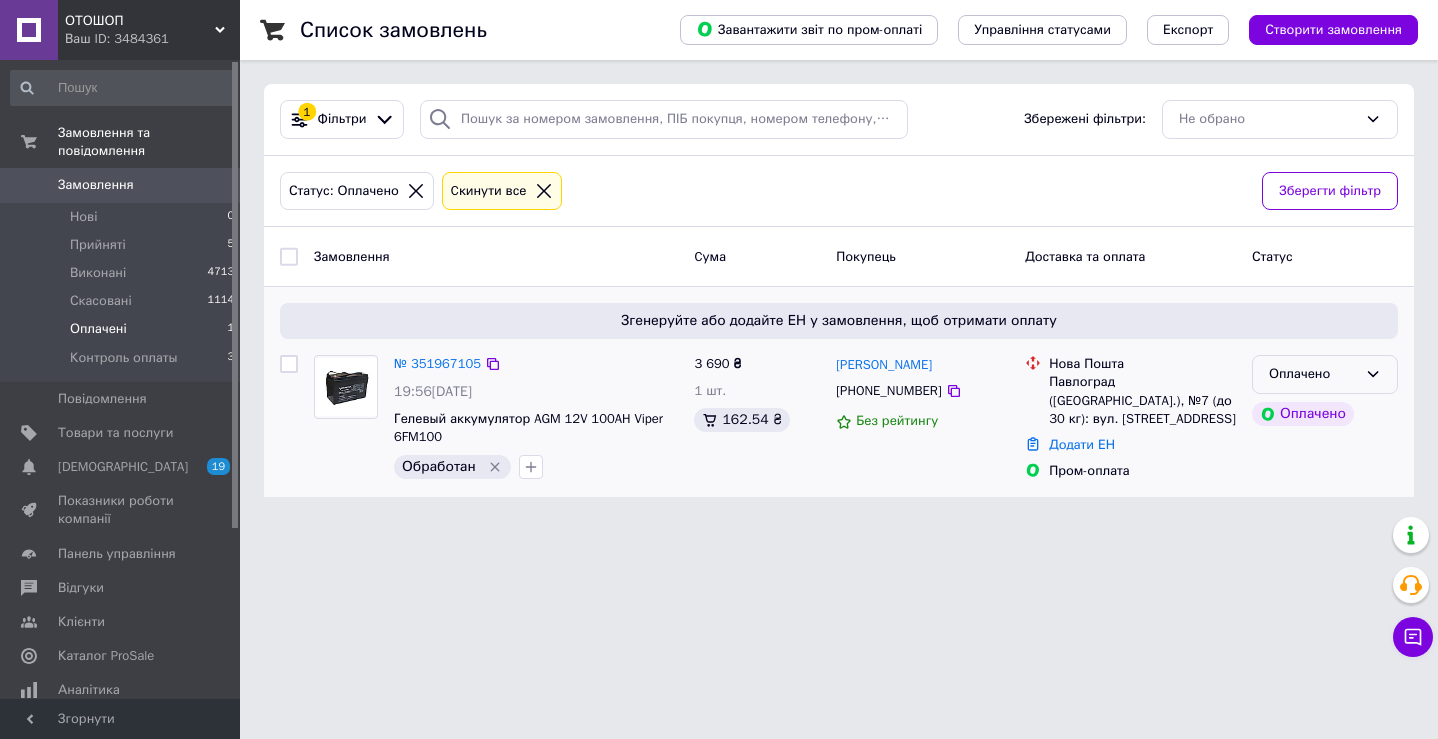 click on "Оплачено" at bounding box center [1313, 374] 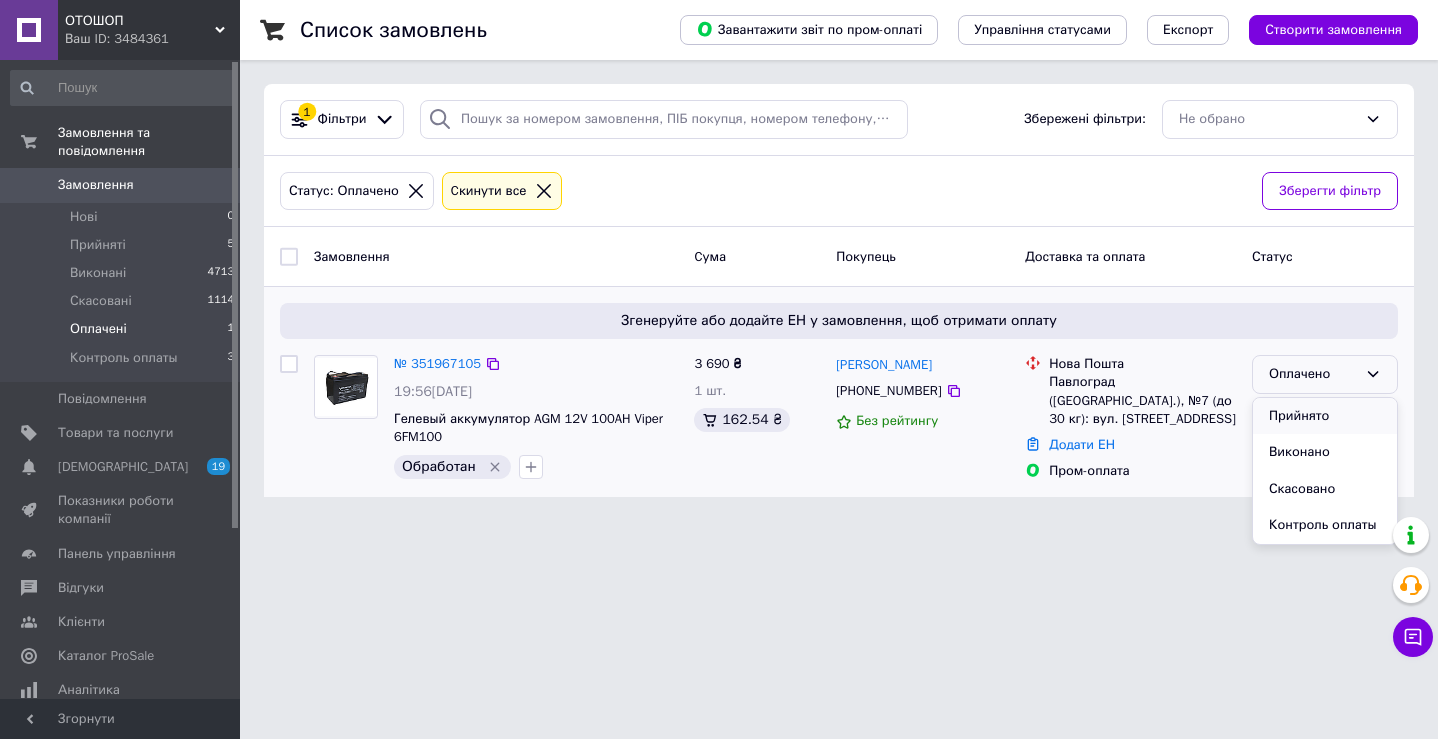 click on "Прийнято" at bounding box center (1325, 416) 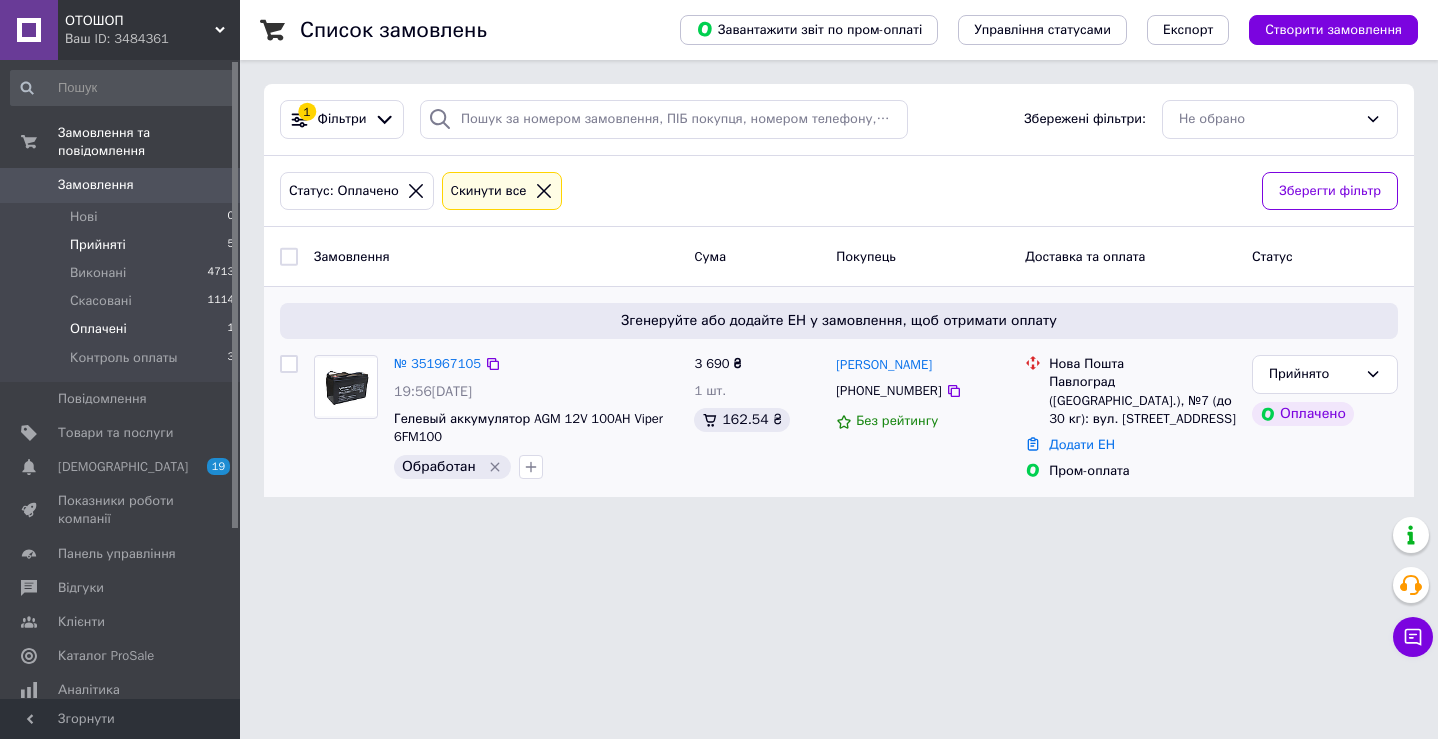click on "Прийняті" at bounding box center (98, 245) 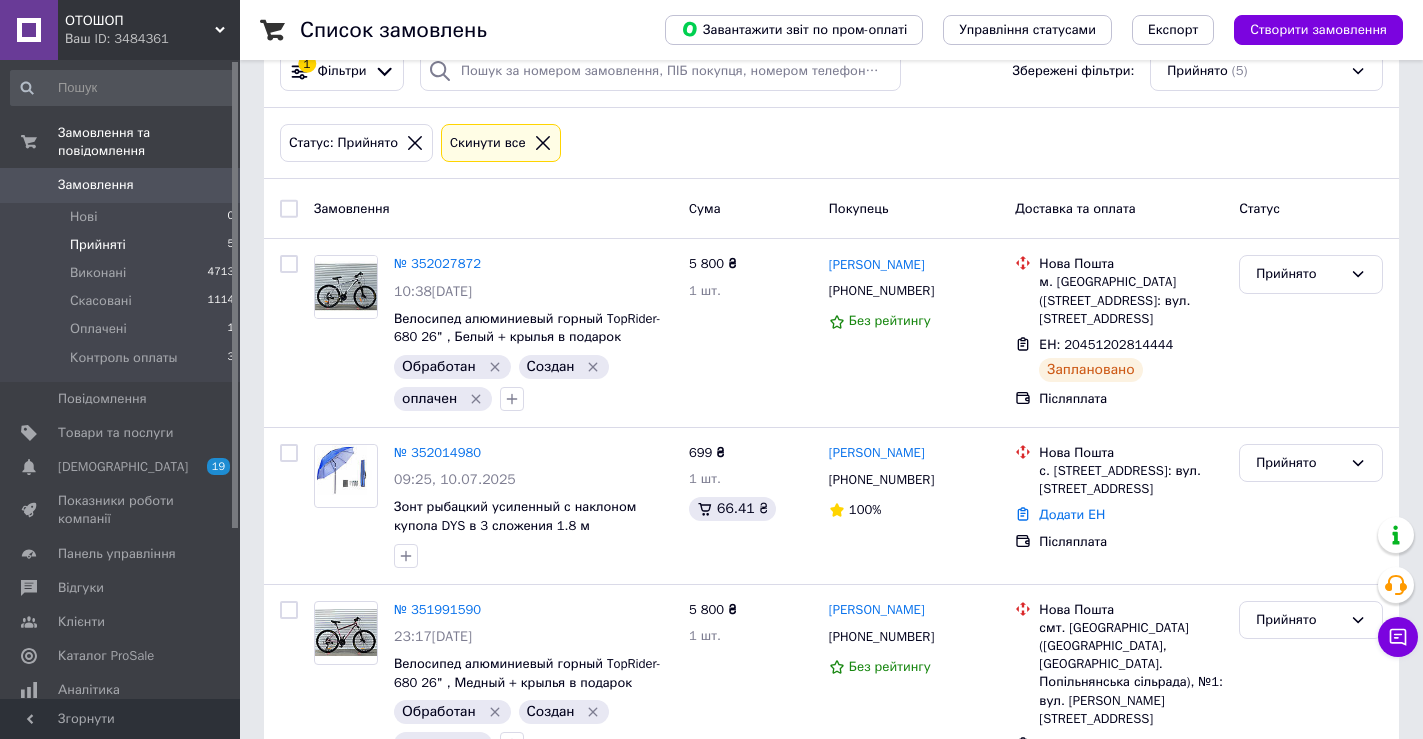 scroll, scrollTop: 0, scrollLeft: 0, axis: both 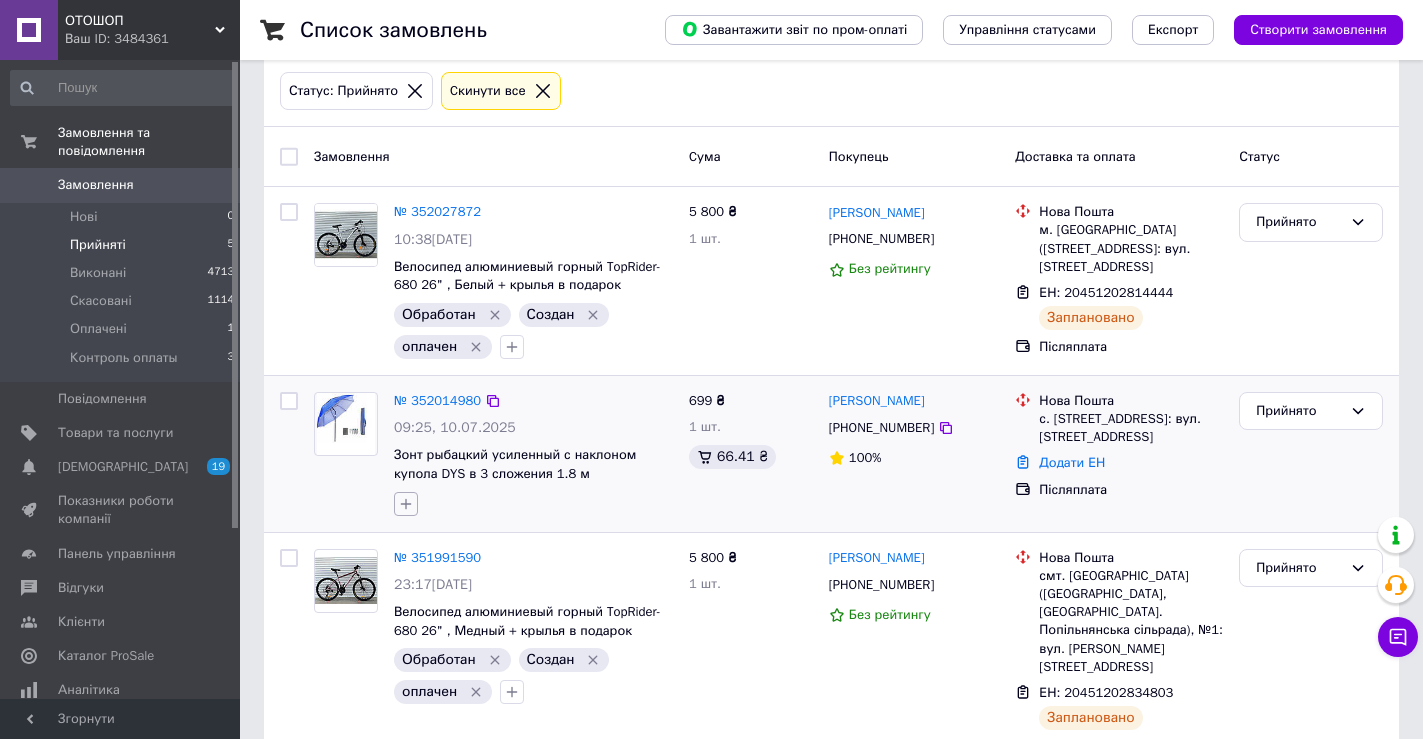 click 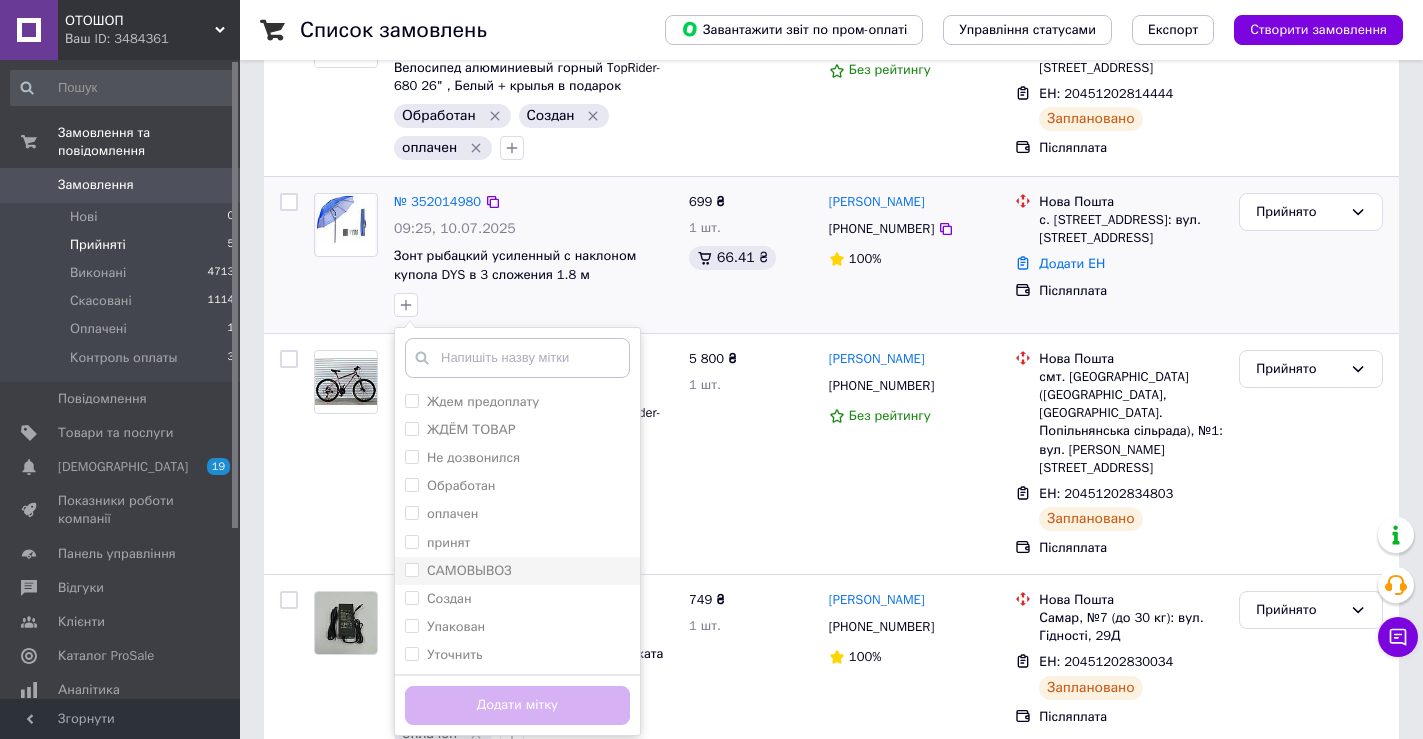 scroll, scrollTop: 300, scrollLeft: 0, axis: vertical 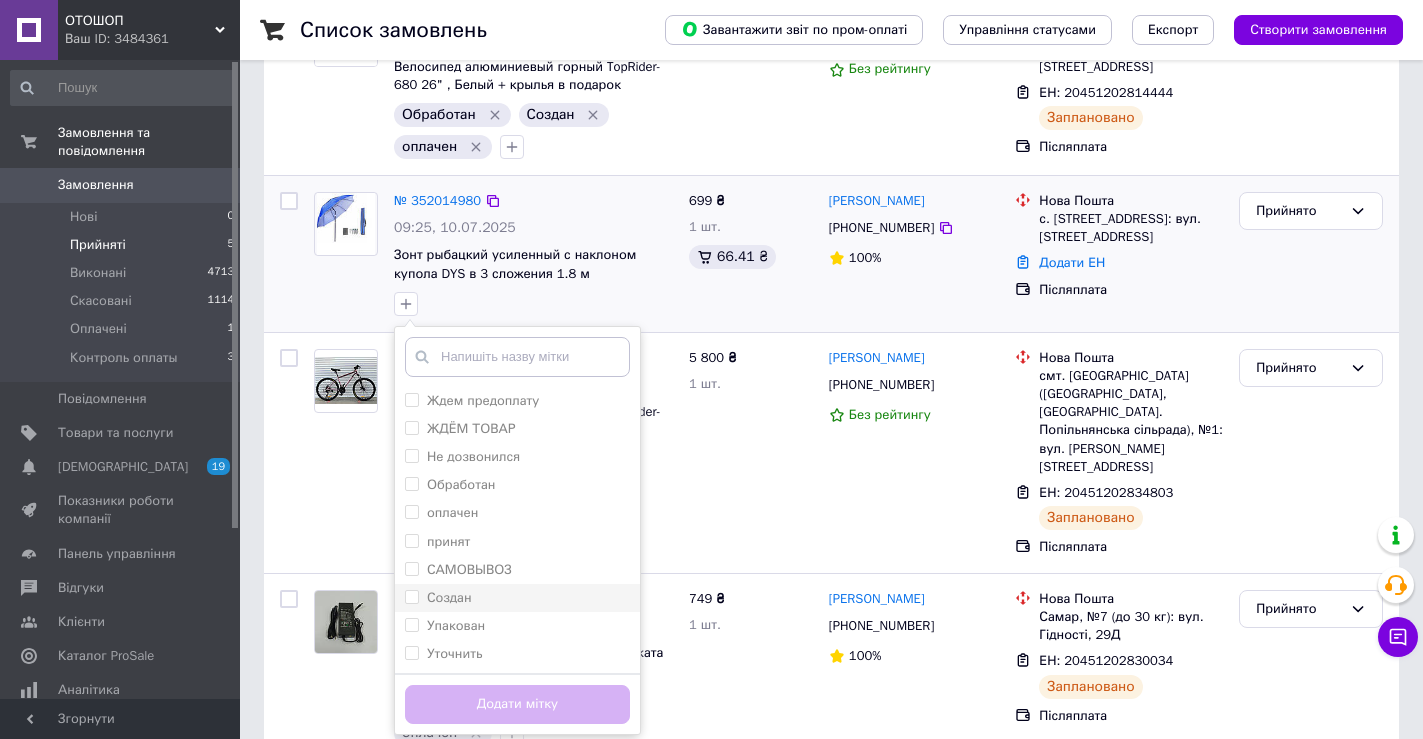 click on "Создан" at bounding box center (449, 597) 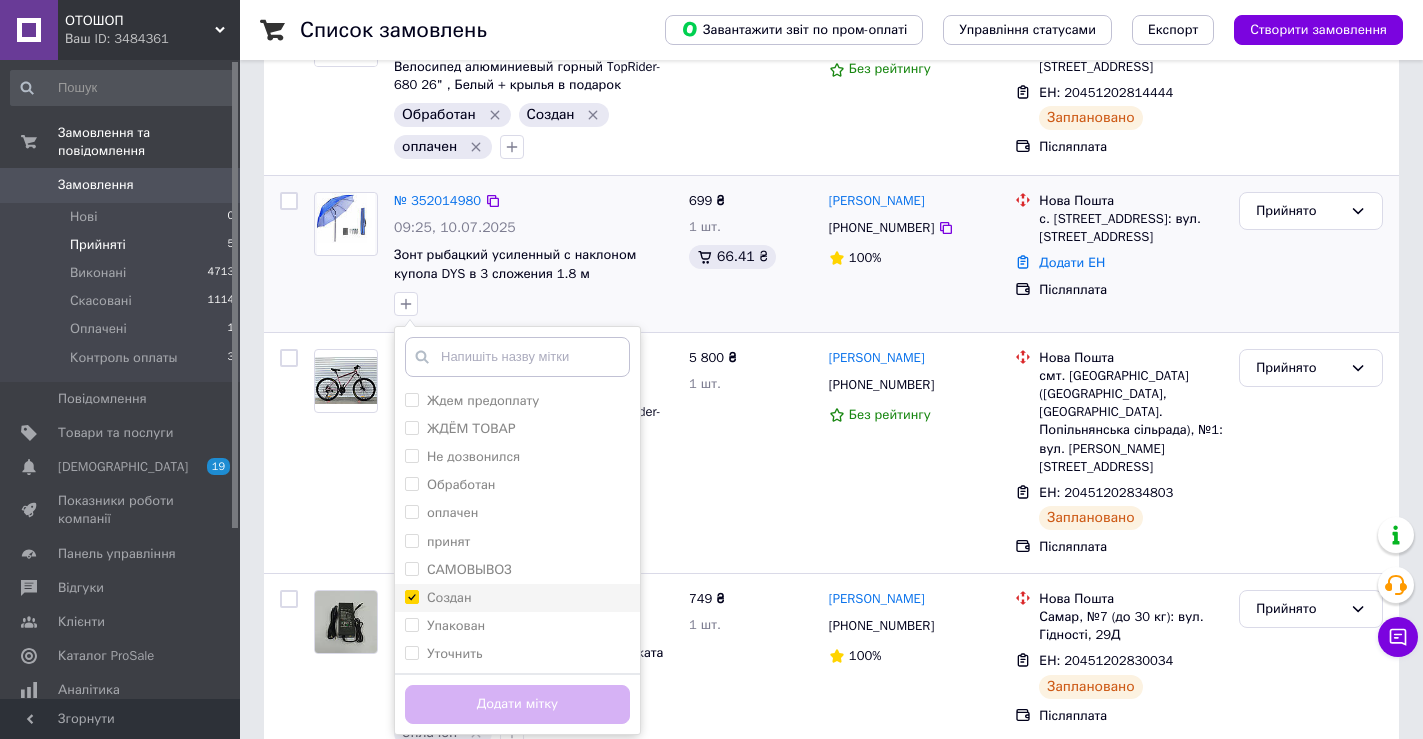 checkbox on "true" 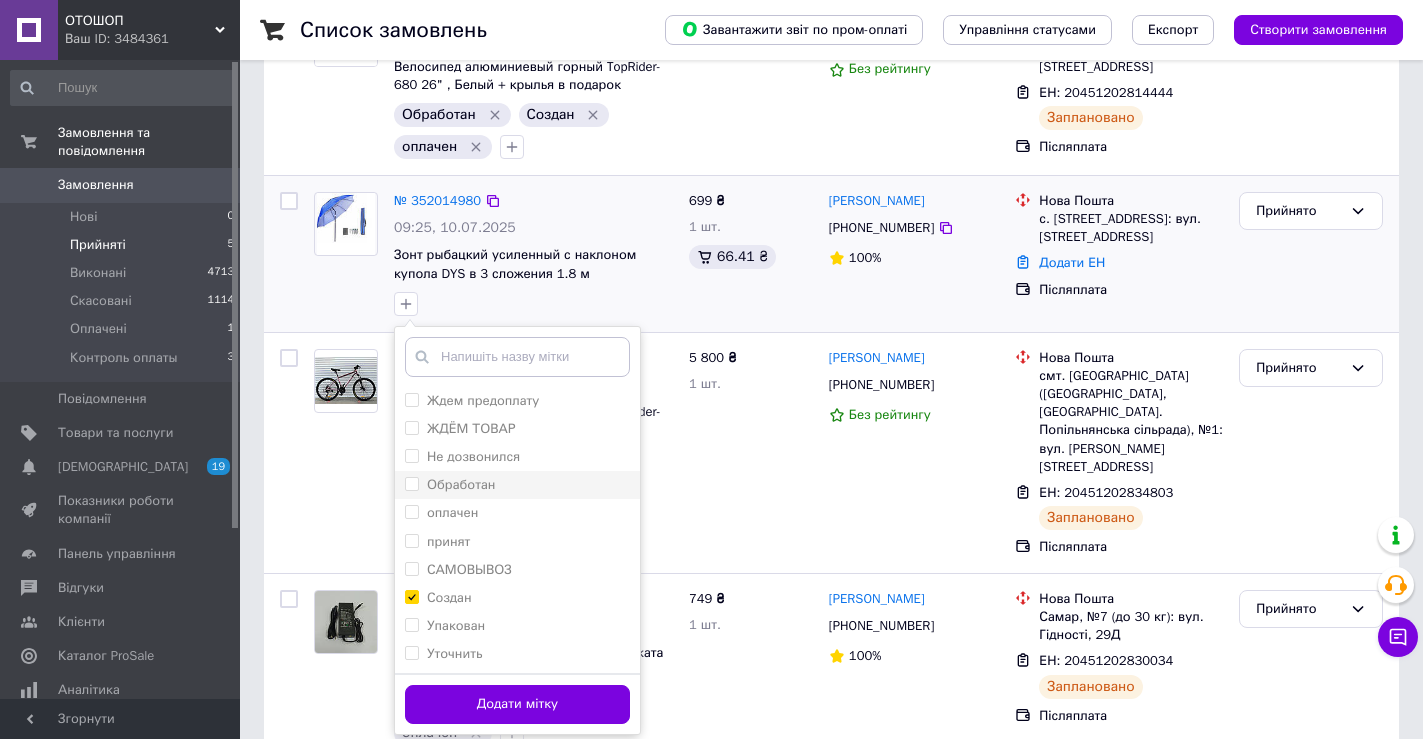 click on "Обработан" at bounding box center (461, 484) 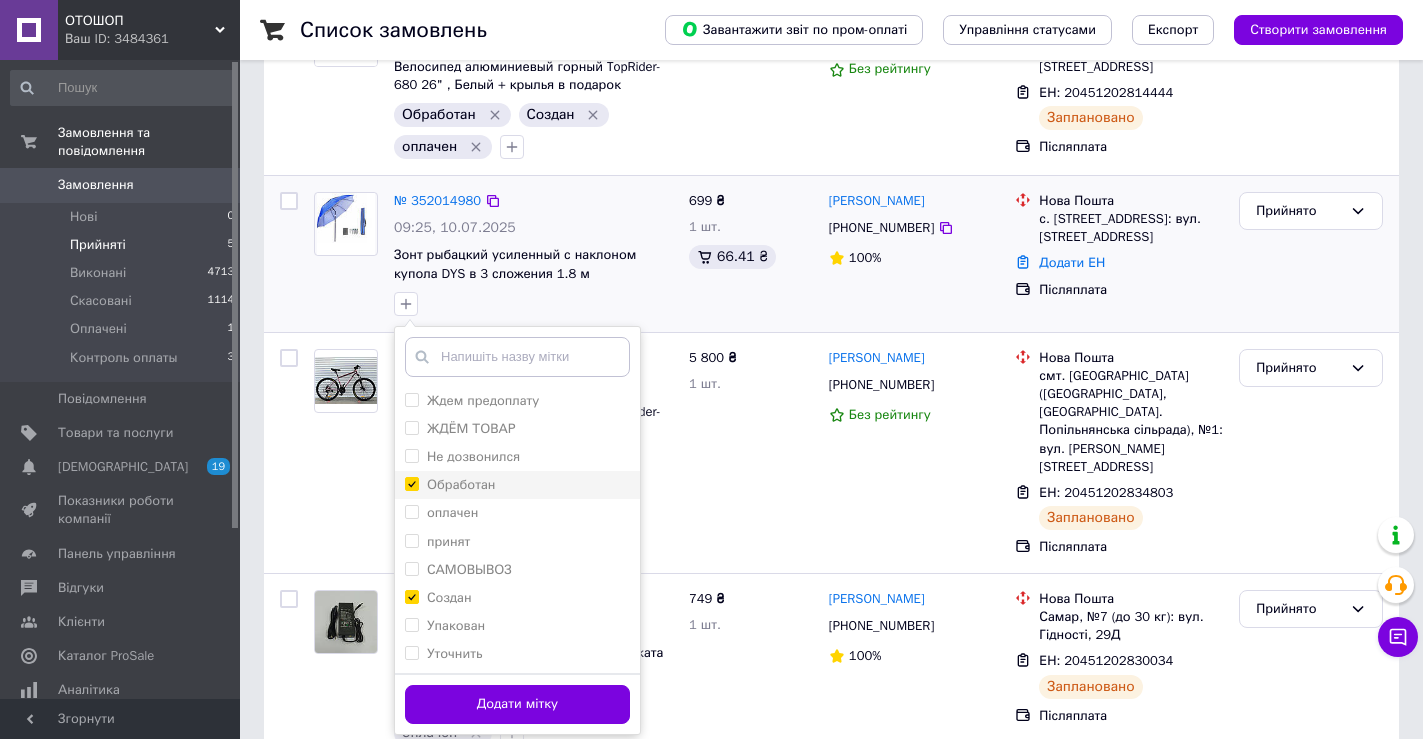 checkbox on "true" 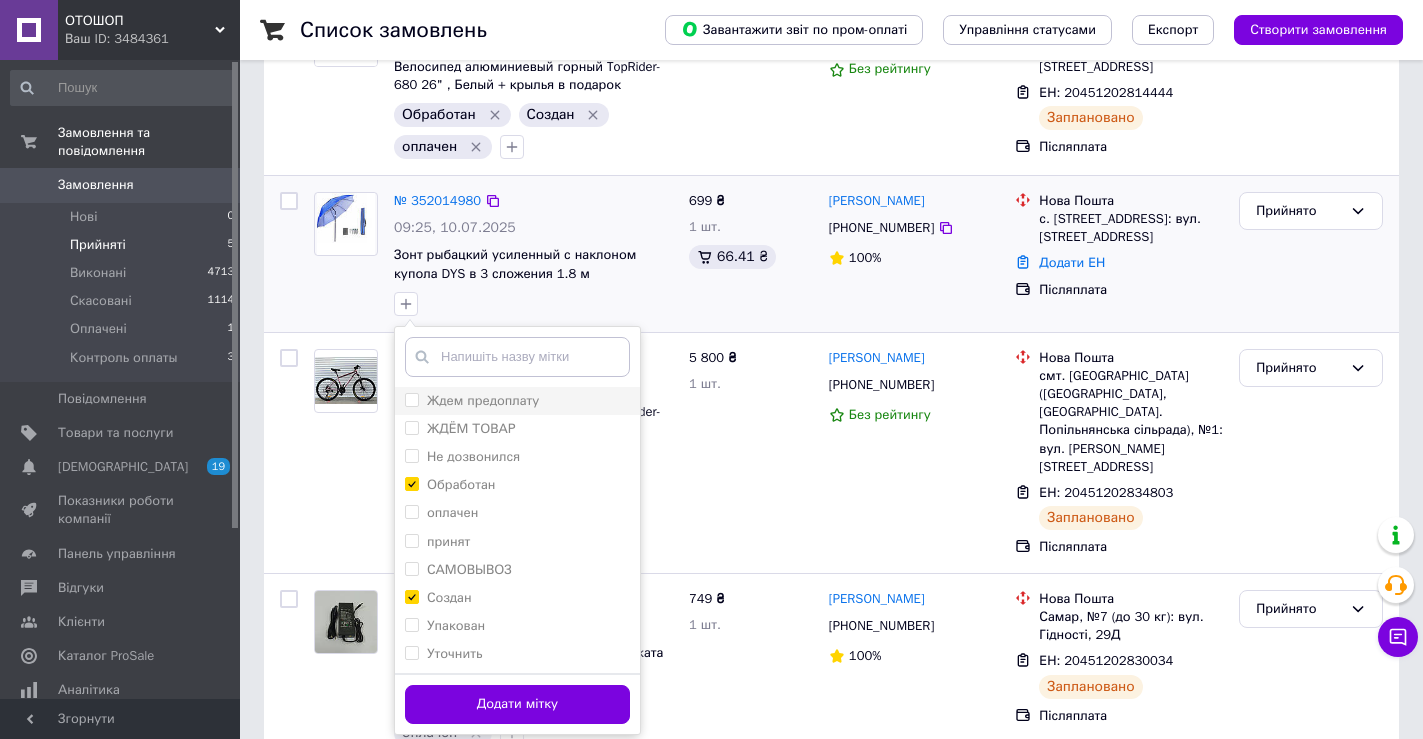 click on "Ждем предоплату" at bounding box center (517, 401) 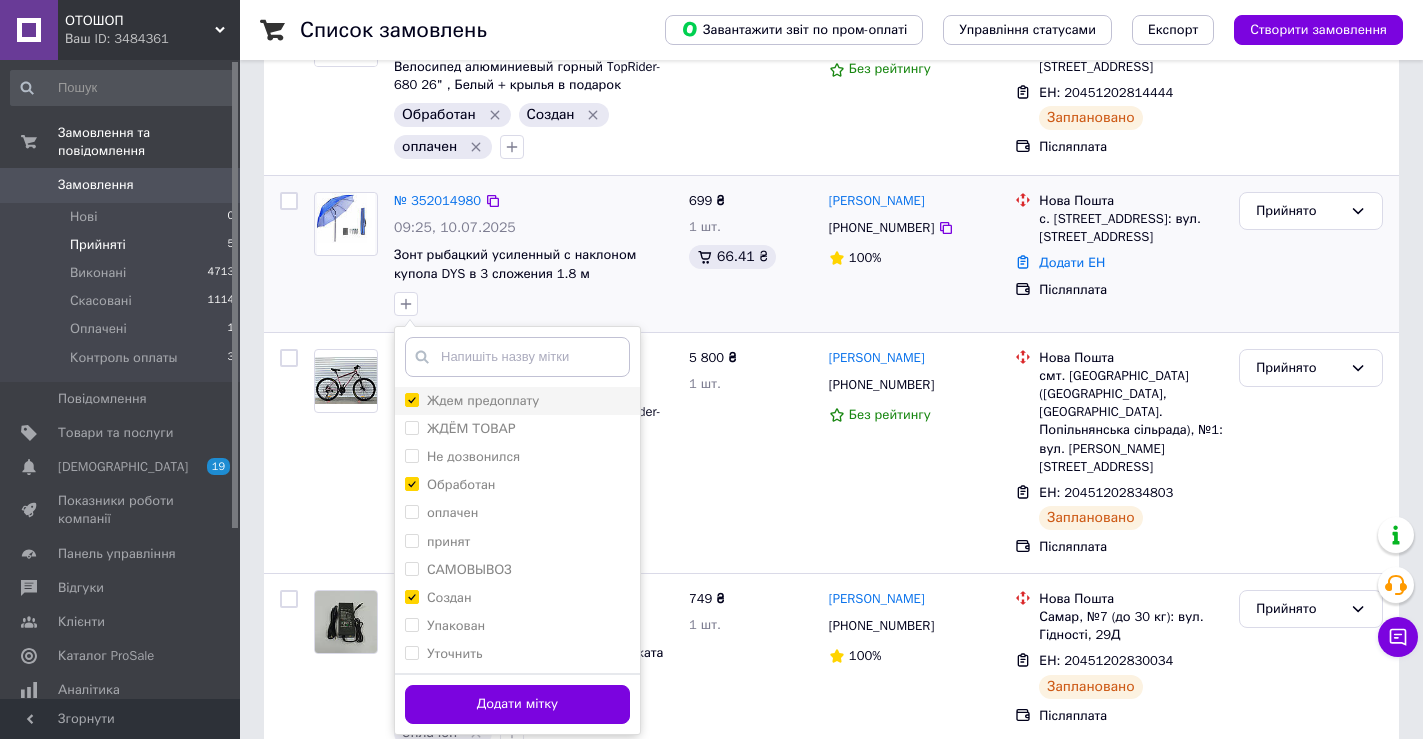 checkbox on "true" 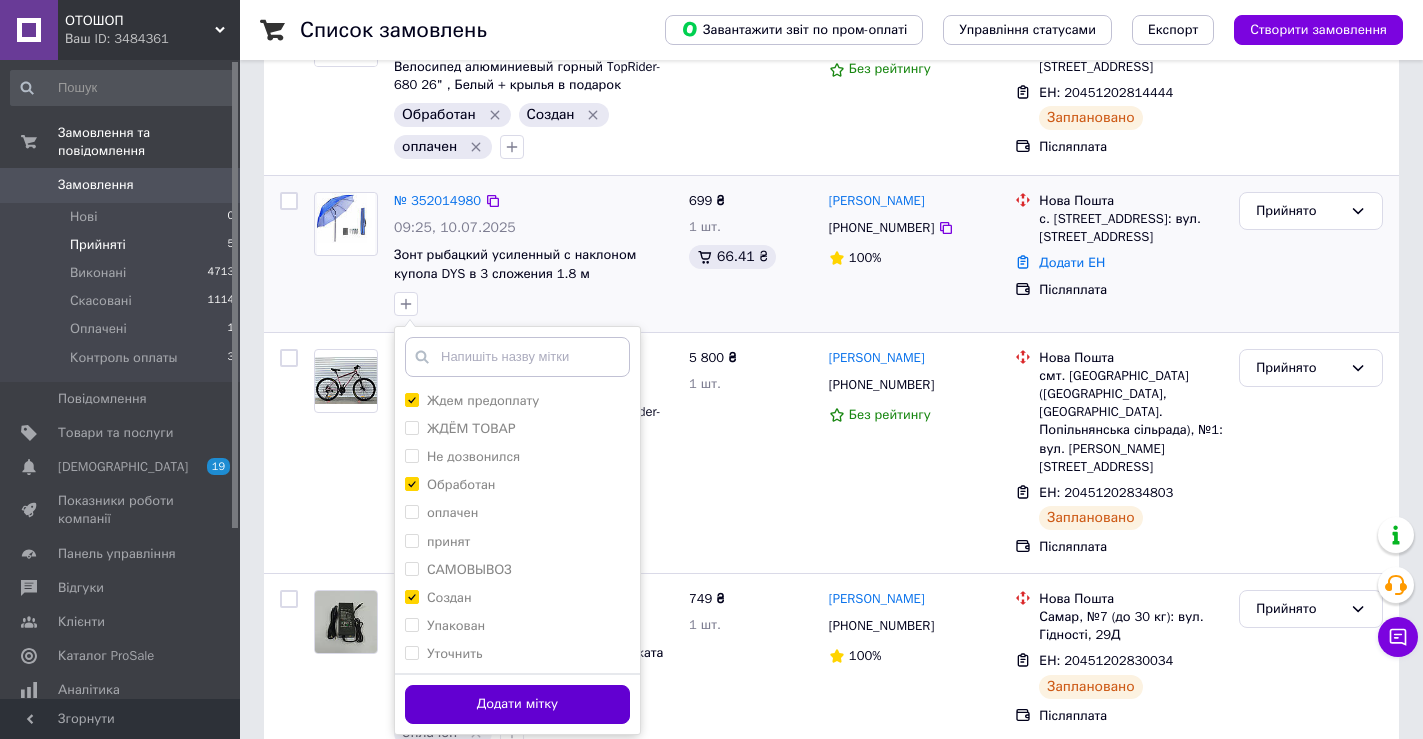 click on "Додати мітку" at bounding box center [517, 704] 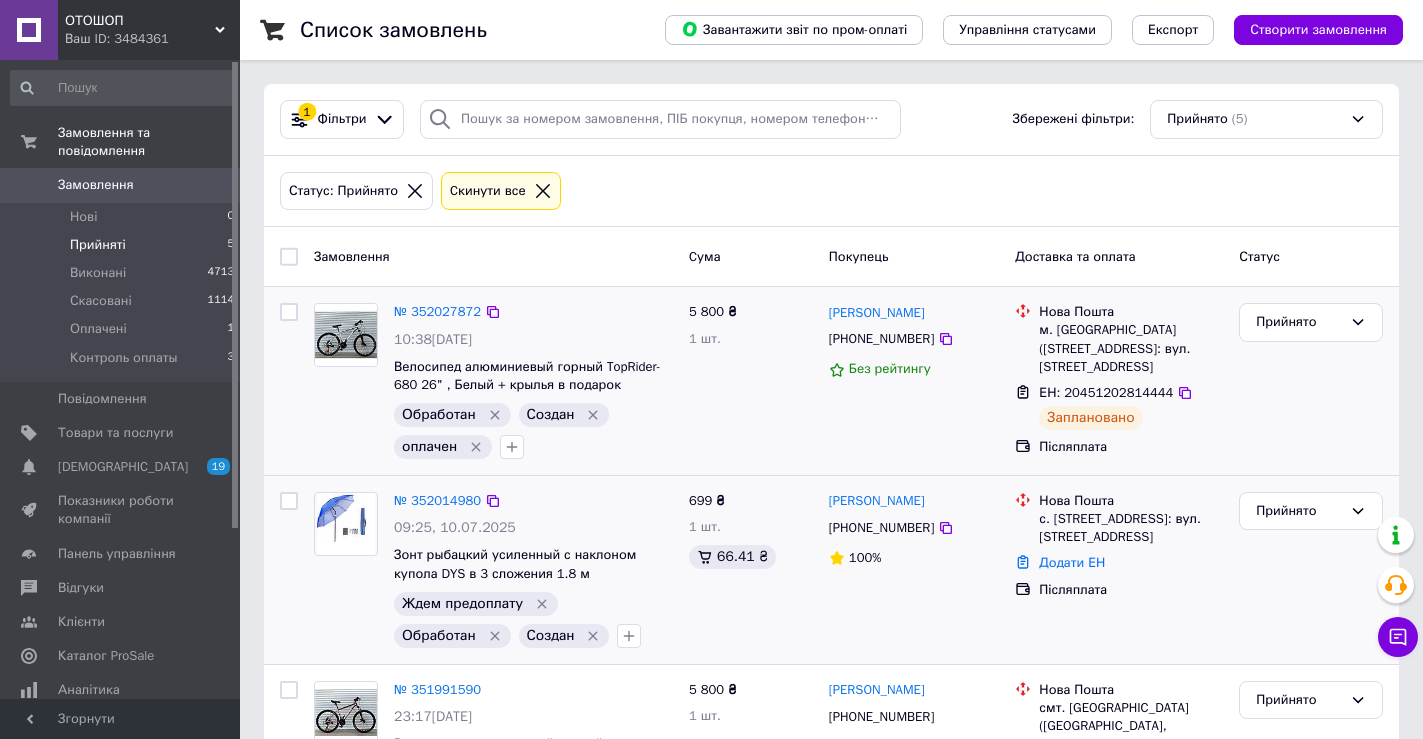 scroll, scrollTop: 200, scrollLeft: 0, axis: vertical 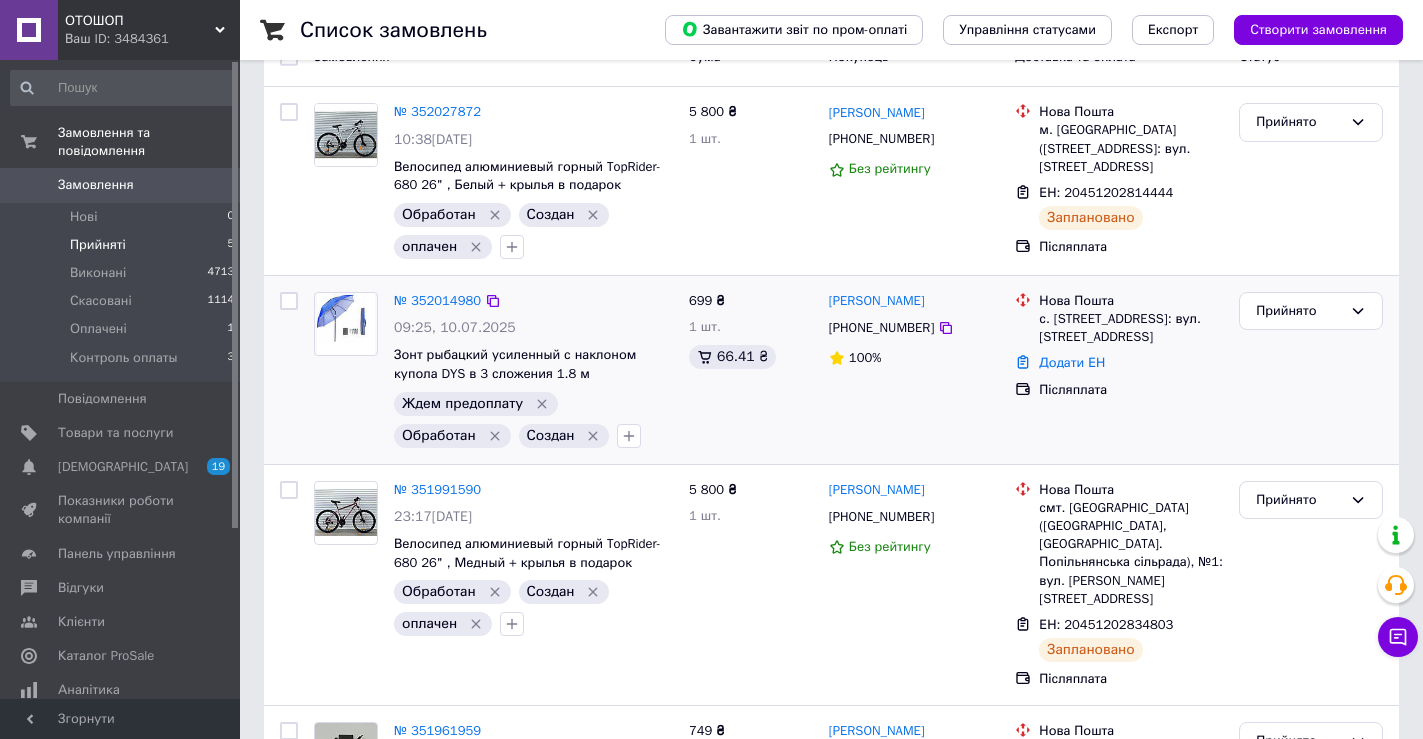 click 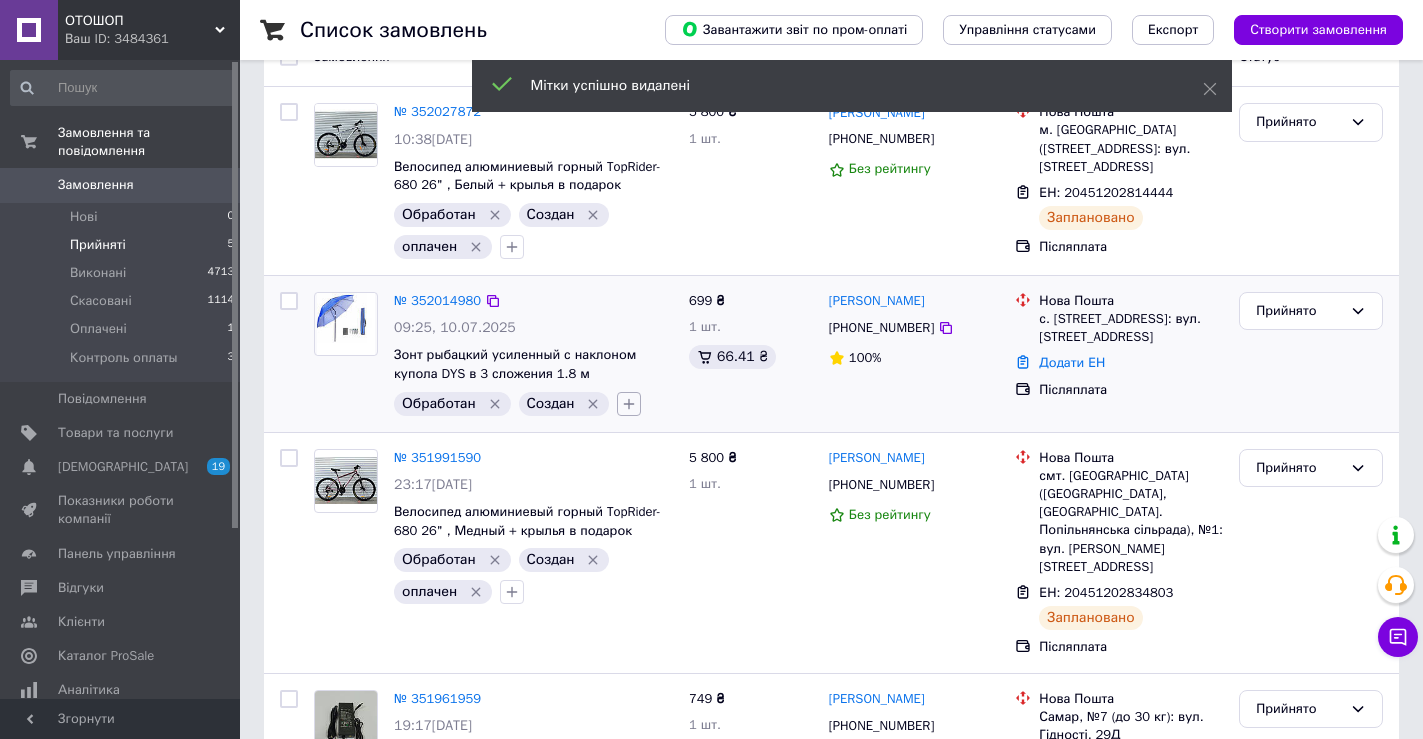 click 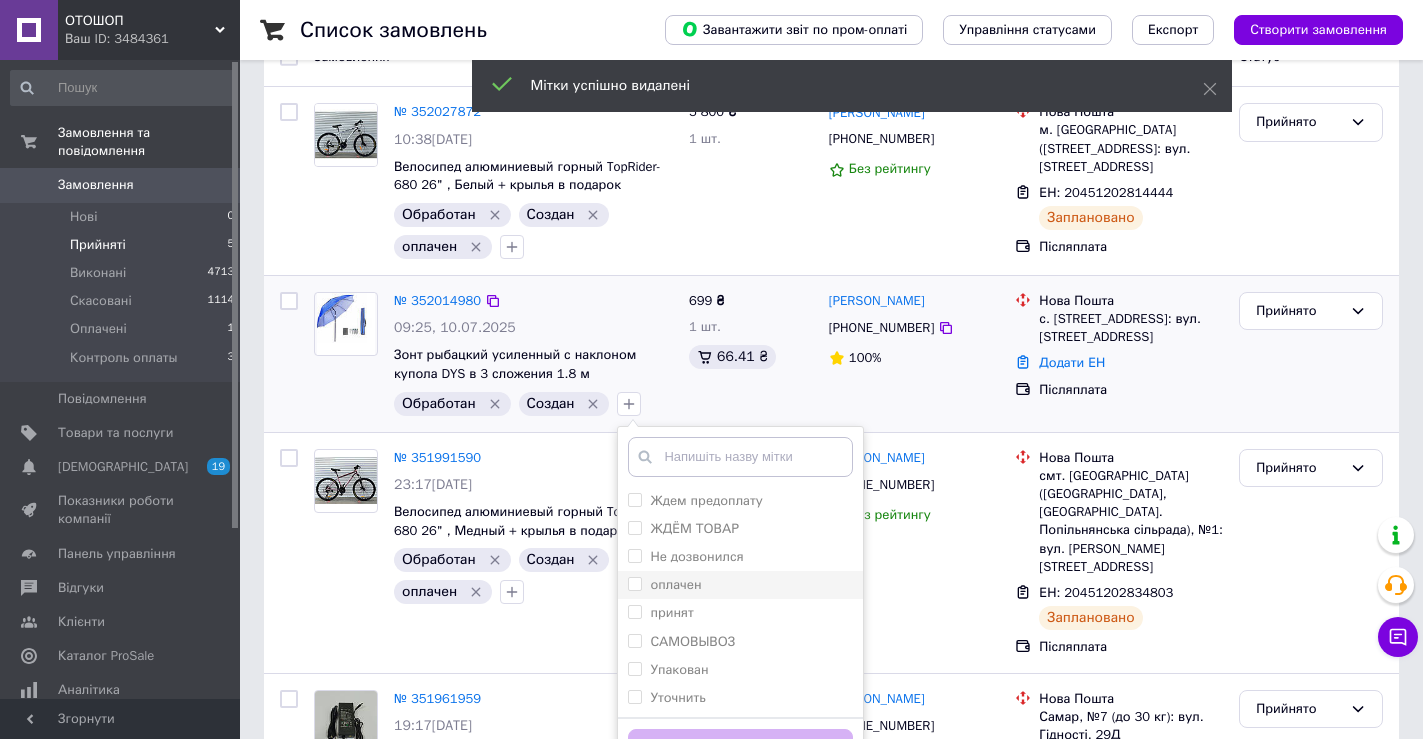 click on "оплачен" at bounding box center (675, 584) 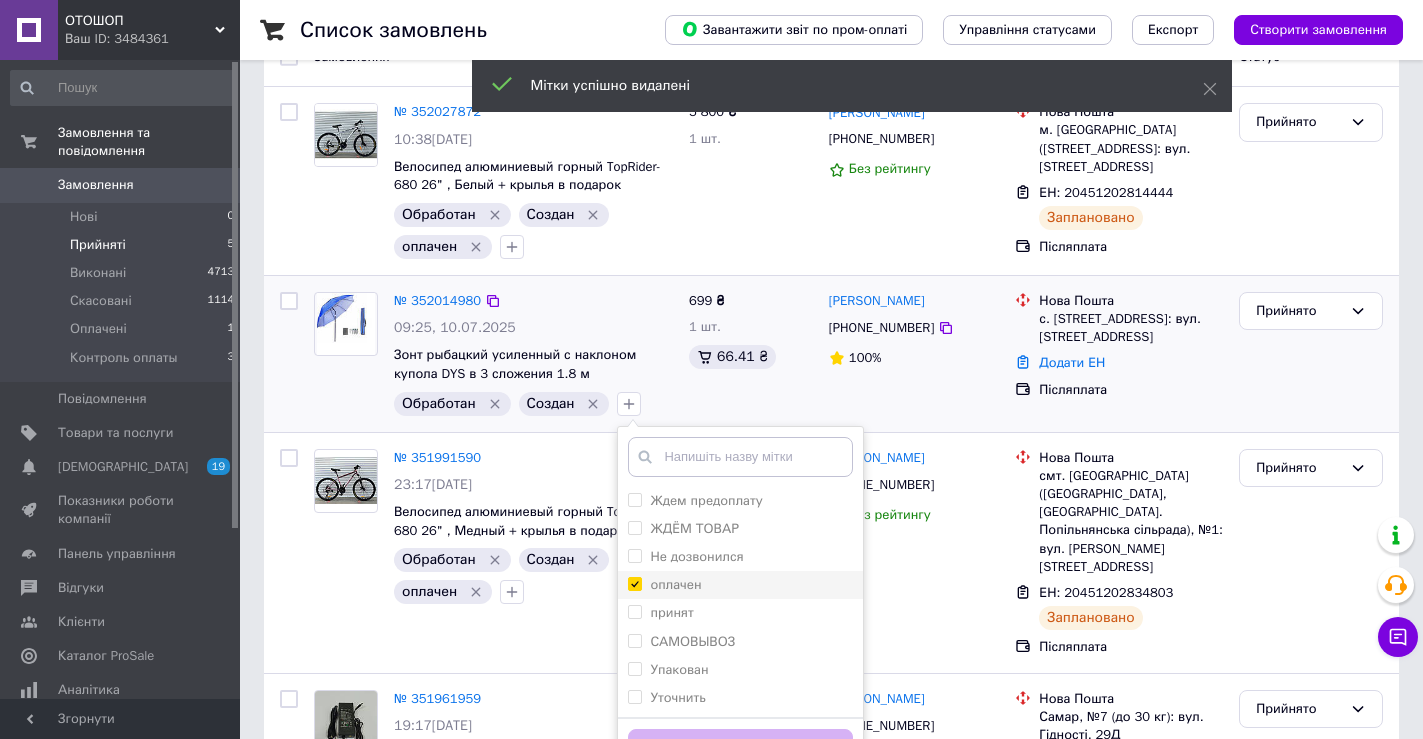 checkbox on "true" 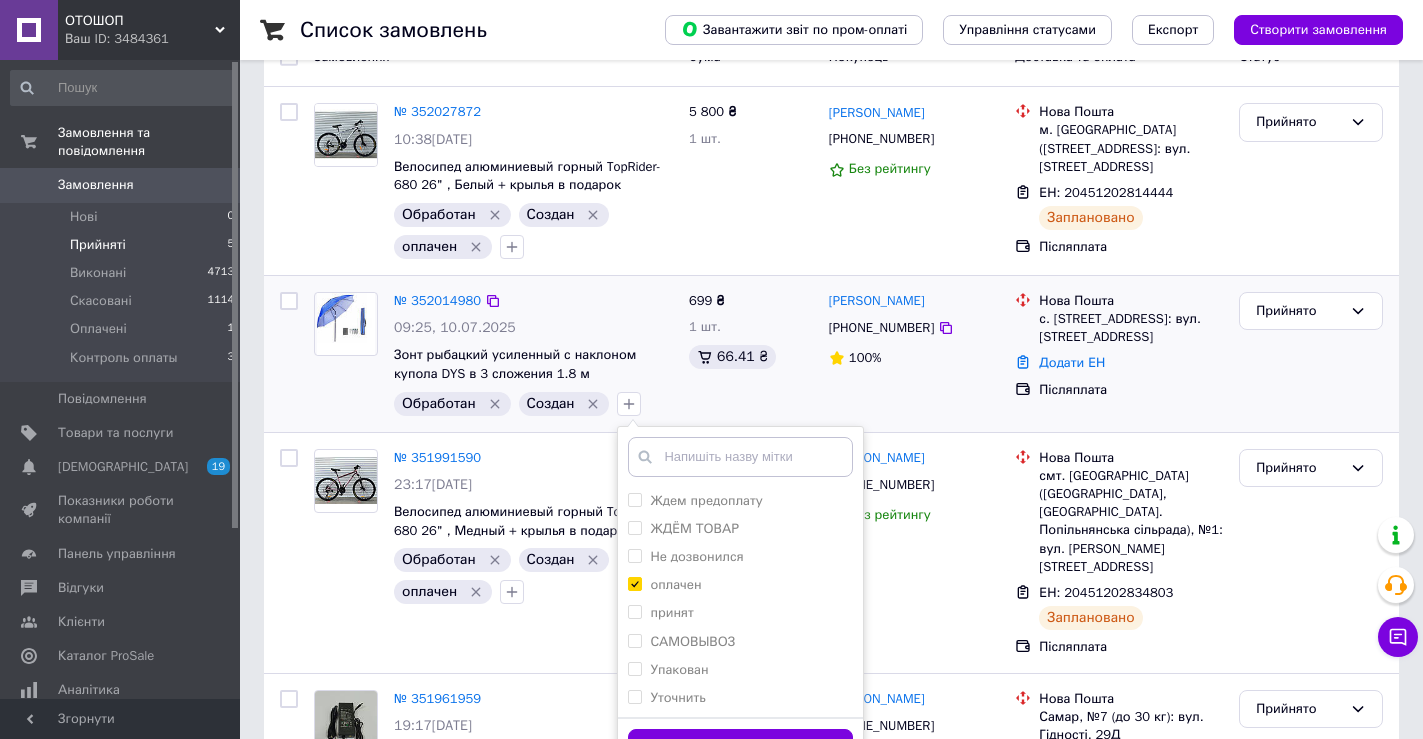 scroll, scrollTop: 300, scrollLeft: 0, axis: vertical 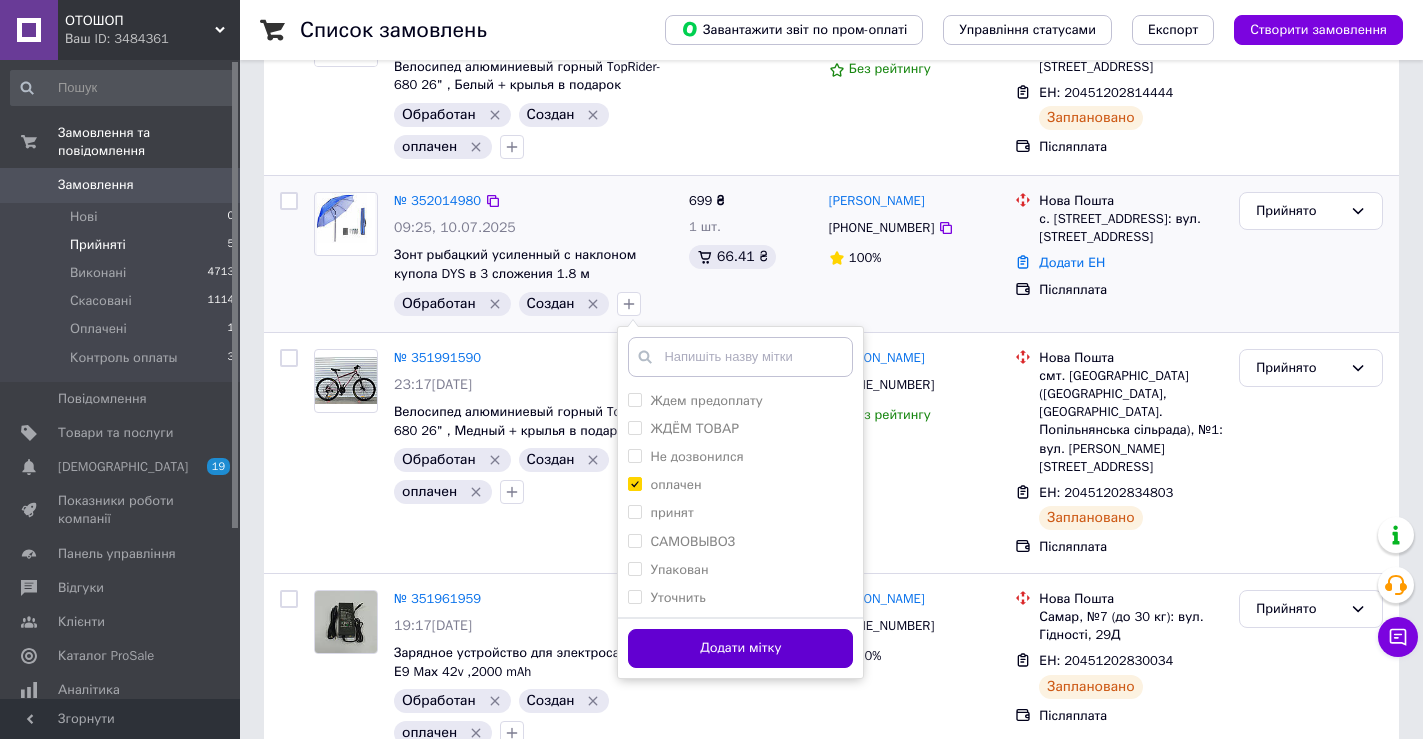 click on "Додати мітку" at bounding box center (740, 648) 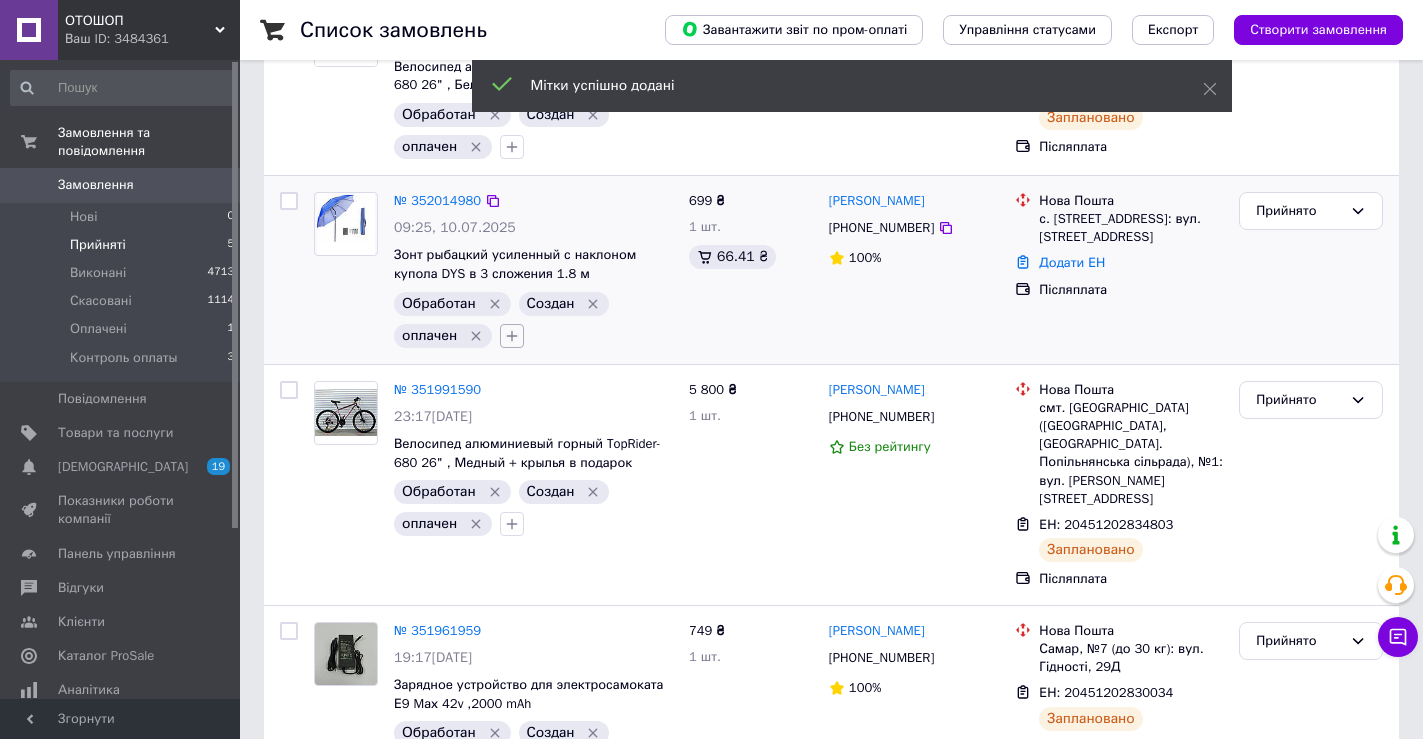 click 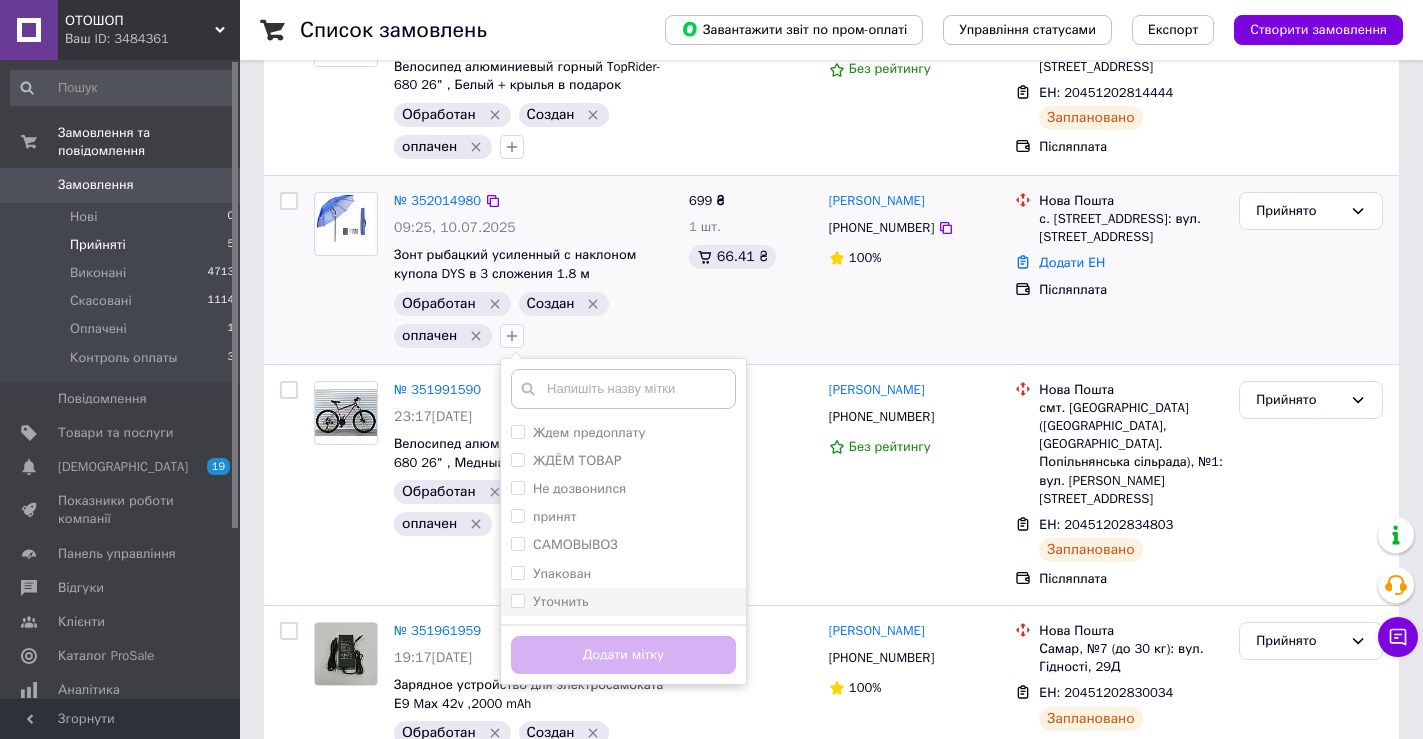 click on "Уточнить" at bounding box center (623, 602) 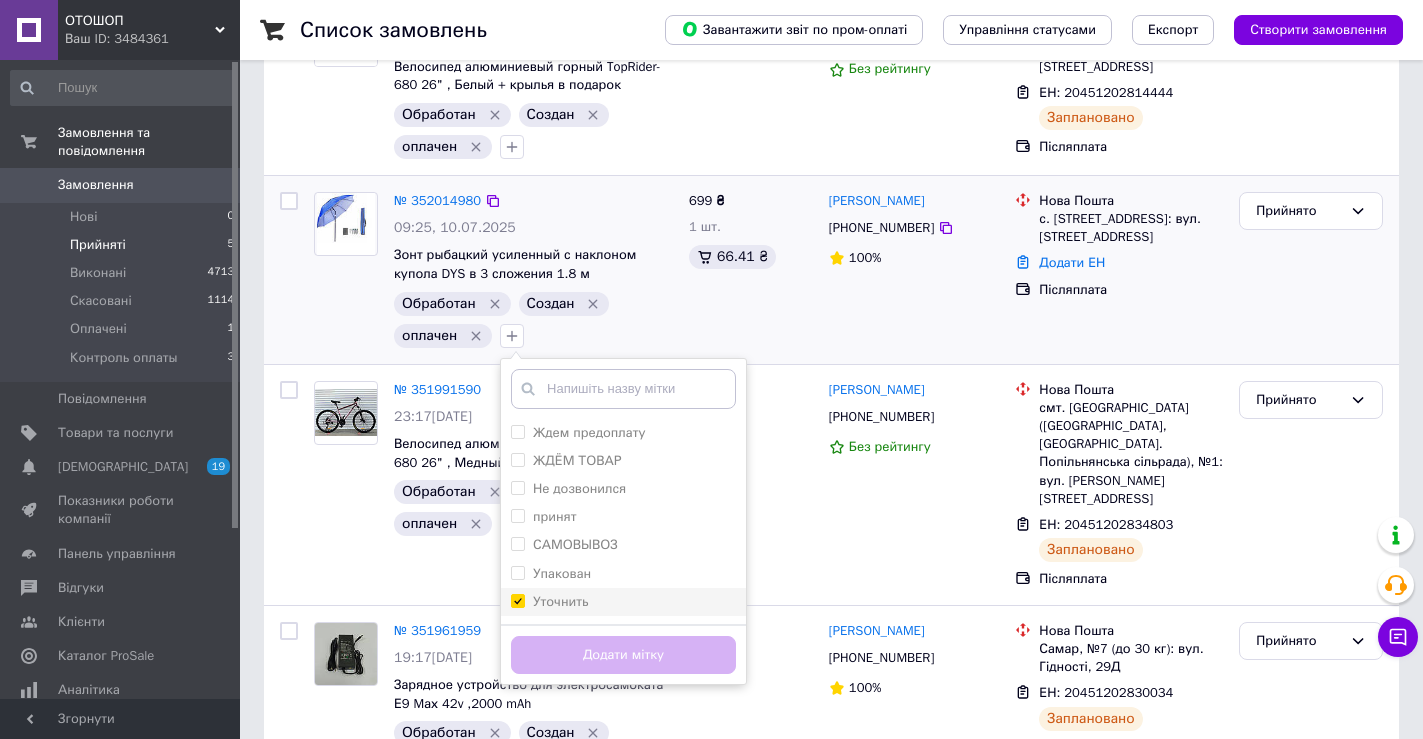 checkbox on "true" 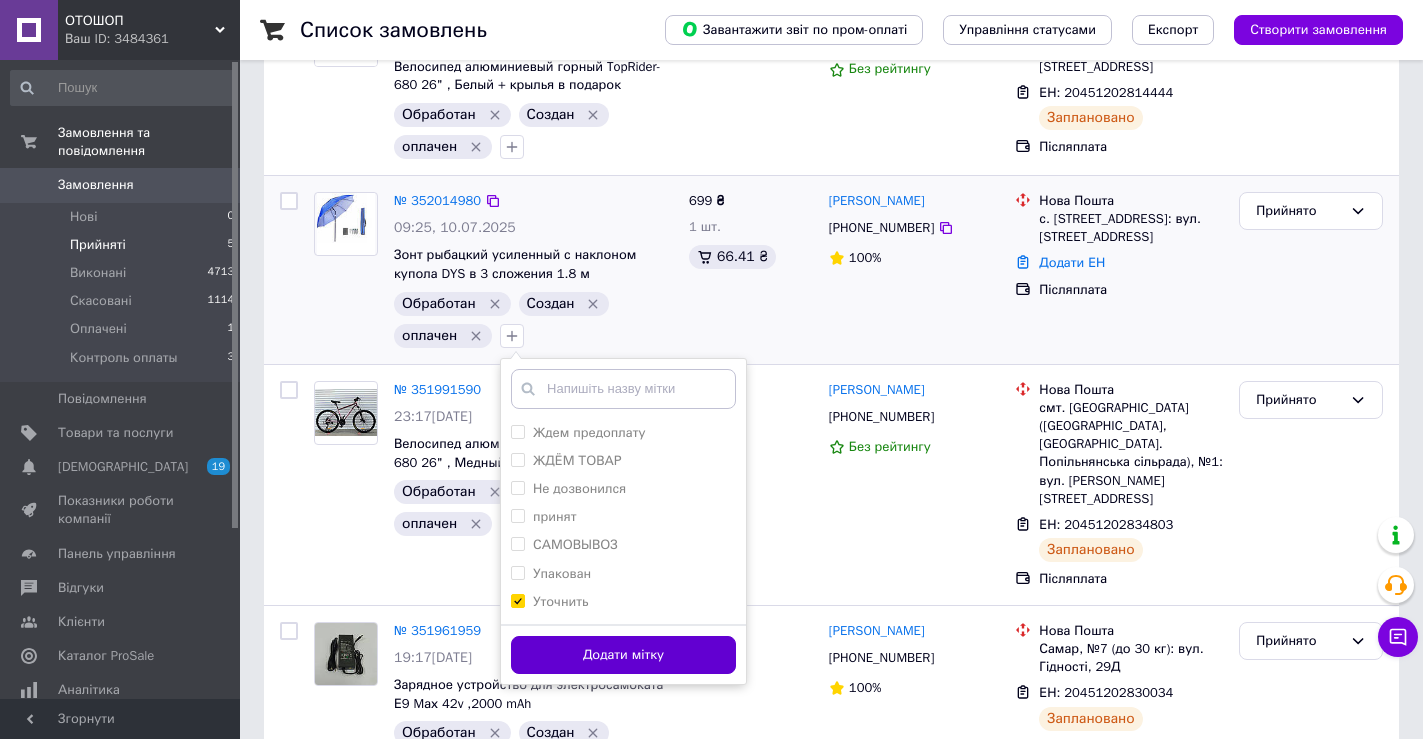 click on "Додати мітку" at bounding box center (623, 655) 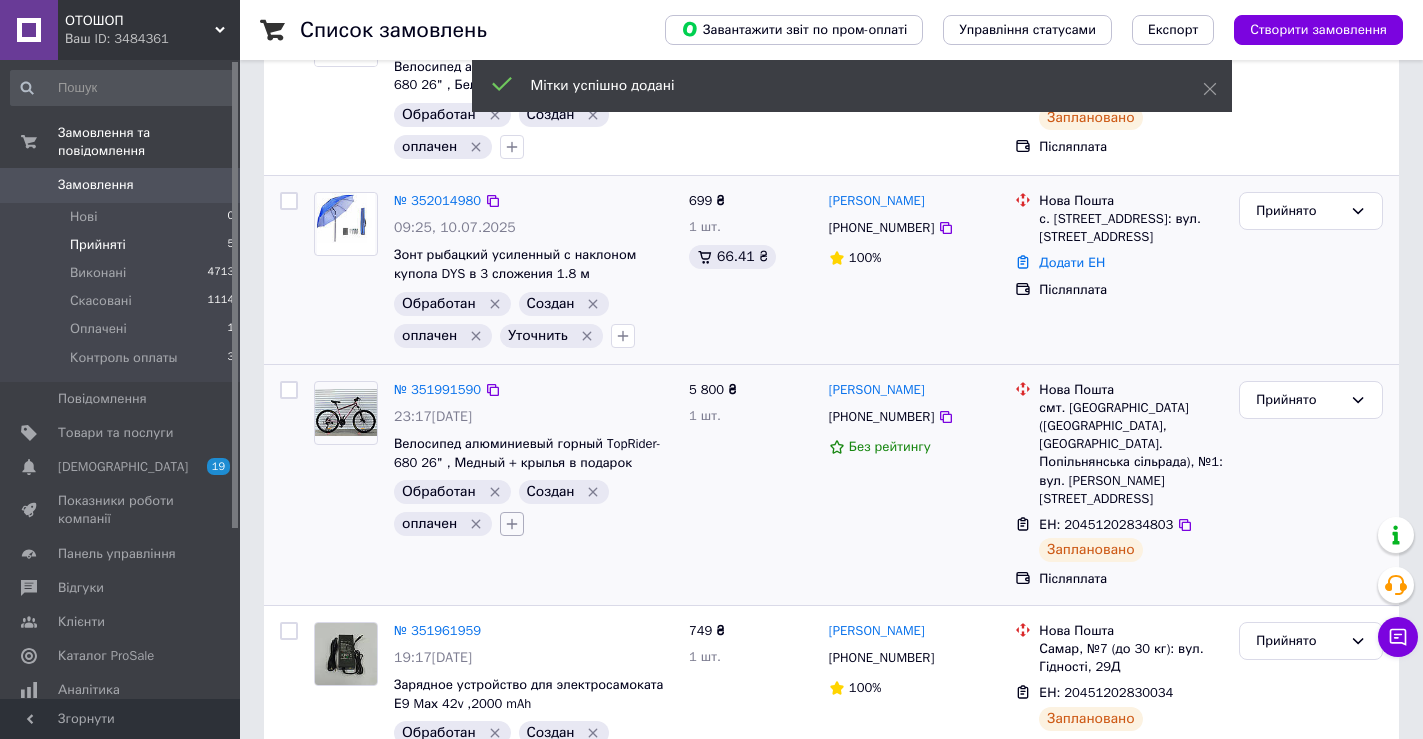 click 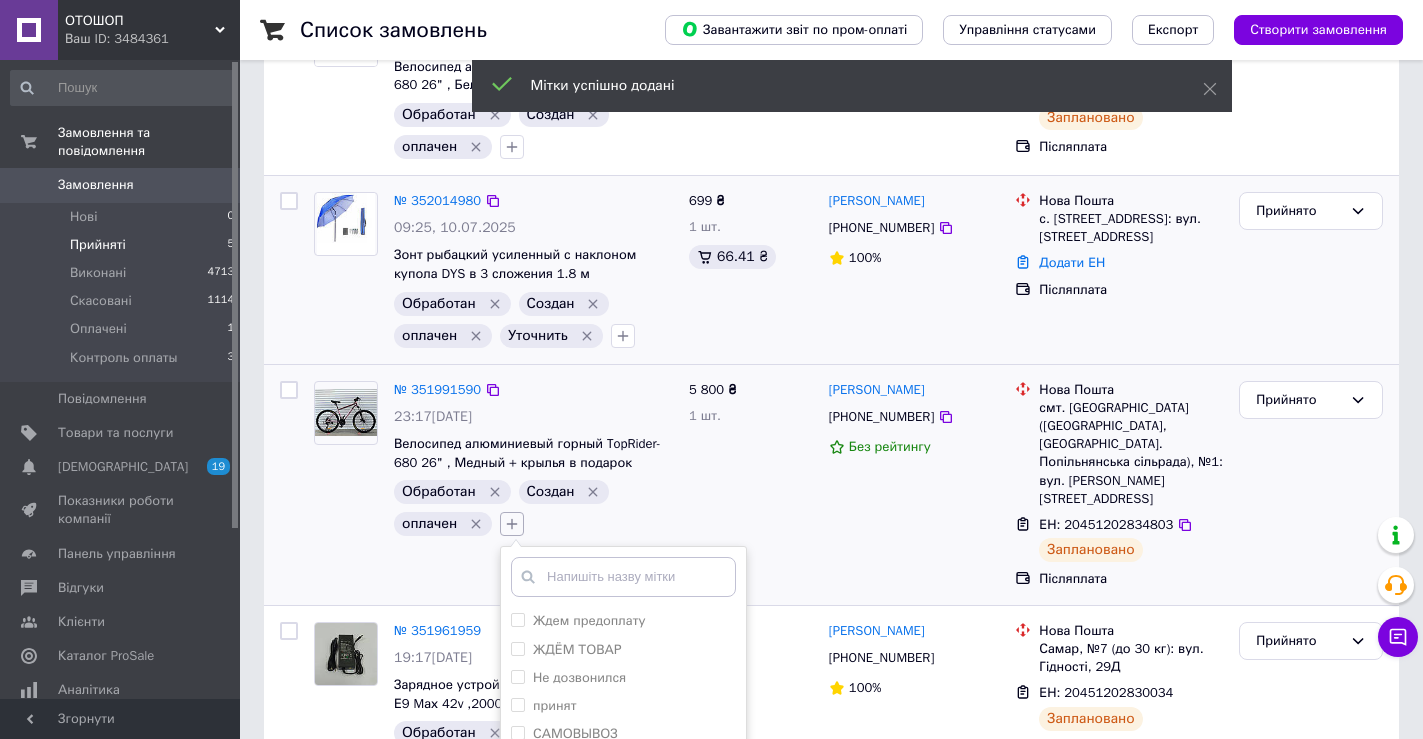 scroll, scrollTop: 500, scrollLeft: 0, axis: vertical 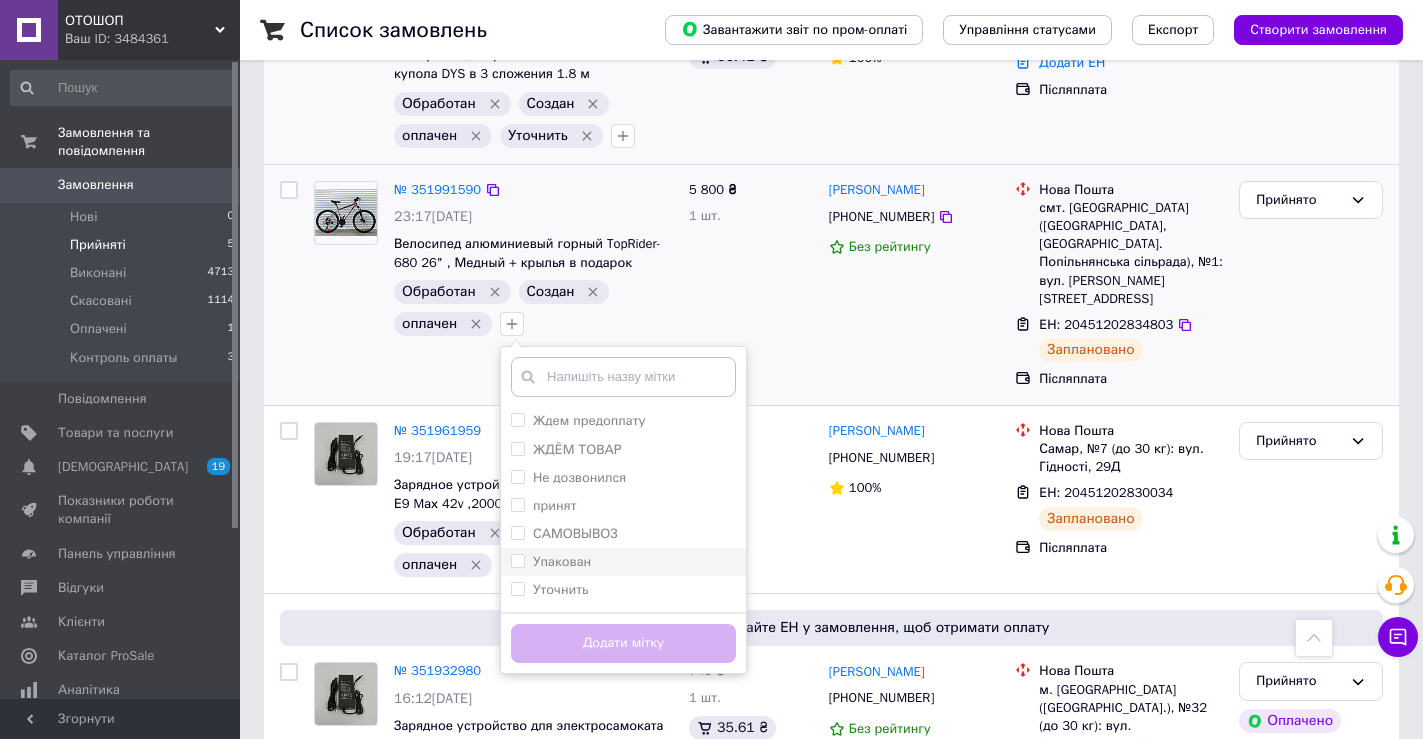 click on "Упакован" at bounding box center (562, 561) 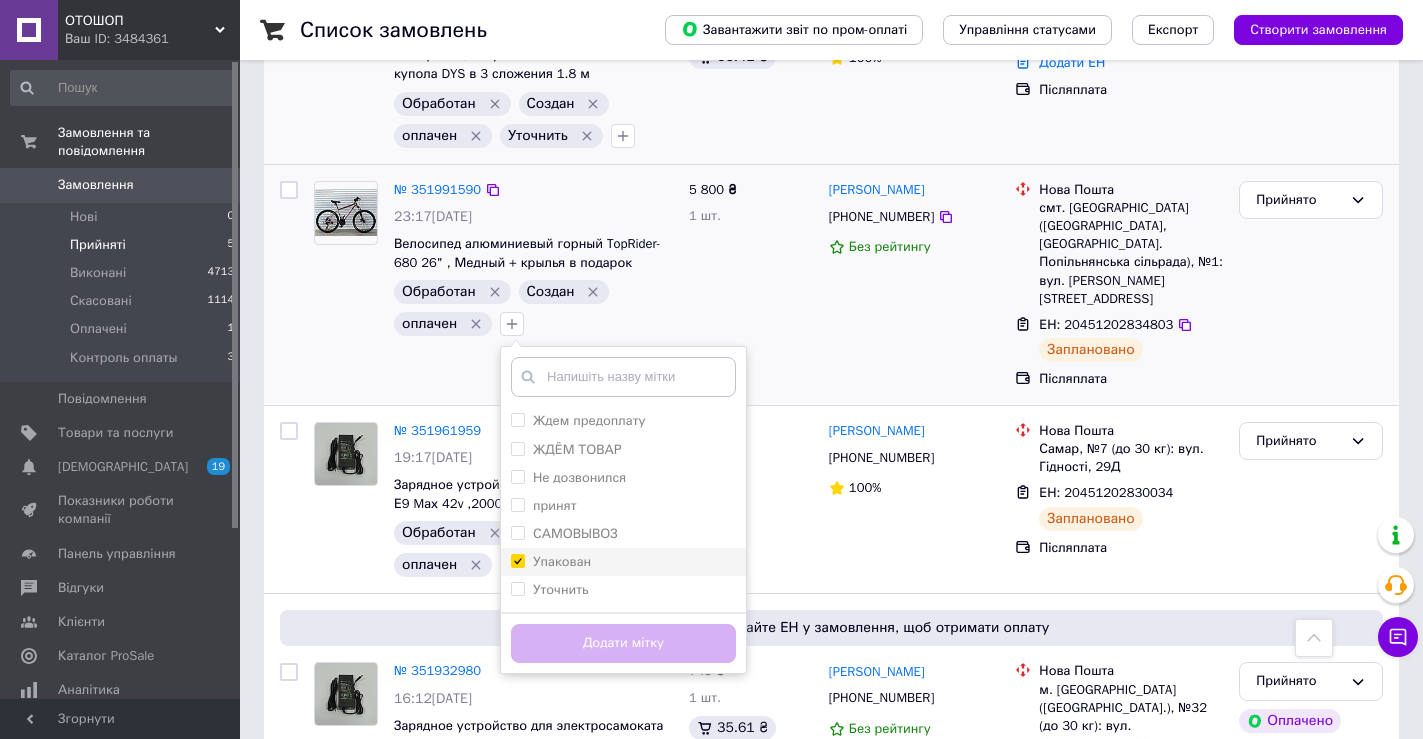 checkbox on "true" 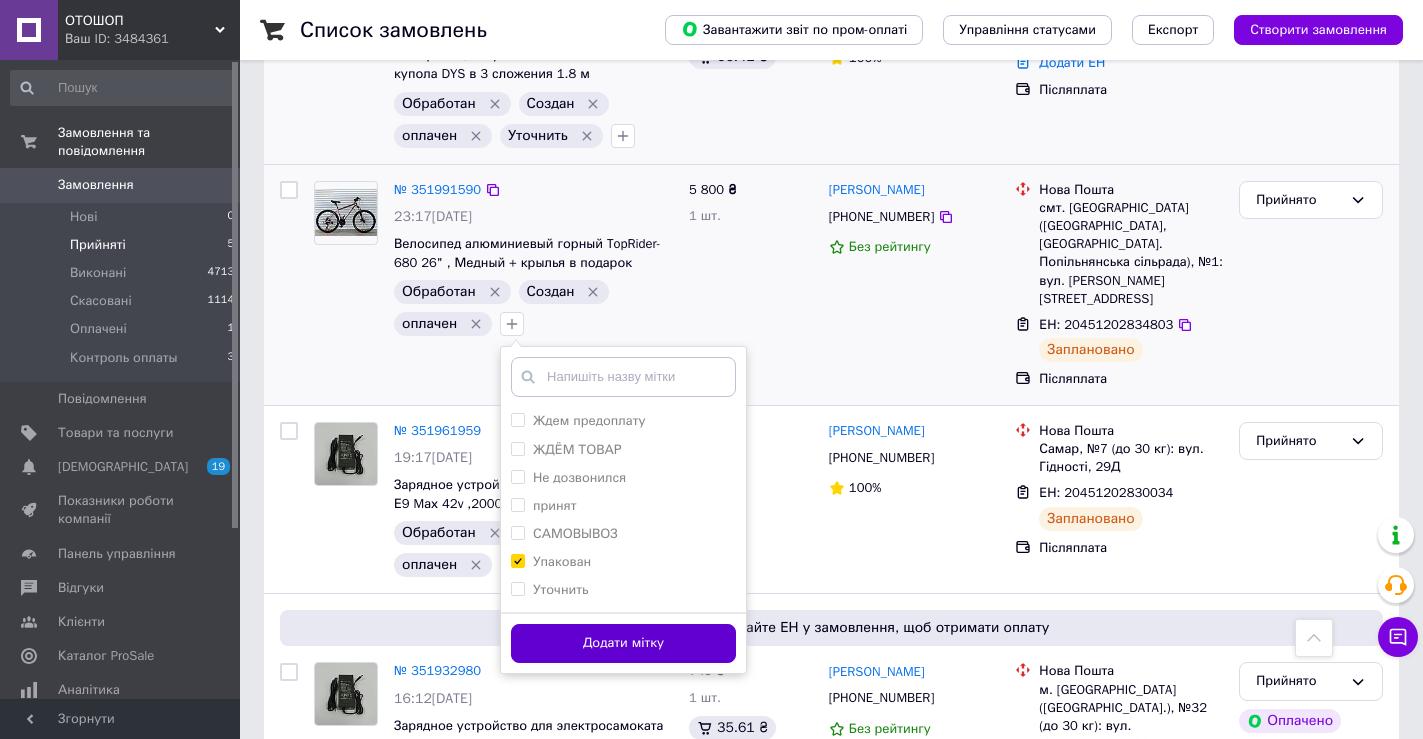 click on "Додати мітку" at bounding box center (623, 643) 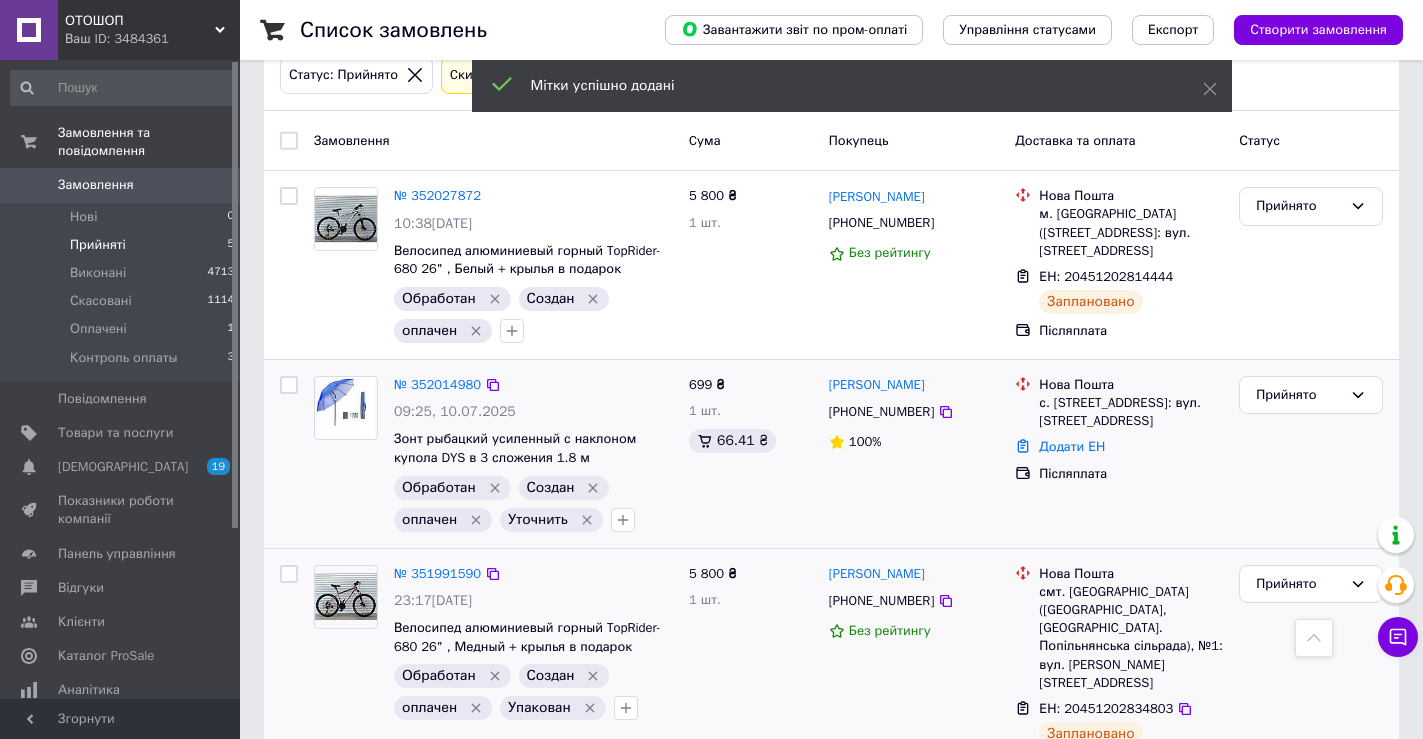 scroll, scrollTop: 100, scrollLeft: 0, axis: vertical 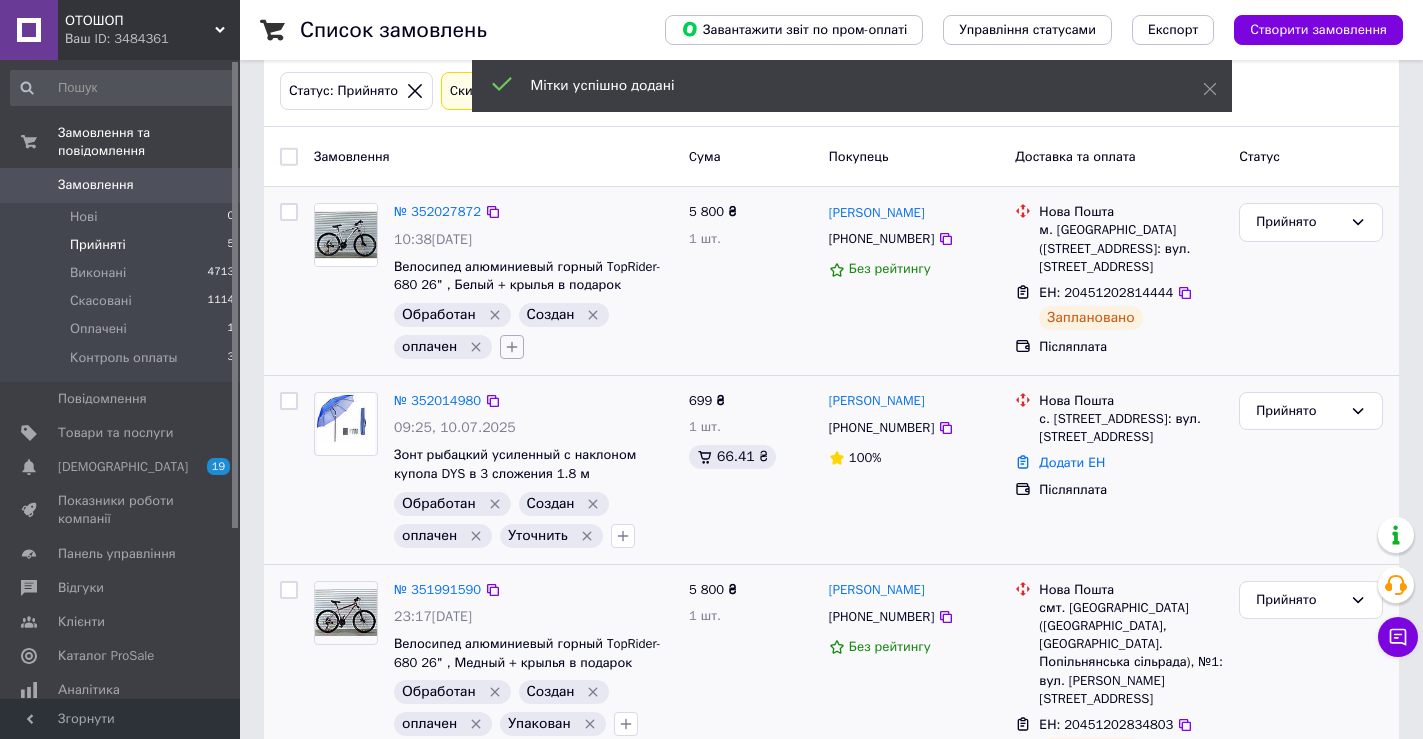 click at bounding box center [512, 347] 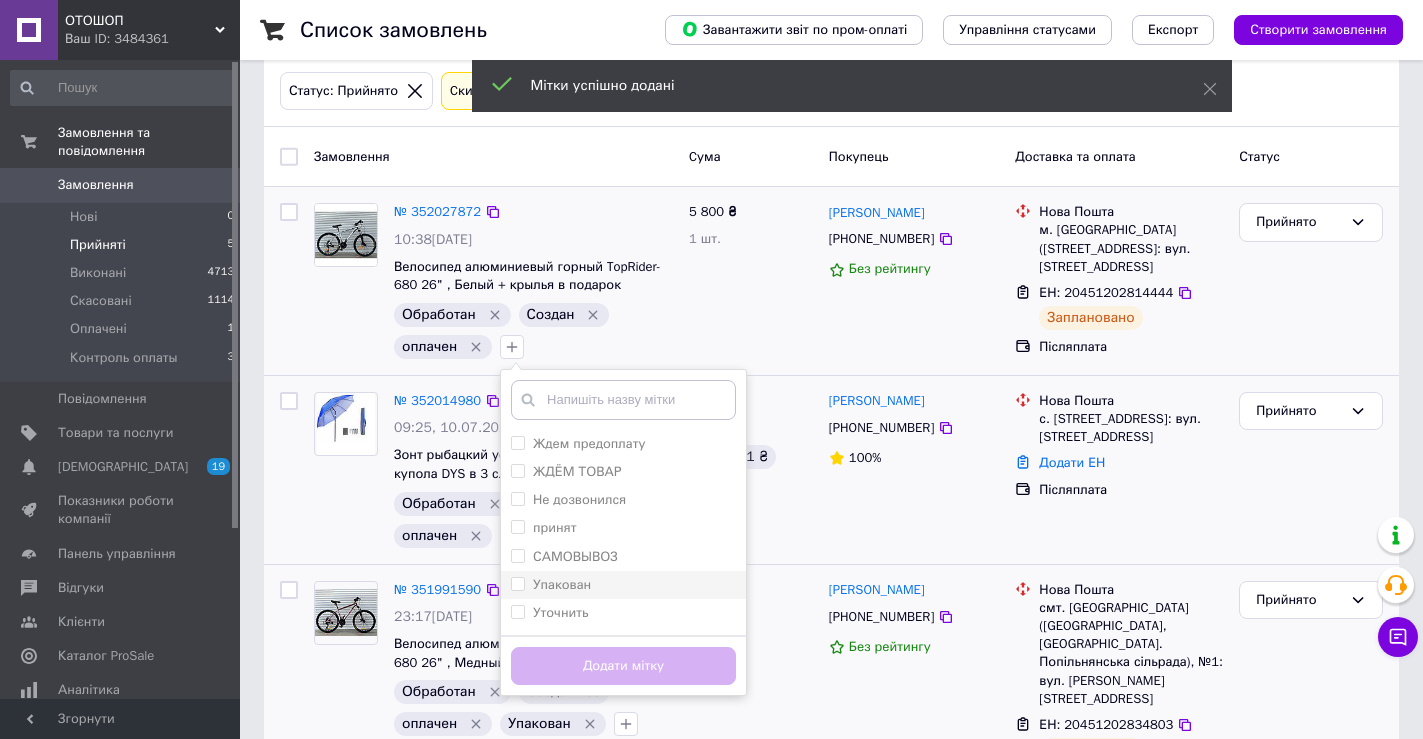 click on "Упакован" at bounding box center (562, 584) 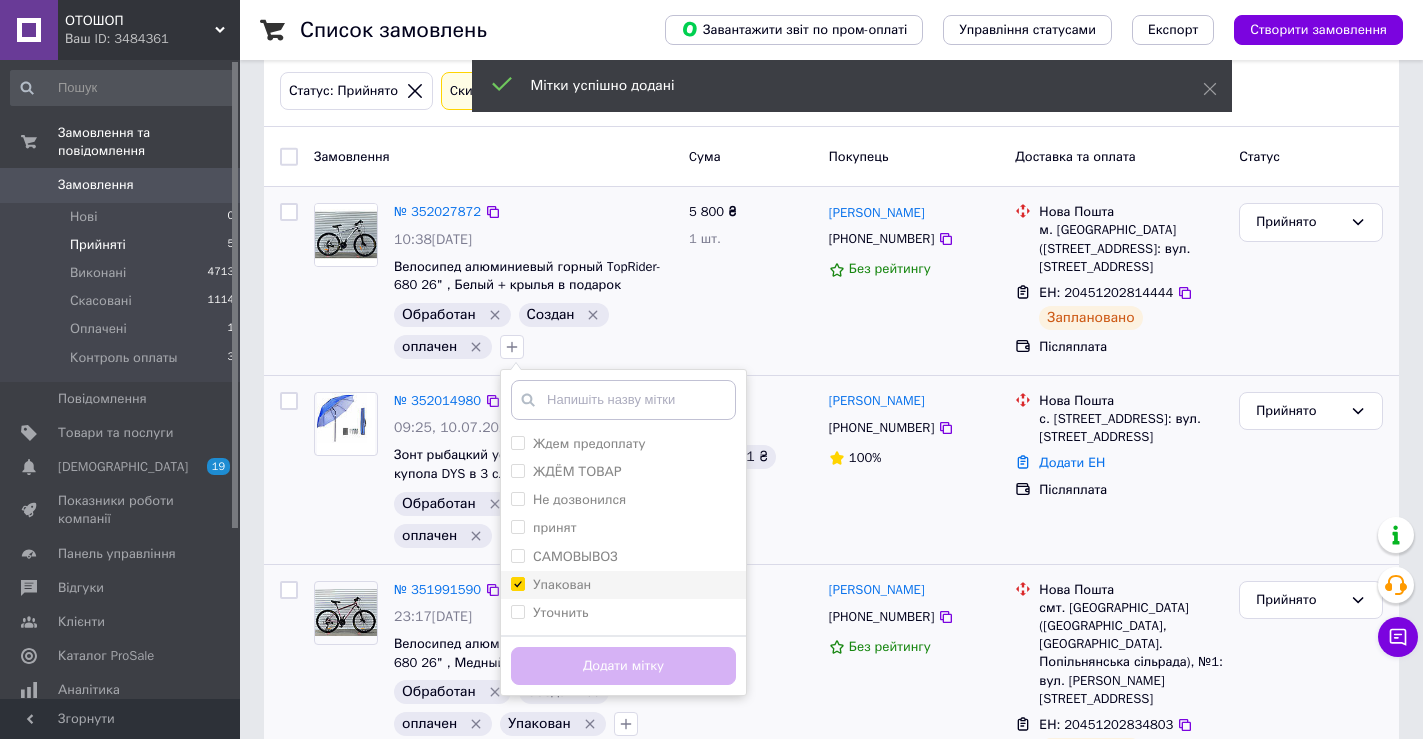 checkbox on "true" 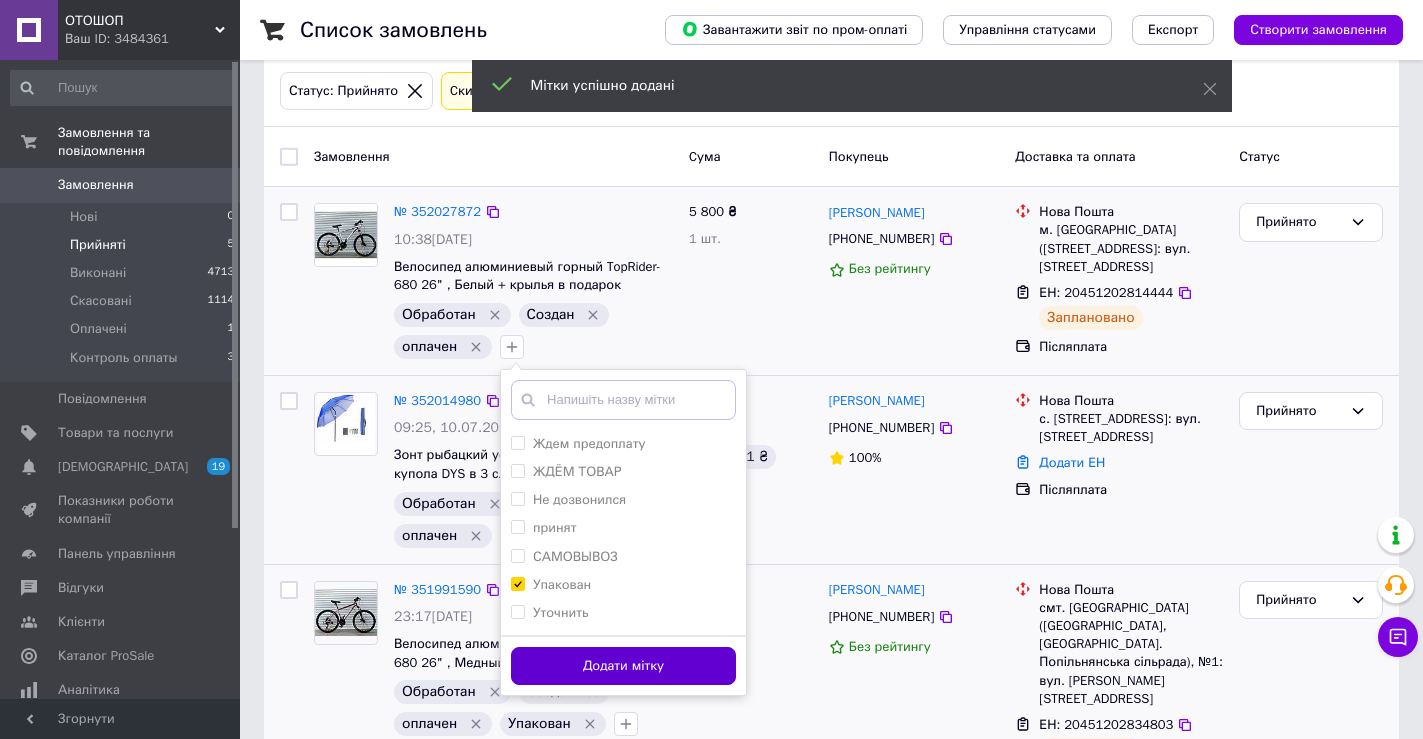 click on "Додати мітку" at bounding box center (623, 666) 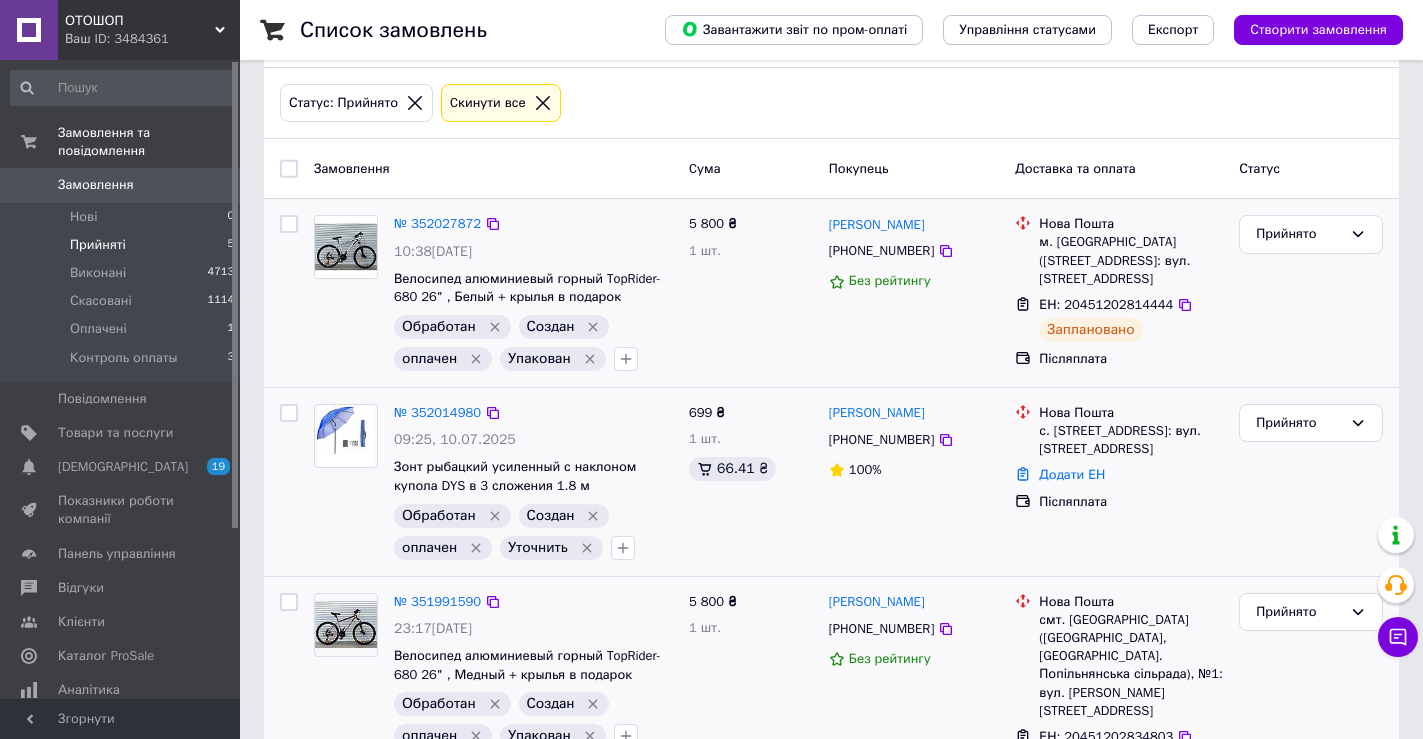 scroll, scrollTop: 0, scrollLeft: 0, axis: both 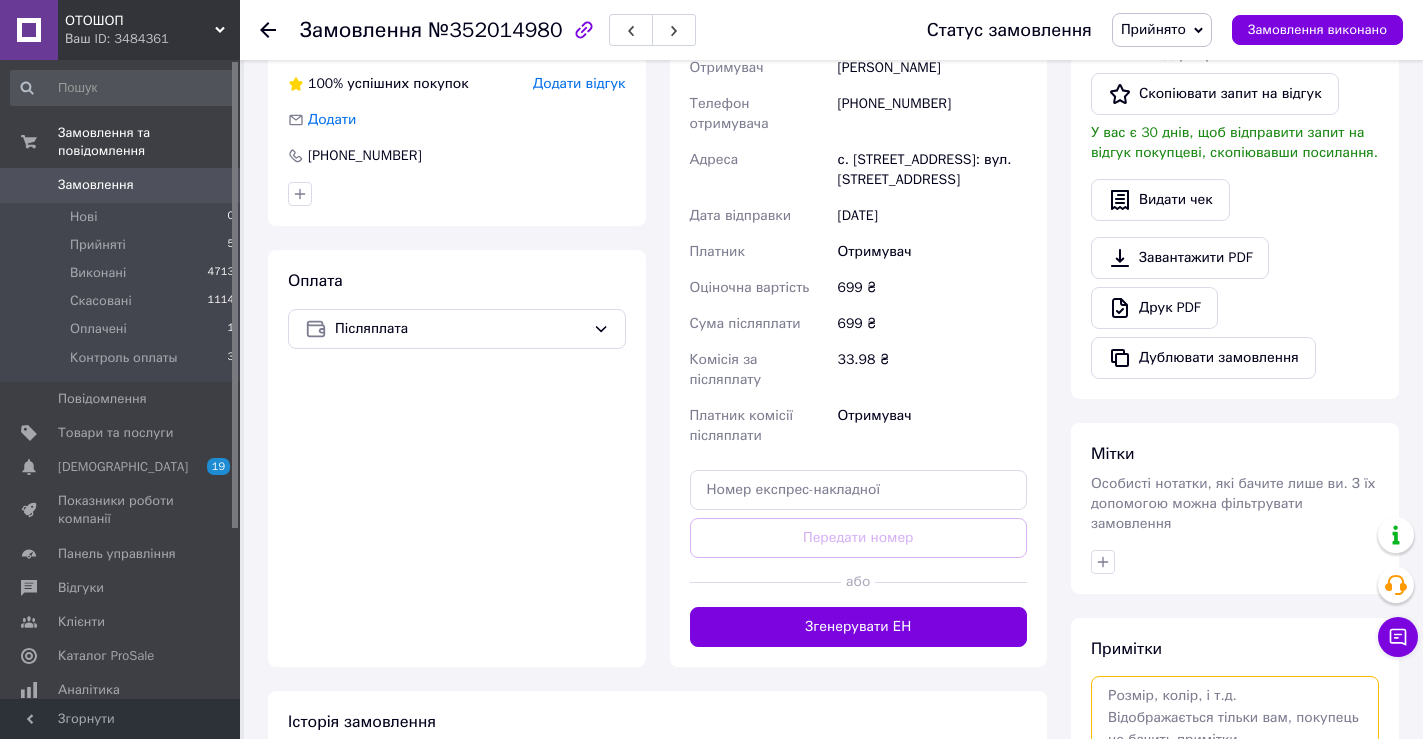 click at bounding box center (1235, 729) 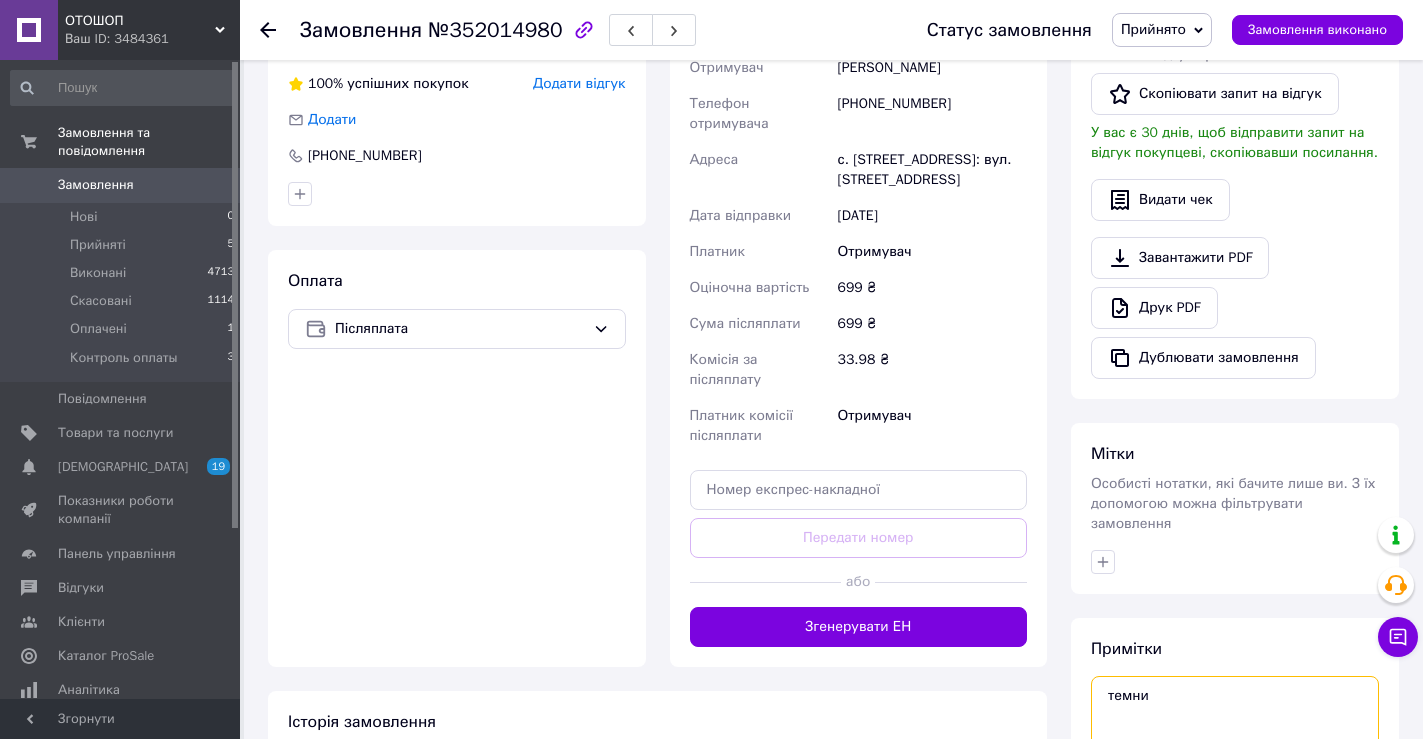 scroll, scrollTop: 647, scrollLeft: 0, axis: vertical 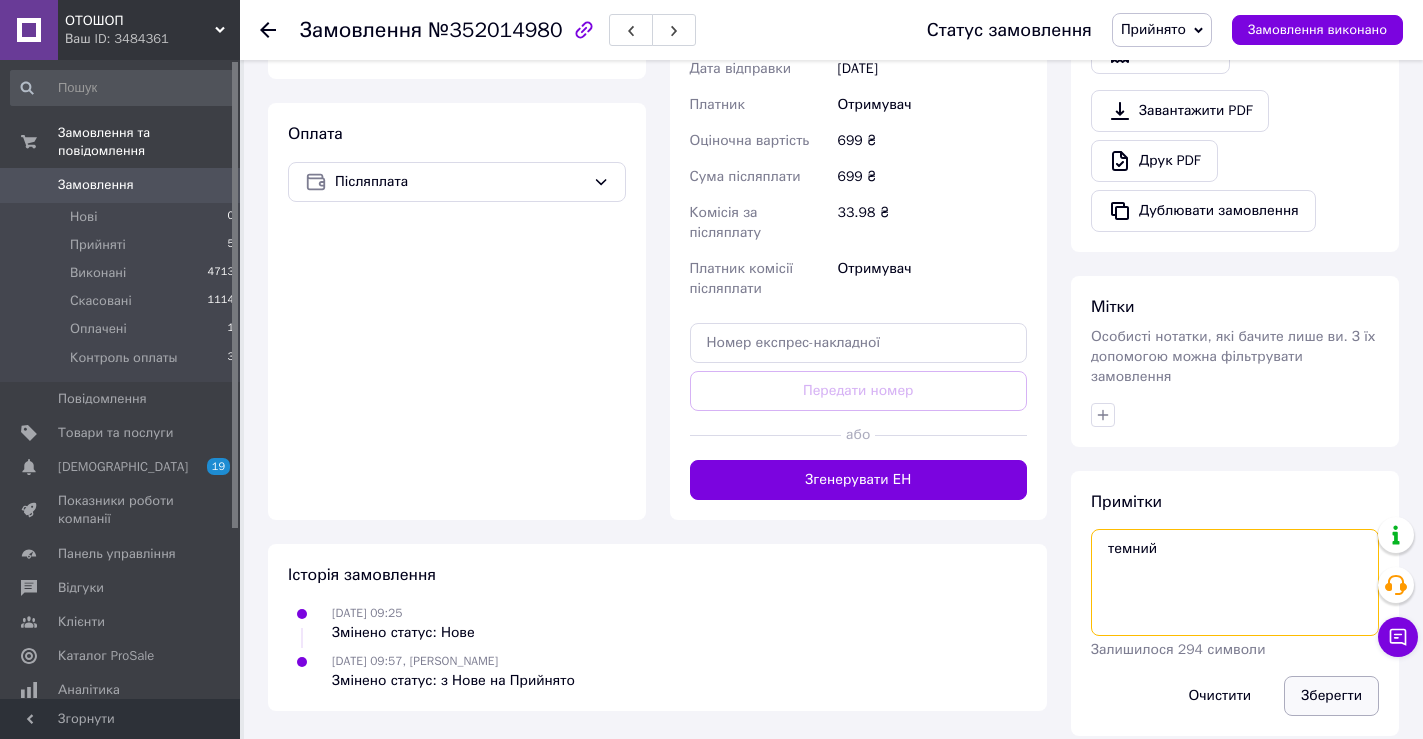 type on "темний" 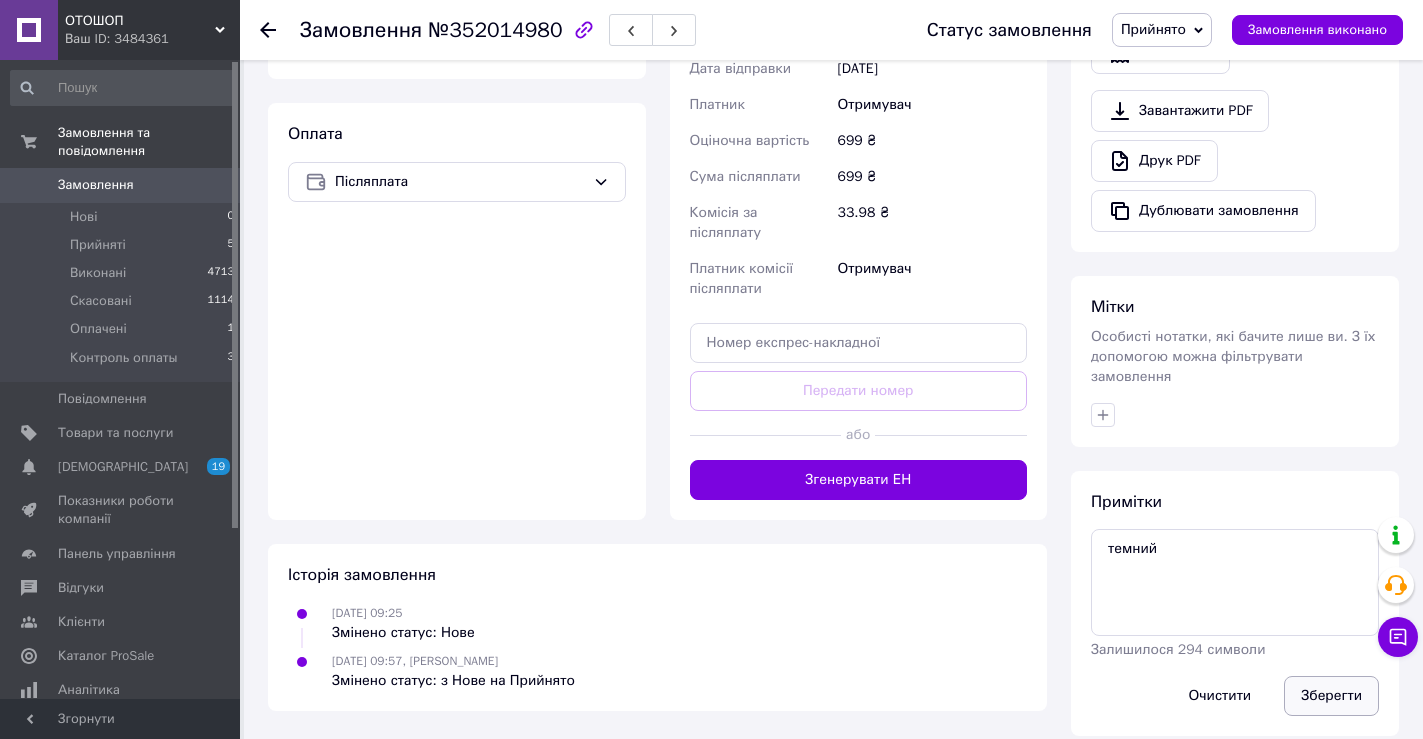 click on "Зберегти" at bounding box center [1331, 696] 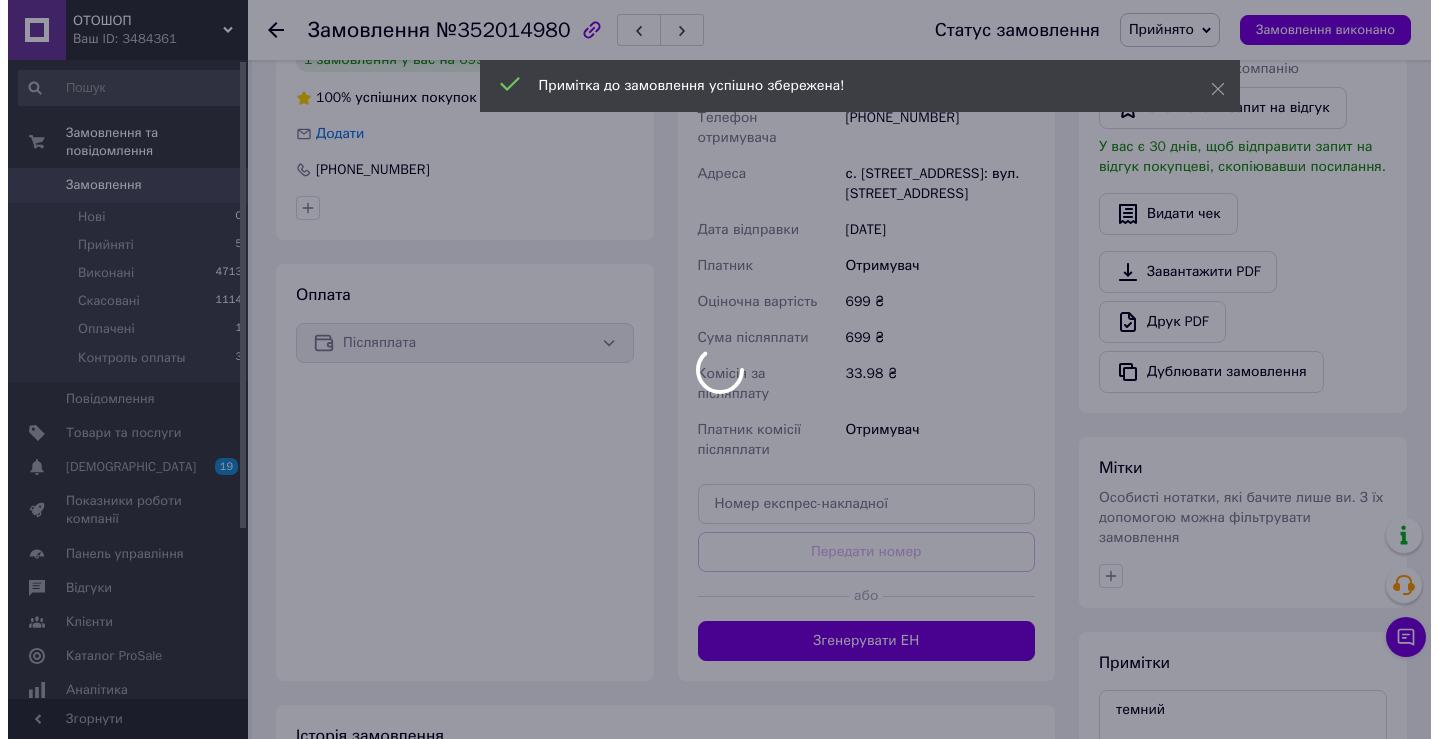 scroll, scrollTop: 347, scrollLeft: 0, axis: vertical 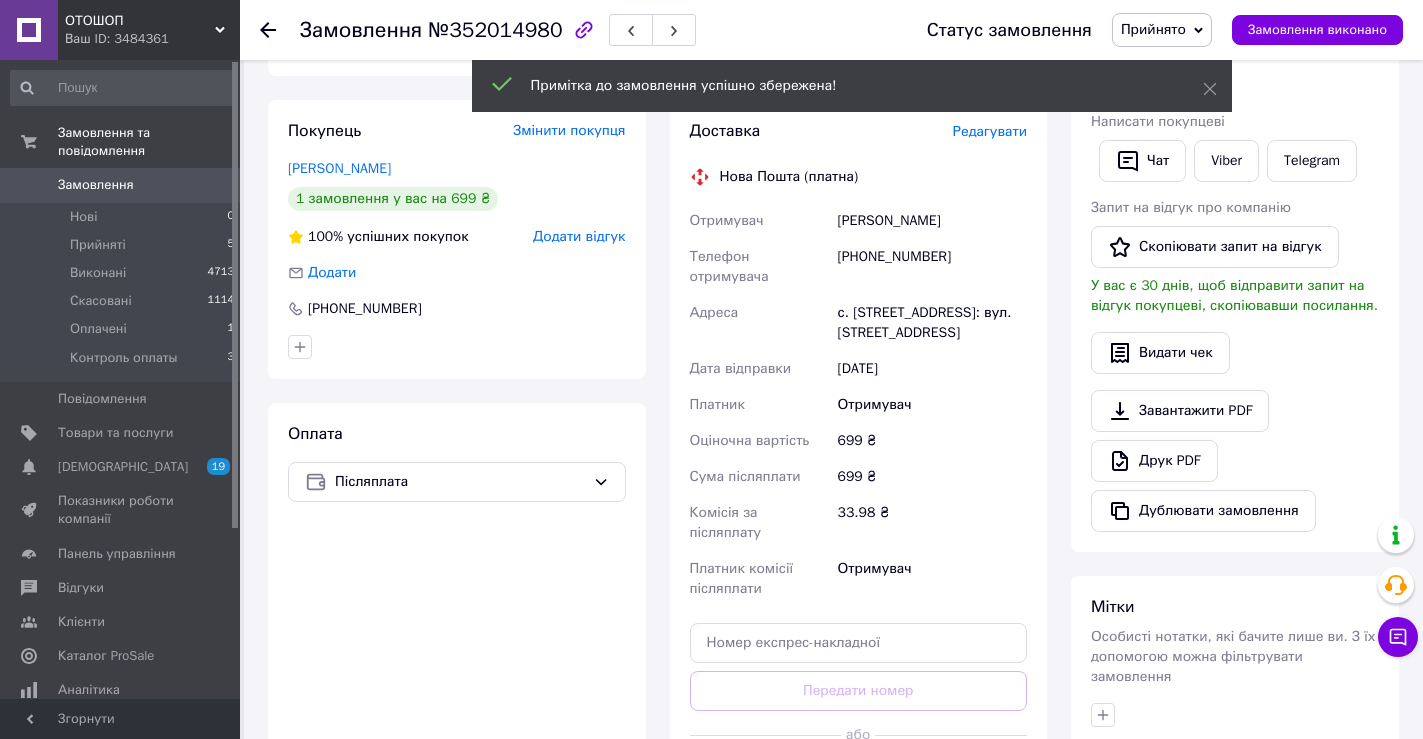 click on "Редагувати" at bounding box center (990, 131) 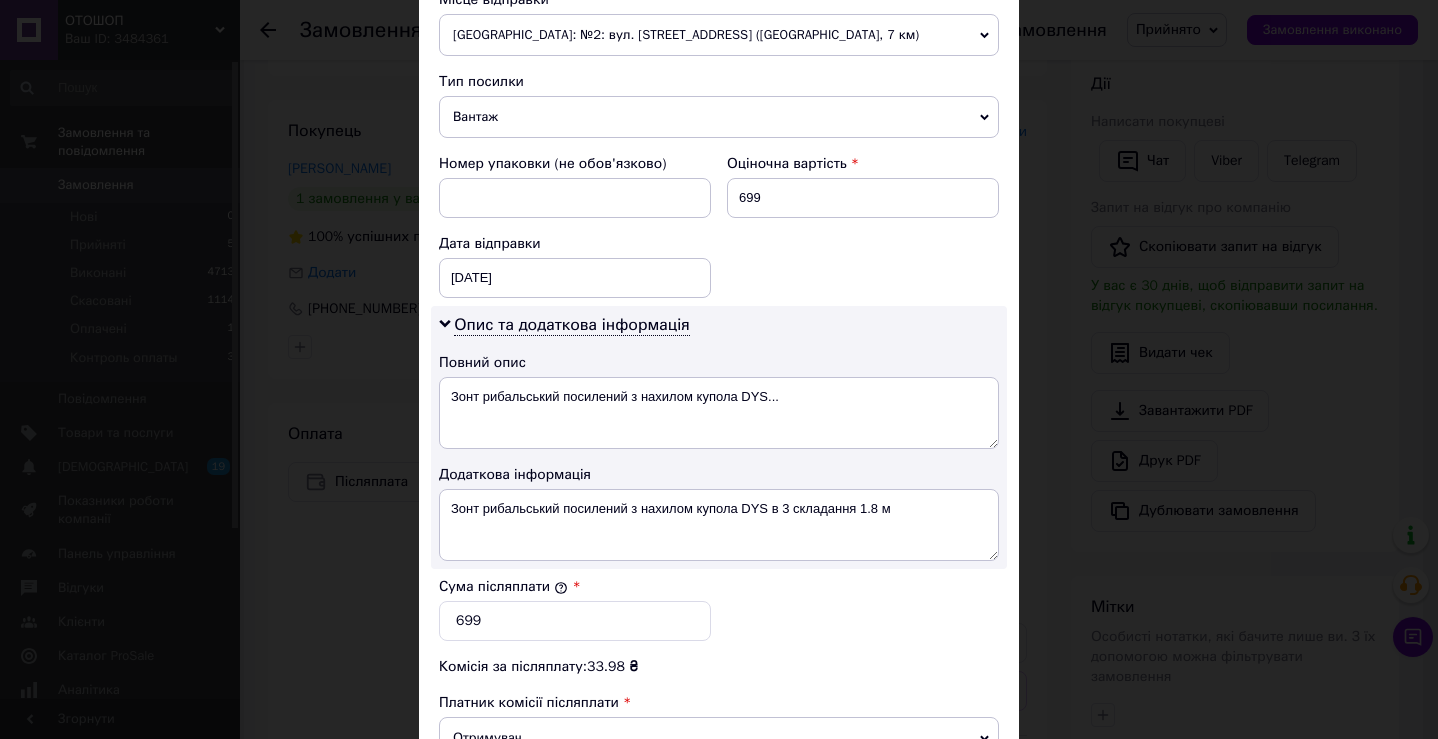 scroll, scrollTop: 800, scrollLeft: 0, axis: vertical 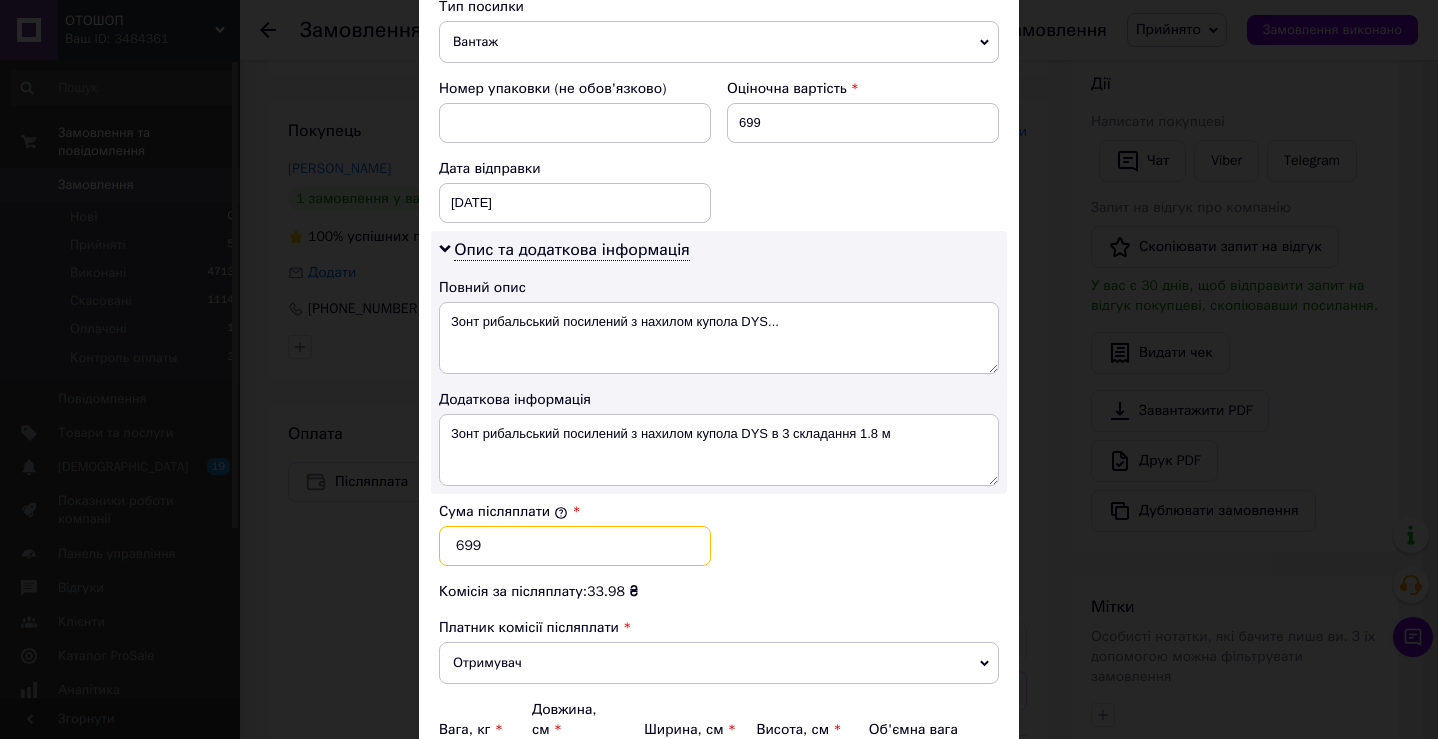 click on "699" at bounding box center [575, 546] 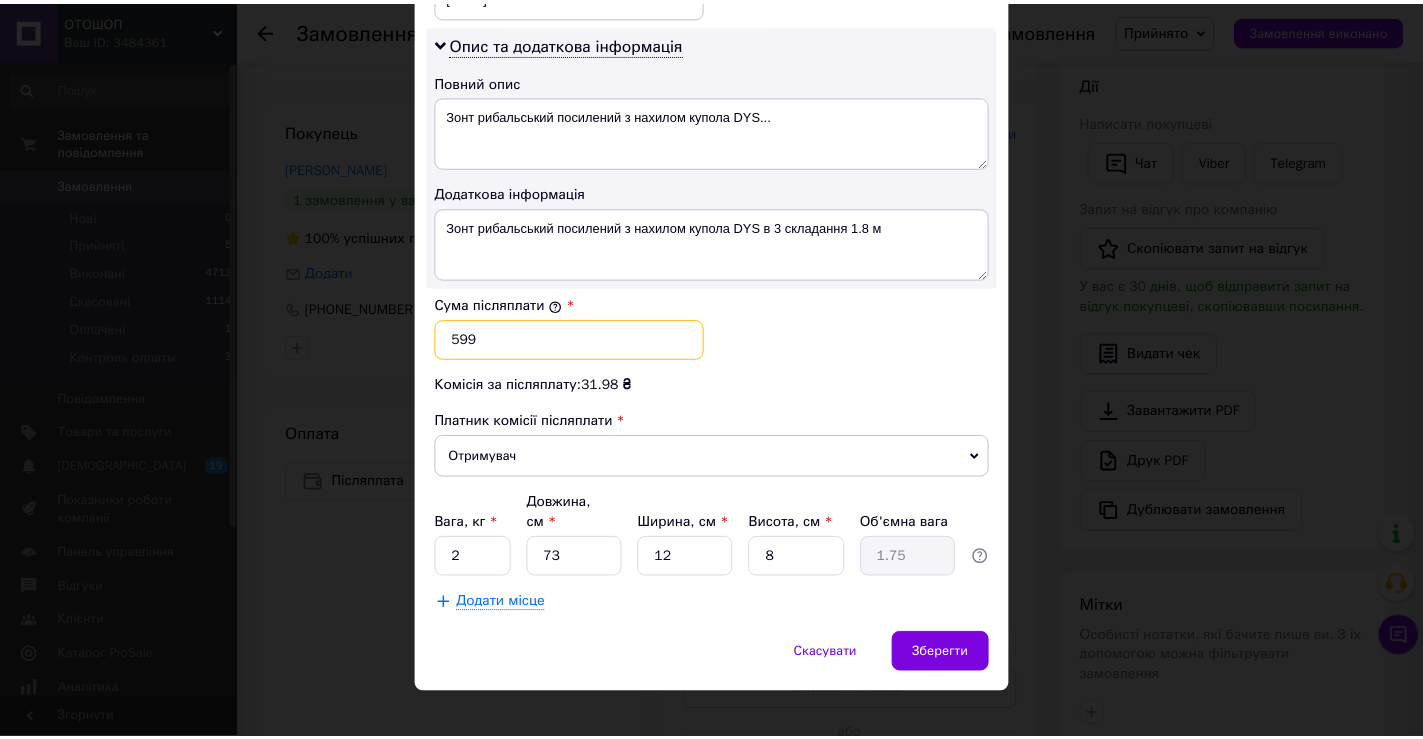 scroll, scrollTop: 1011, scrollLeft: 0, axis: vertical 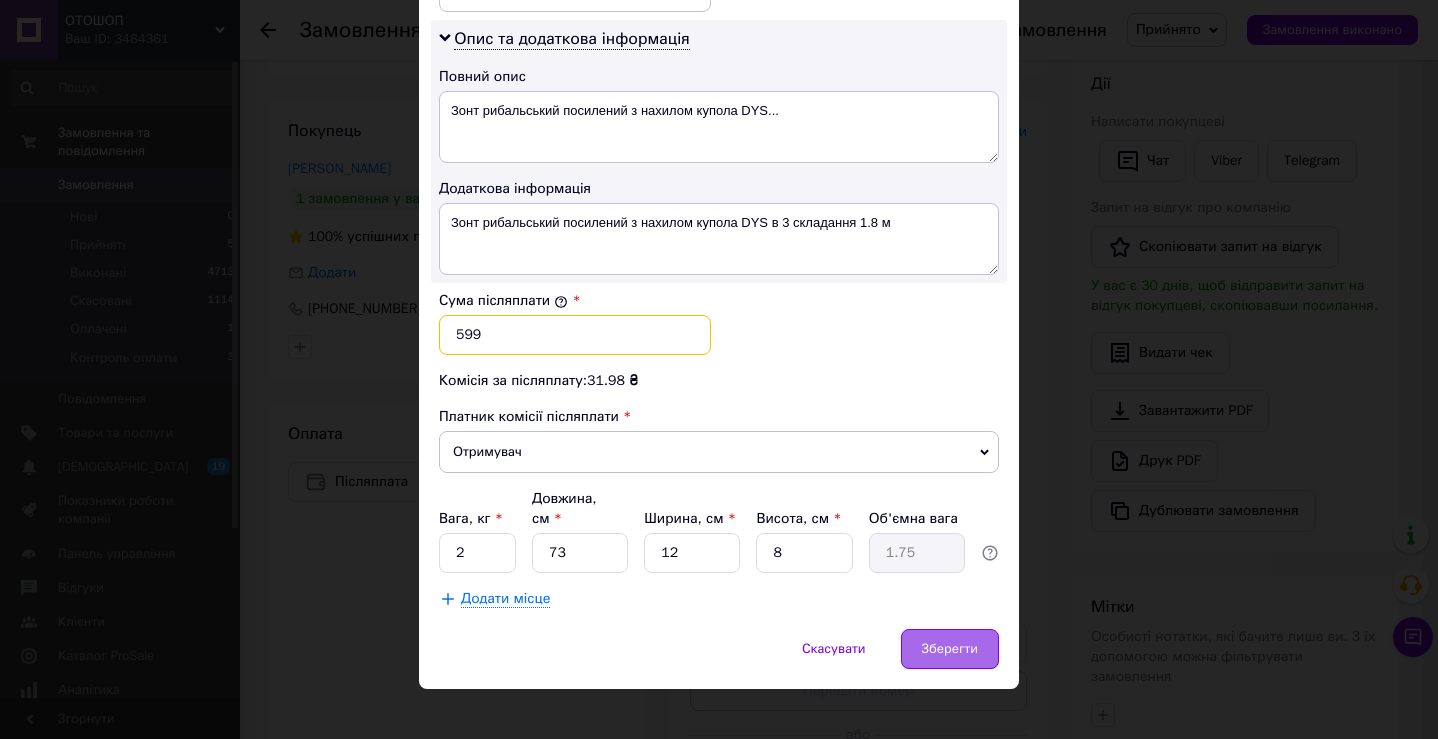 type on "599" 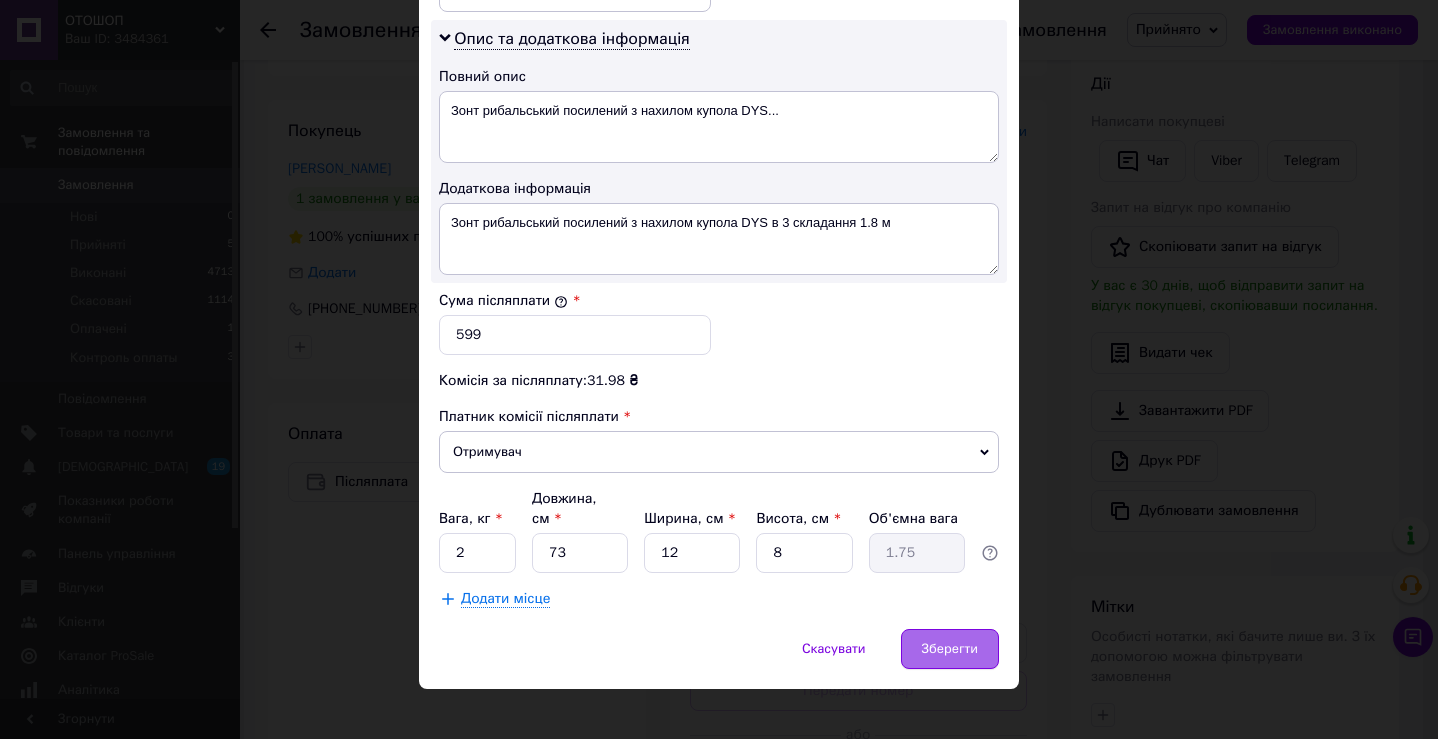click on "Зберегти" at bounding box center [950, 649] 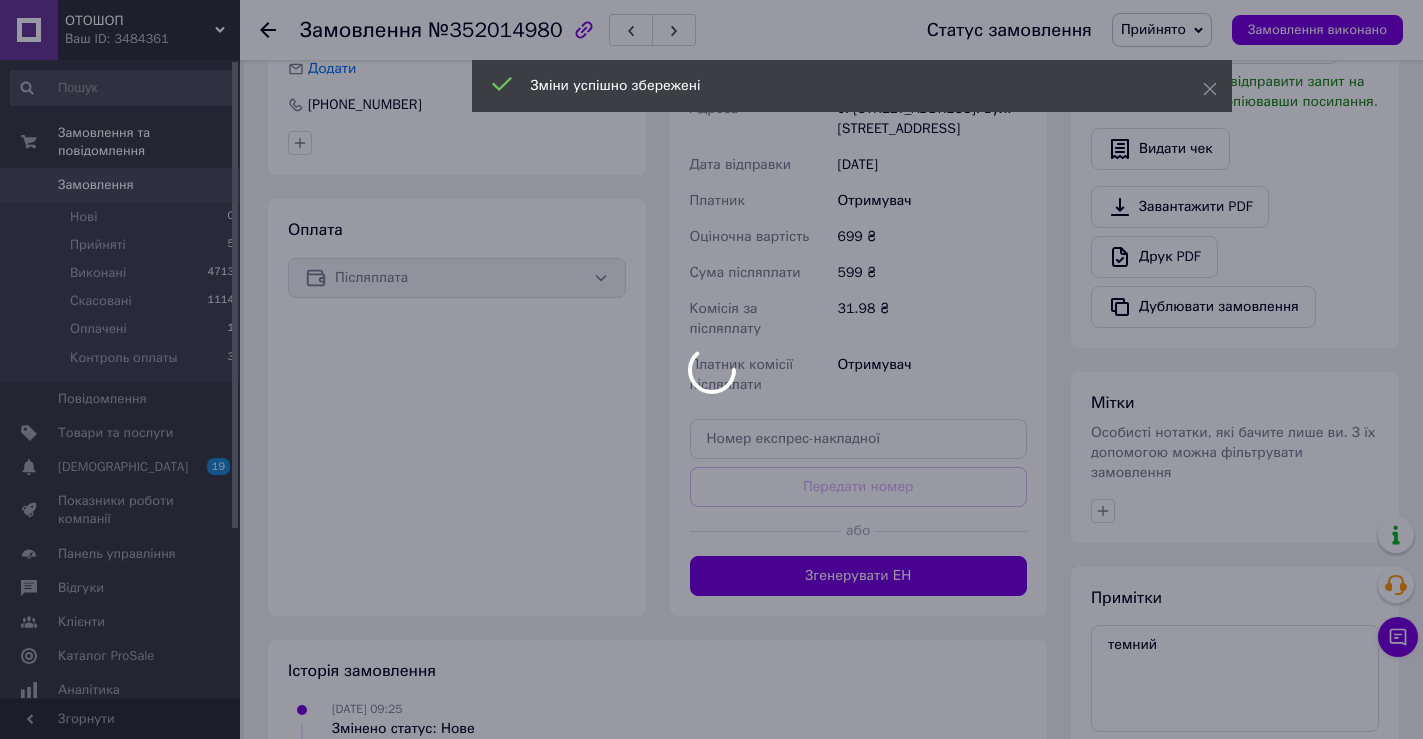 scroll, scrollTop: 651, scrollLeft: 0, axis: vertical 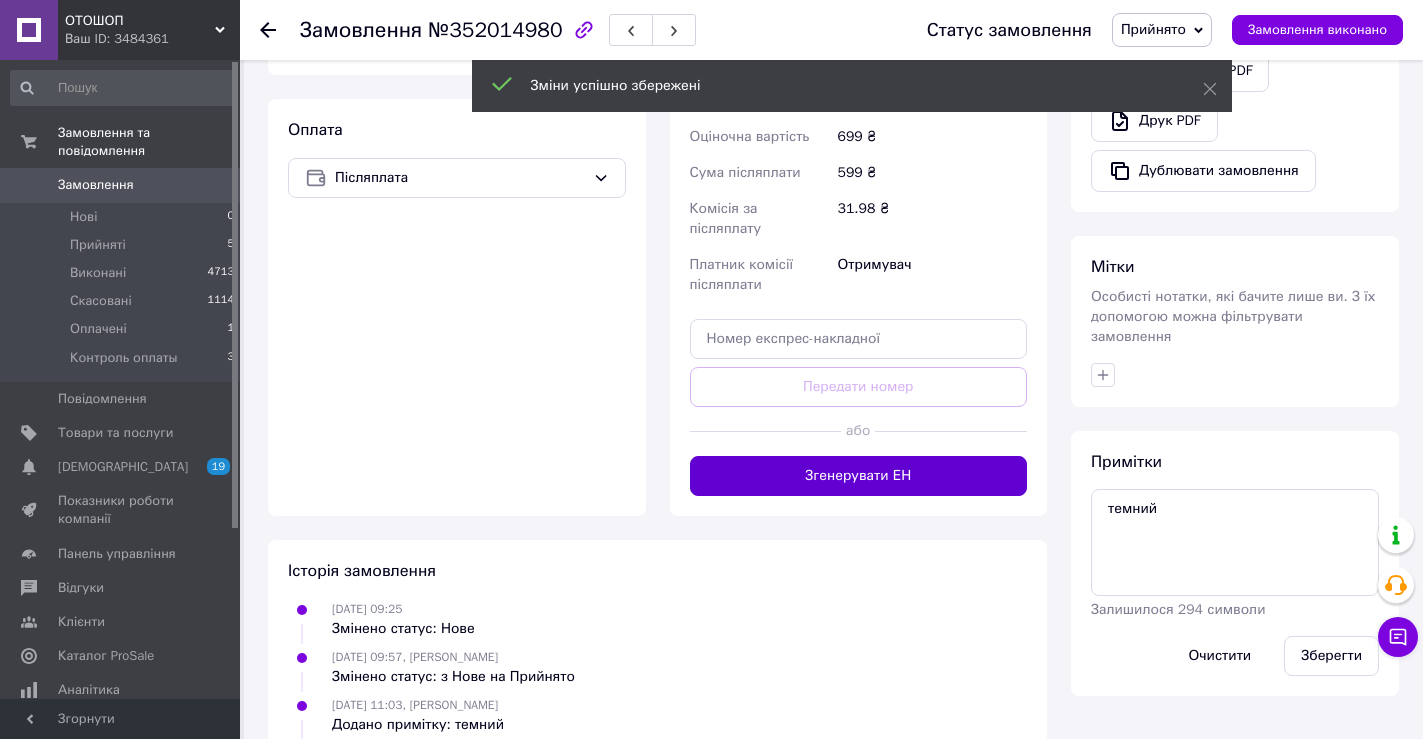 click on "Згенерувати ЕН" at bounding box center (859, 476) 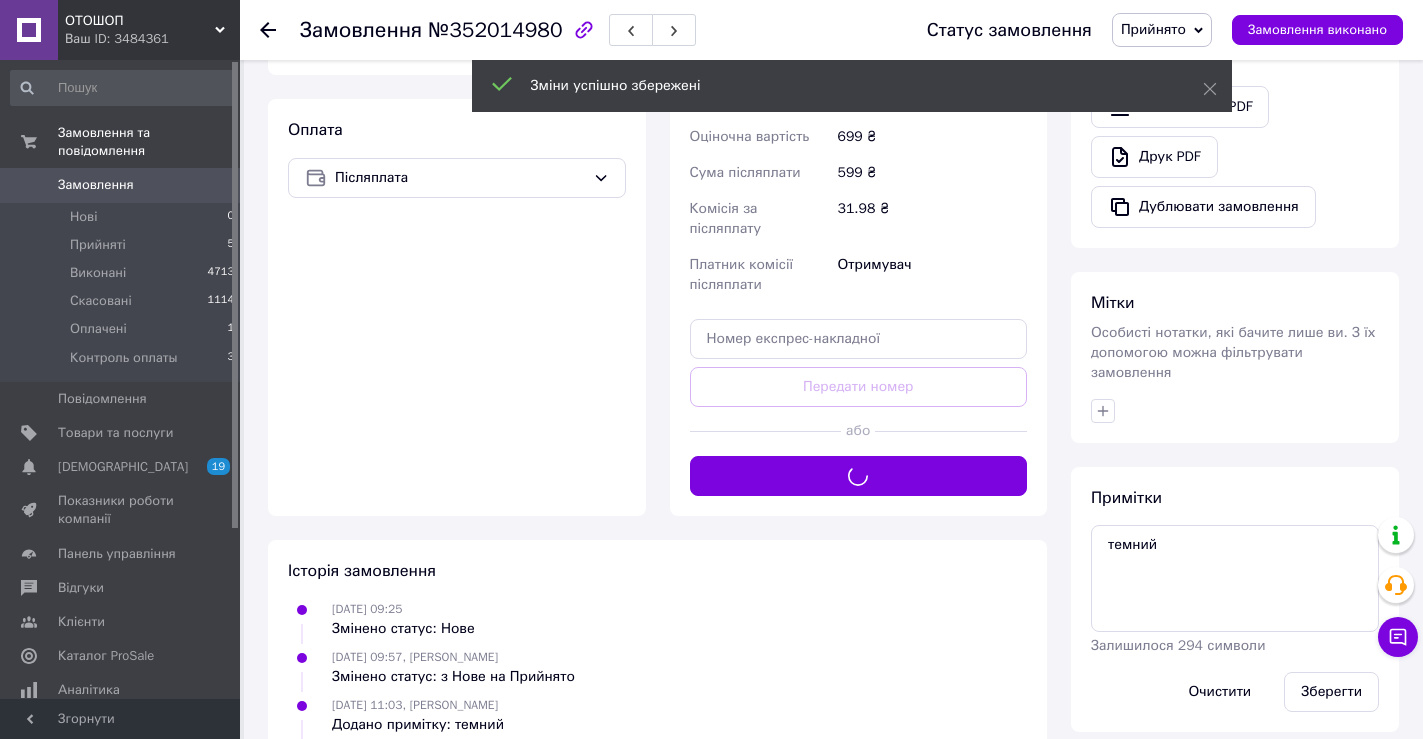 scroll, scrollTop: 451, scrollLeft: 0, axis: vertical 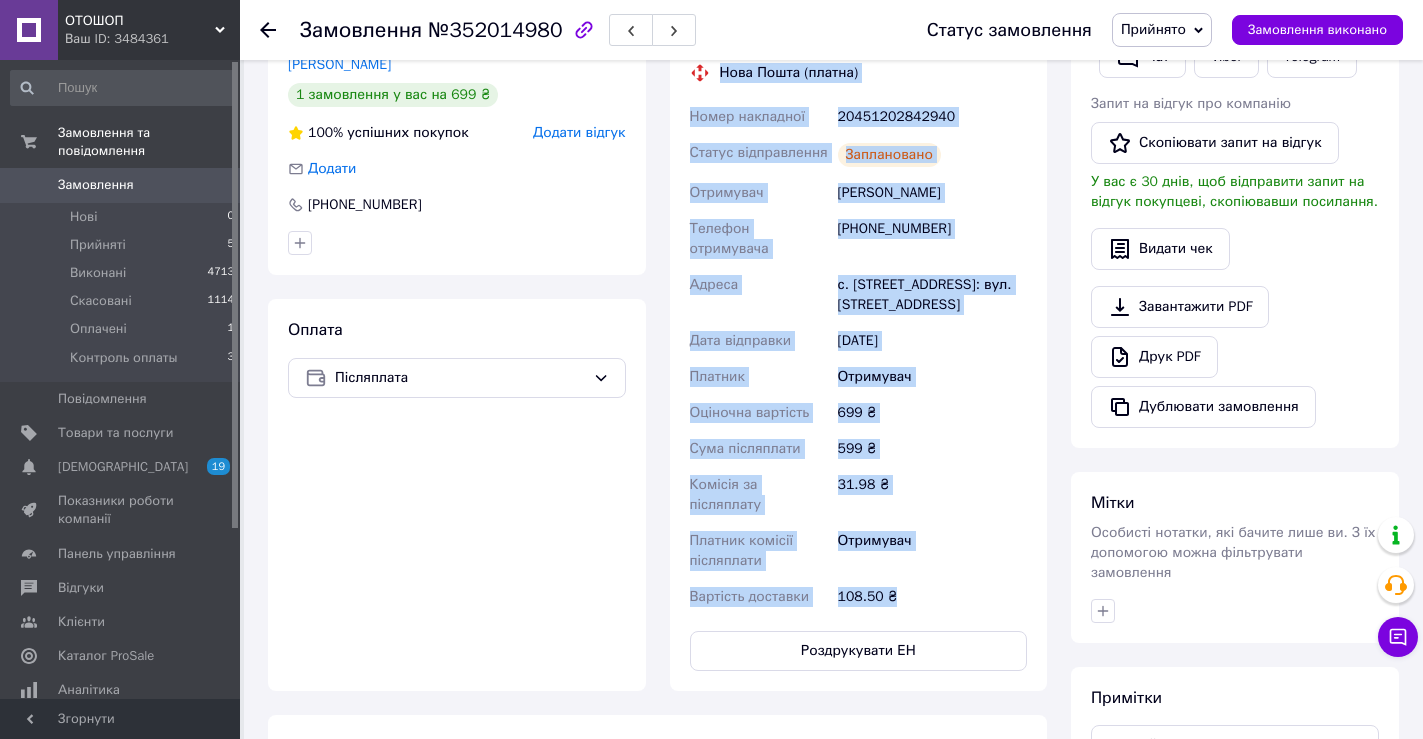 drag, startPoint x: 677, startPoint y: 70, endPoint x: 898, endPoint y: 558, distance: 535.70984 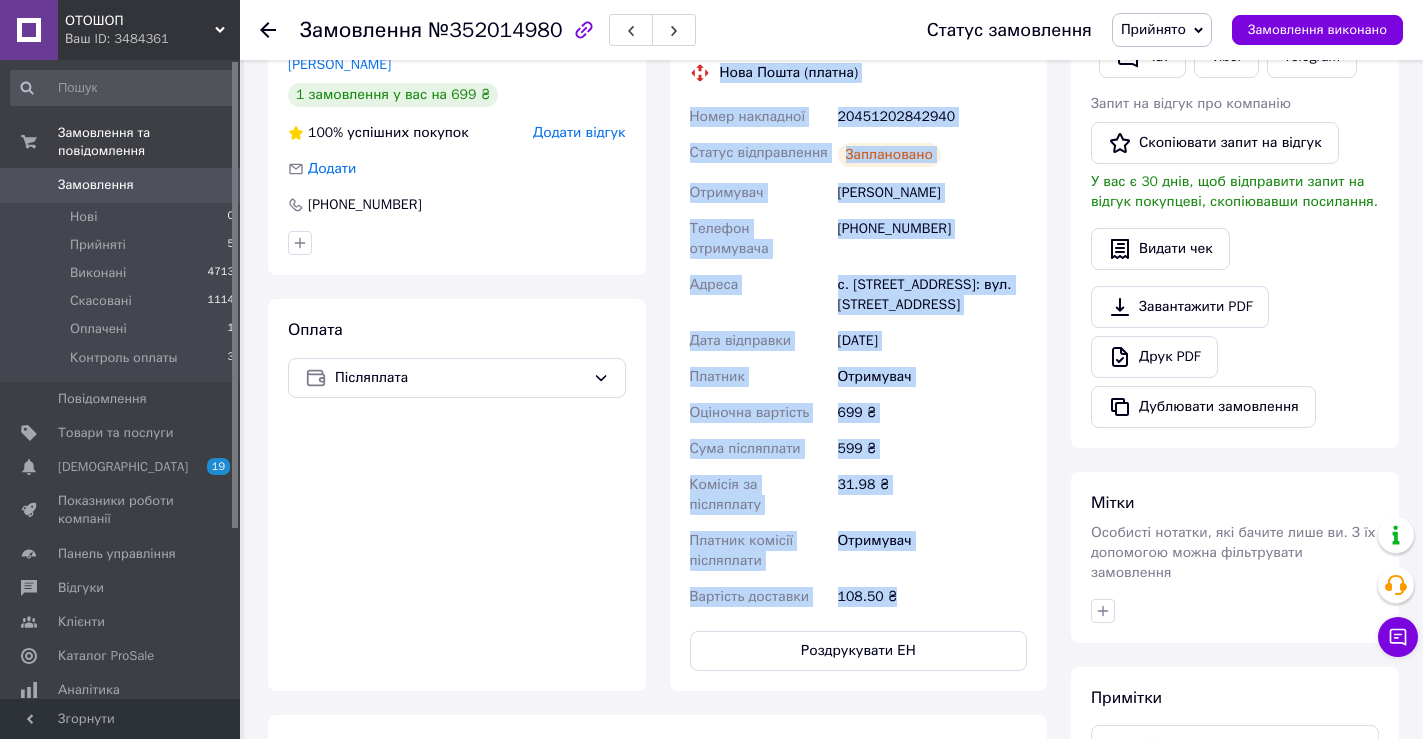 copy on "Нова Пошта (платна) Номер накладної 20451202842940 Статус відправлення Заплановано Отримувач Кучеренко Віра Телефон отримувача +380958159695 Адреса с. Широколанівка, №1: вул. Центральна, 93А Дата відправки 10.07.2025 Платник Отримувач Оціночна вартість 699 ₴ Сума післяплати 599 ₴ Комісія за післяплату 31.98 ₴ Платник комісії післяплати Отримувач Вартість доставки 108.50 ₴" 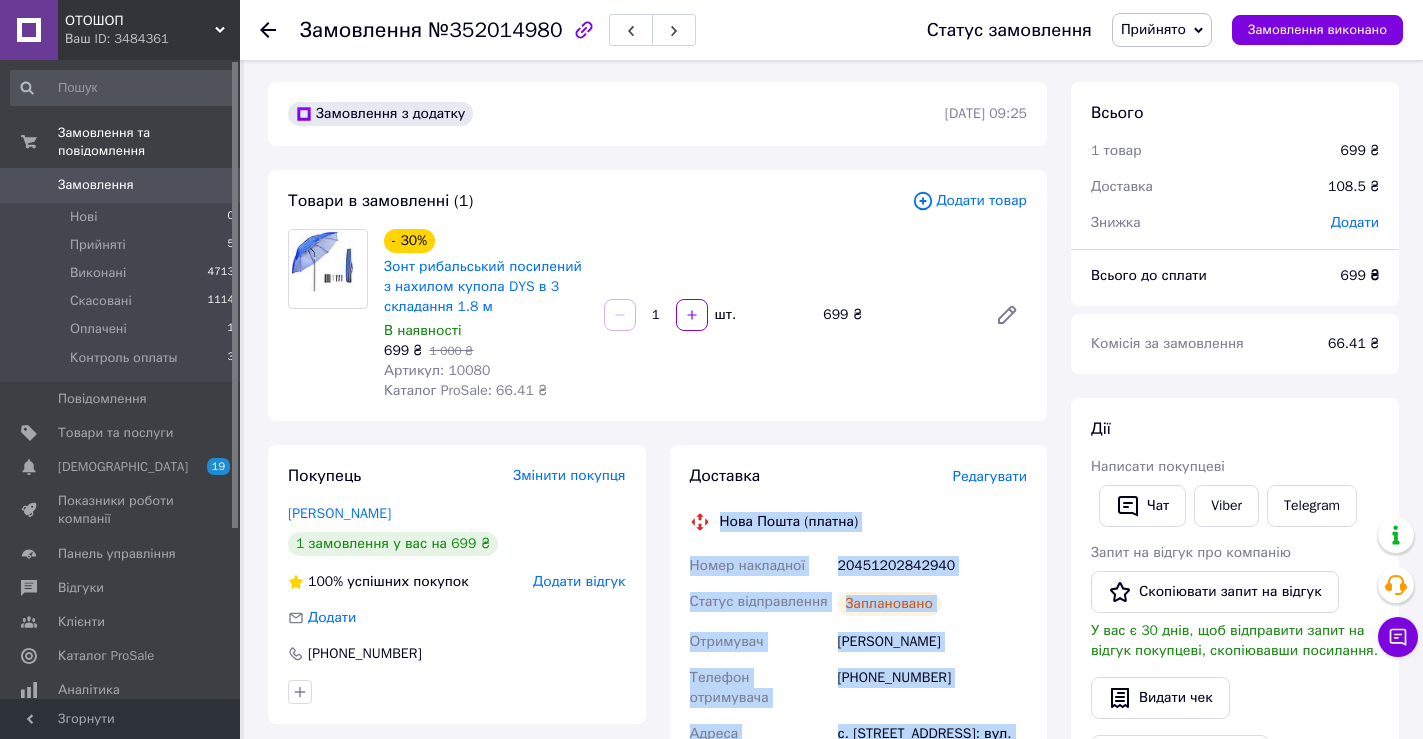 scroll, scrollTop: 0, scrollLeft: 0, axis: both 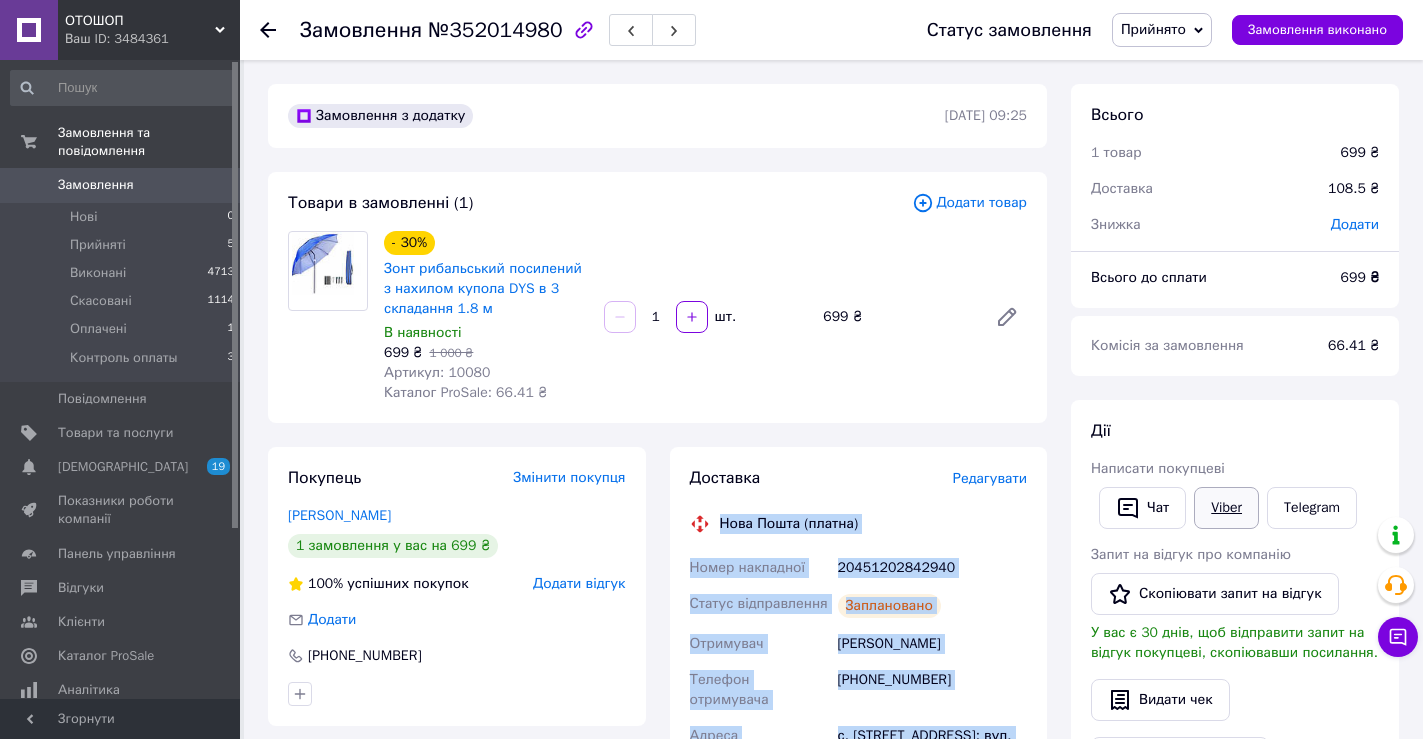 click on "Viber" at bounding box center (1226, 508) 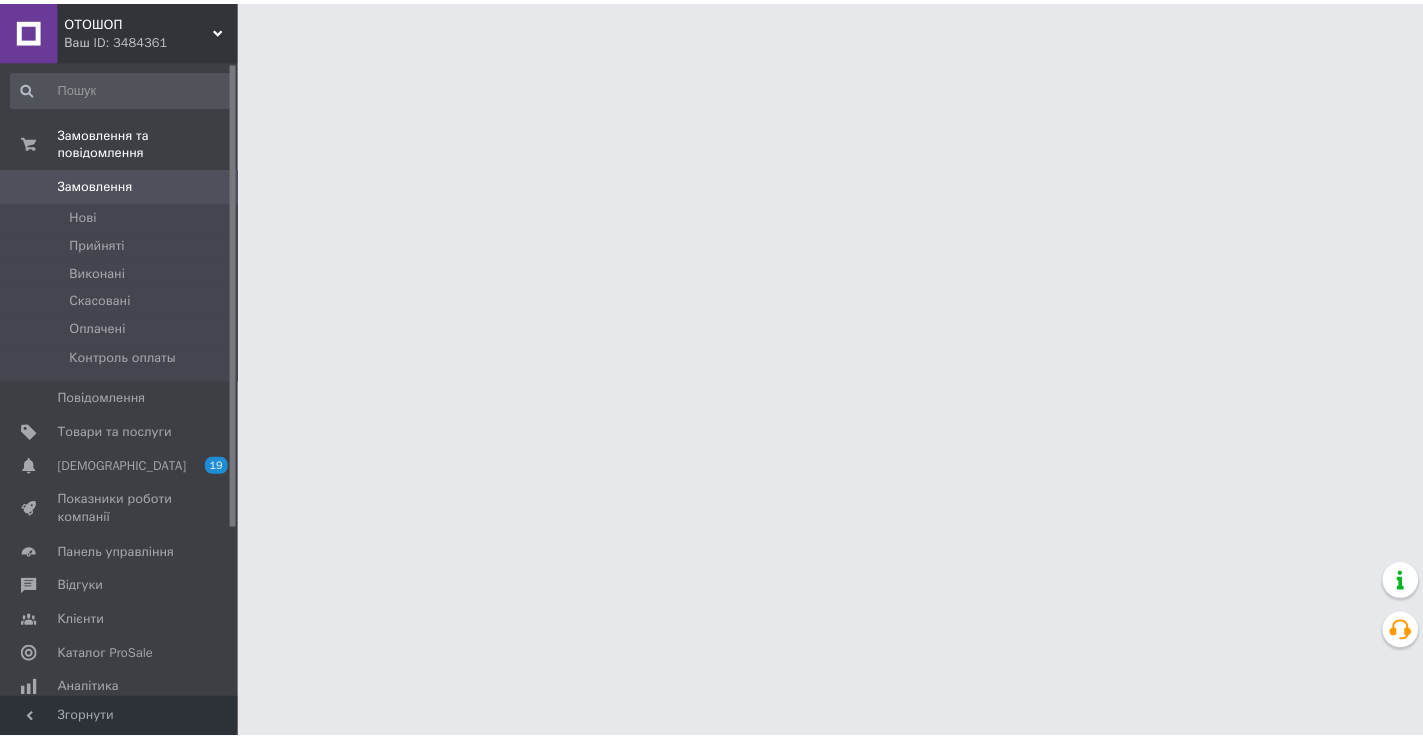 scroll, scrollTop: 0, scrollLeft: 0, axis: both 